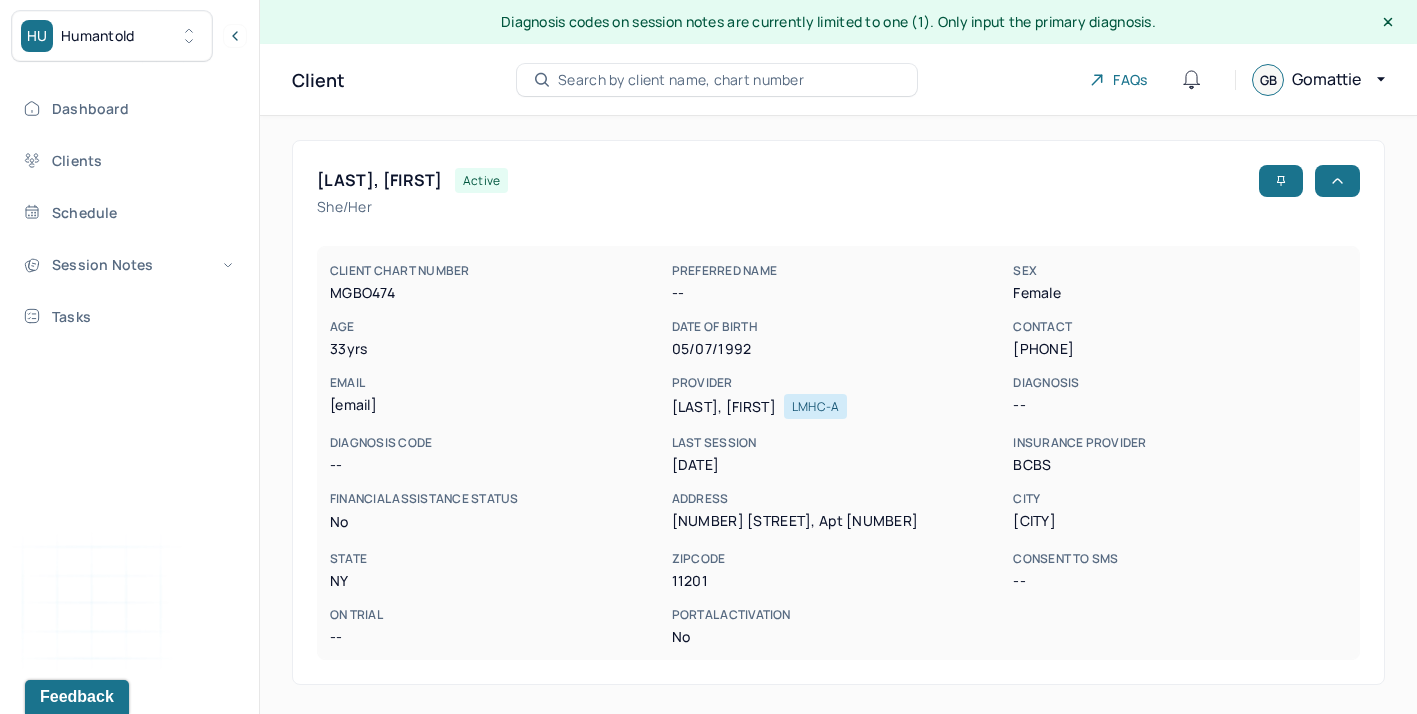 scroll, scrollTop: 0, scrollLeft: 0, axis: both 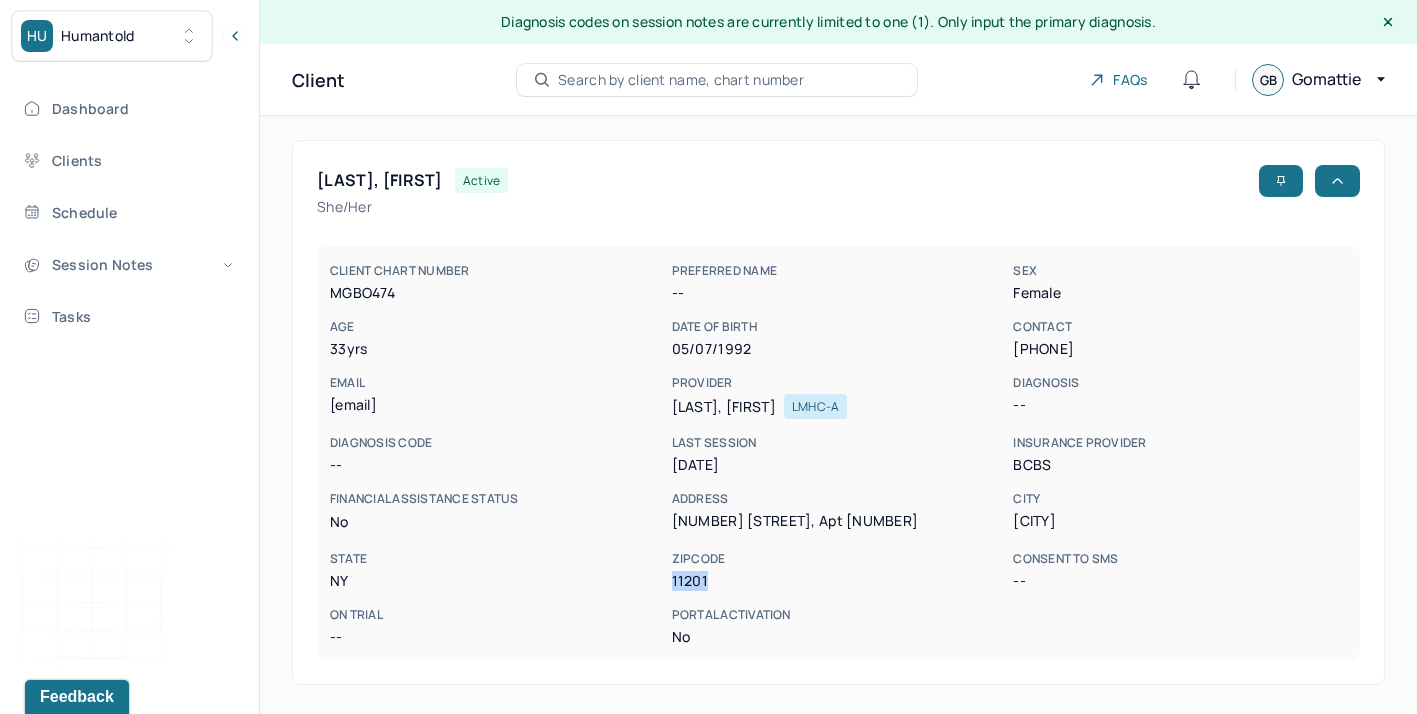drag, startPoint x: 706, startPoint y: 580, endPoint x: 670, endPoint y: 580, distance: 36 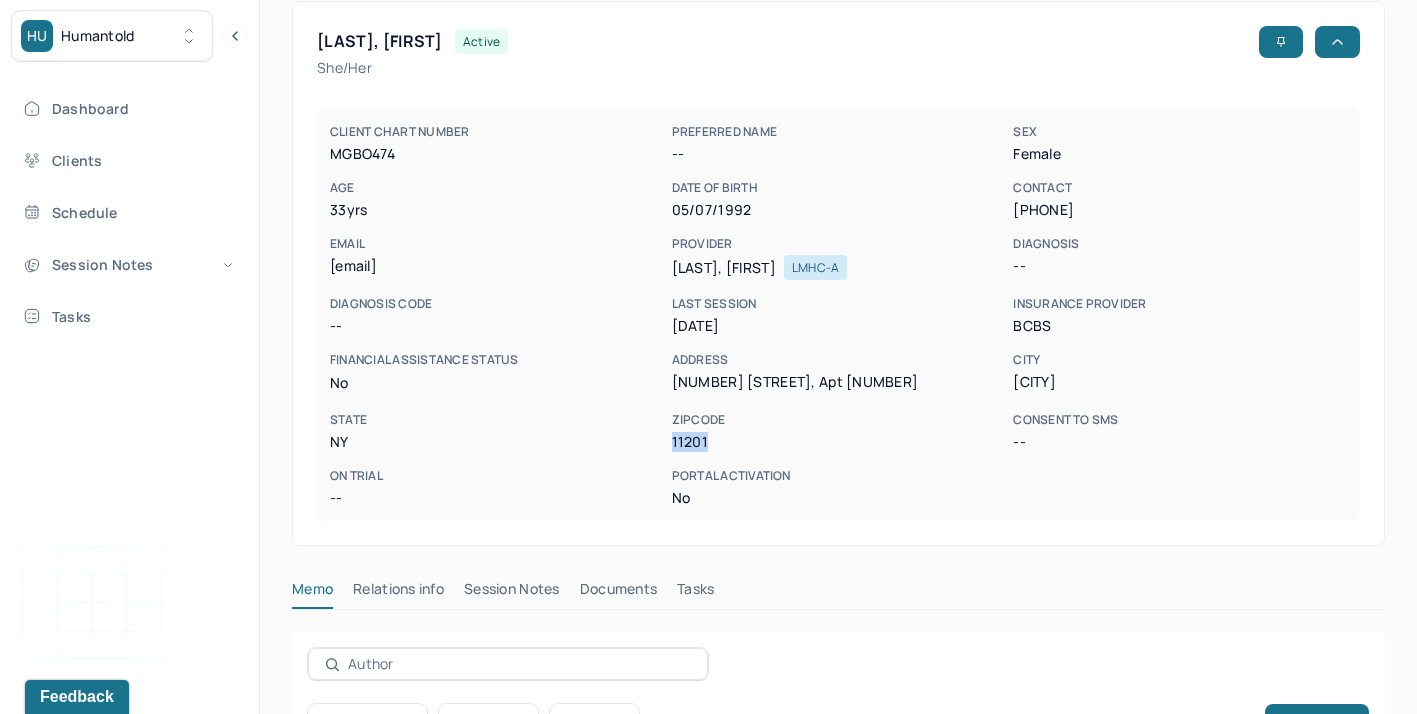 scroll, scrollTop: 147, scrollLeft: 0, axis: vertical 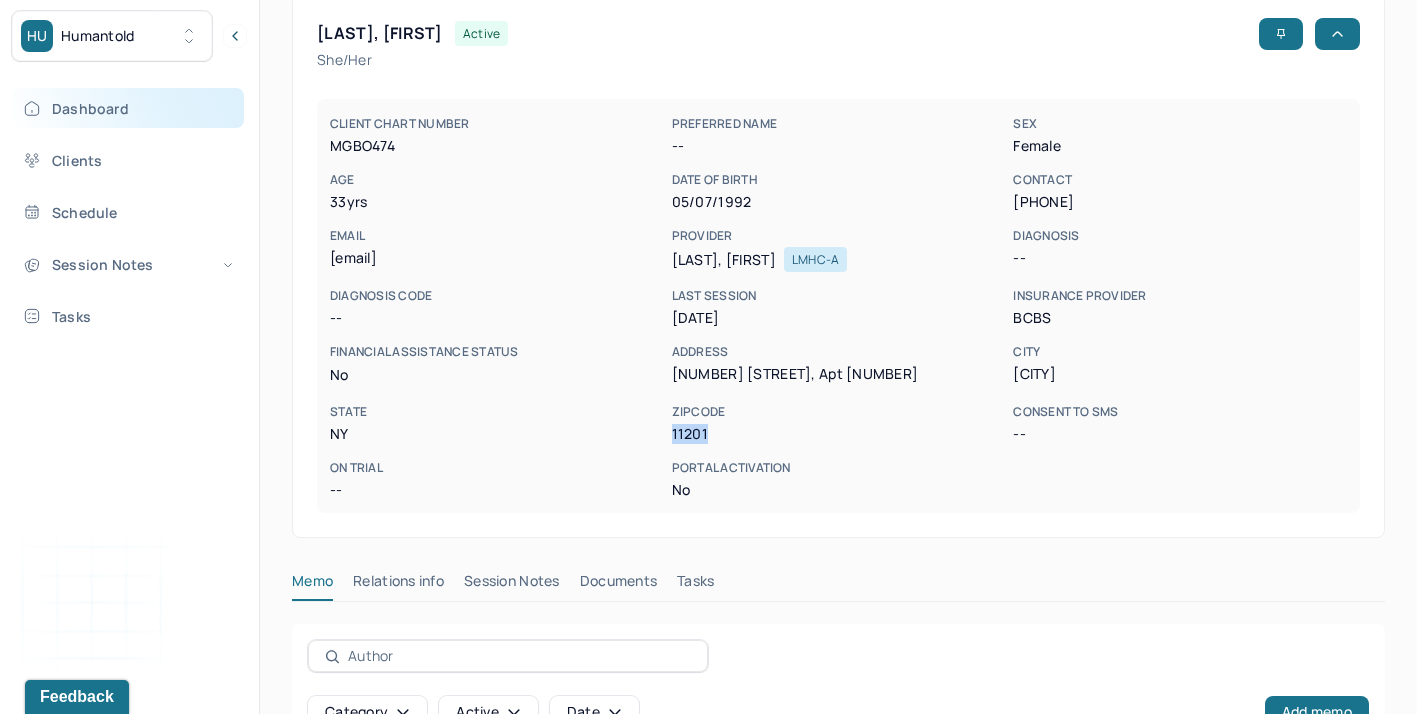 click on "Dashboard" at bounding box center [128, 108] 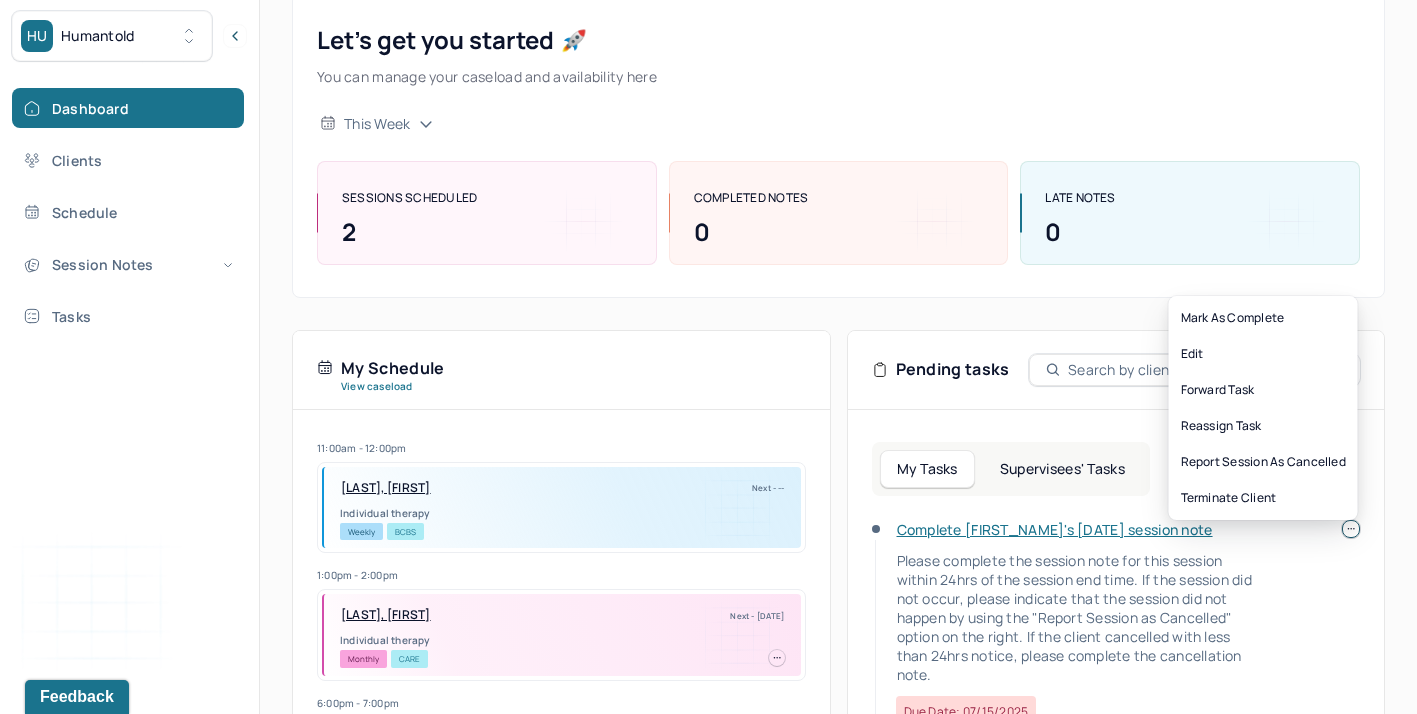 click at bounding box center [1351, 529] 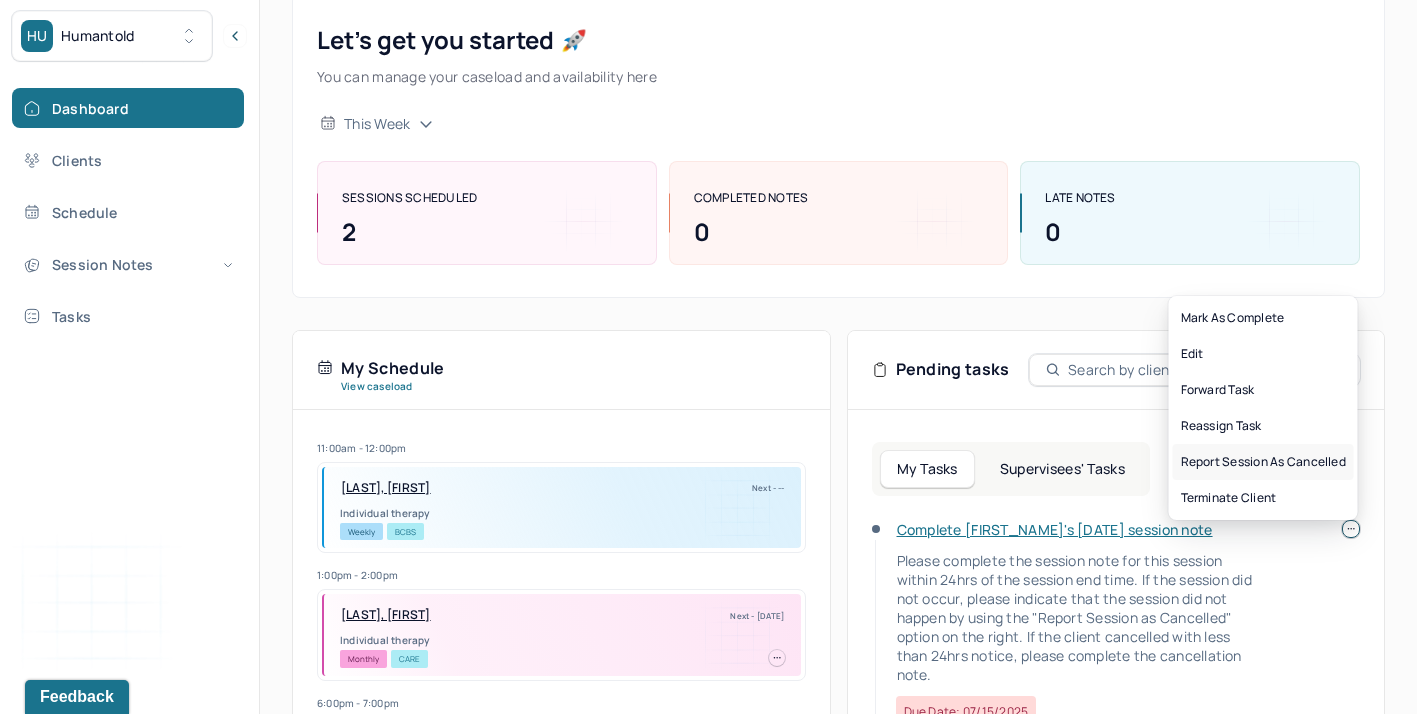 click on "Report session as cancelled" at bounding box center (1263, 462) 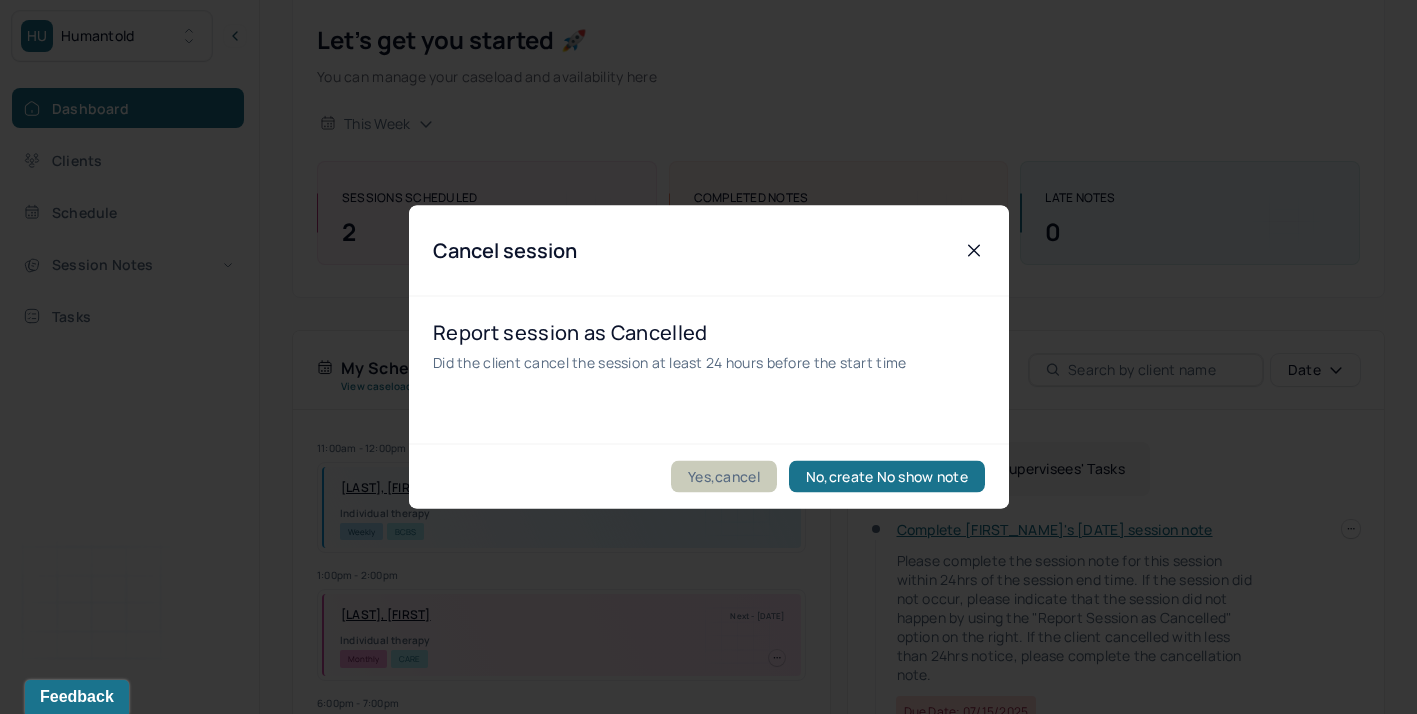click on "Yes,cancel" at bounding box center [724, 477] 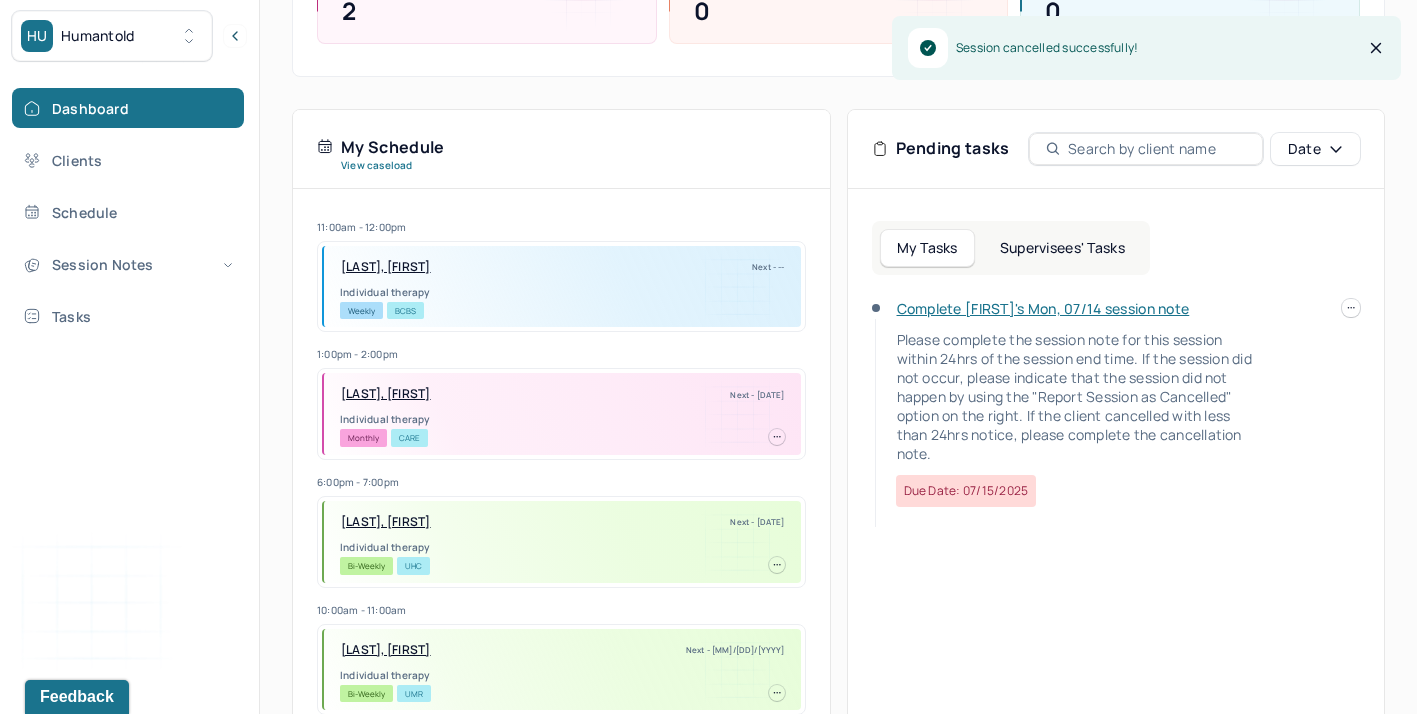 click on "Complete [FIRST]'s Mon, 07/14 session note" at bounding box center [1043, 308] 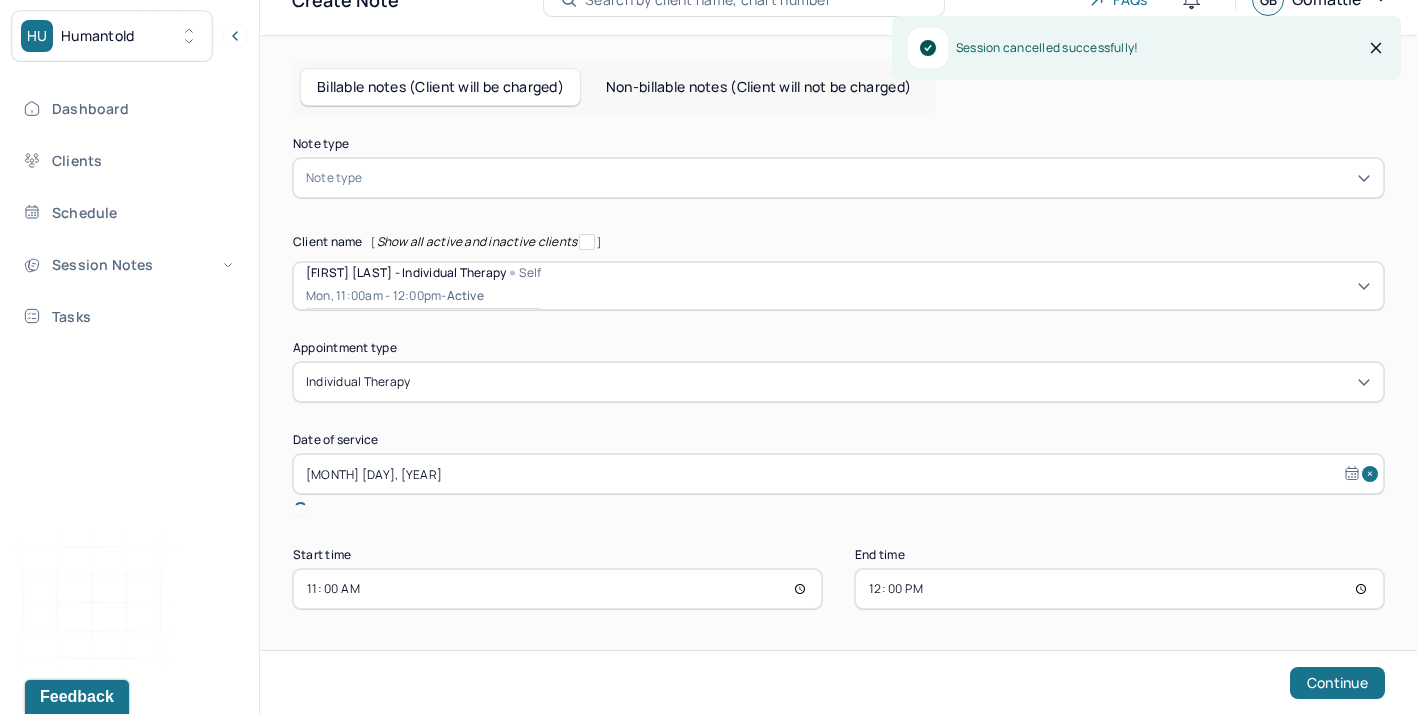 scroll, scrollTop: 57, scrollLeft: 0, axis: vertical 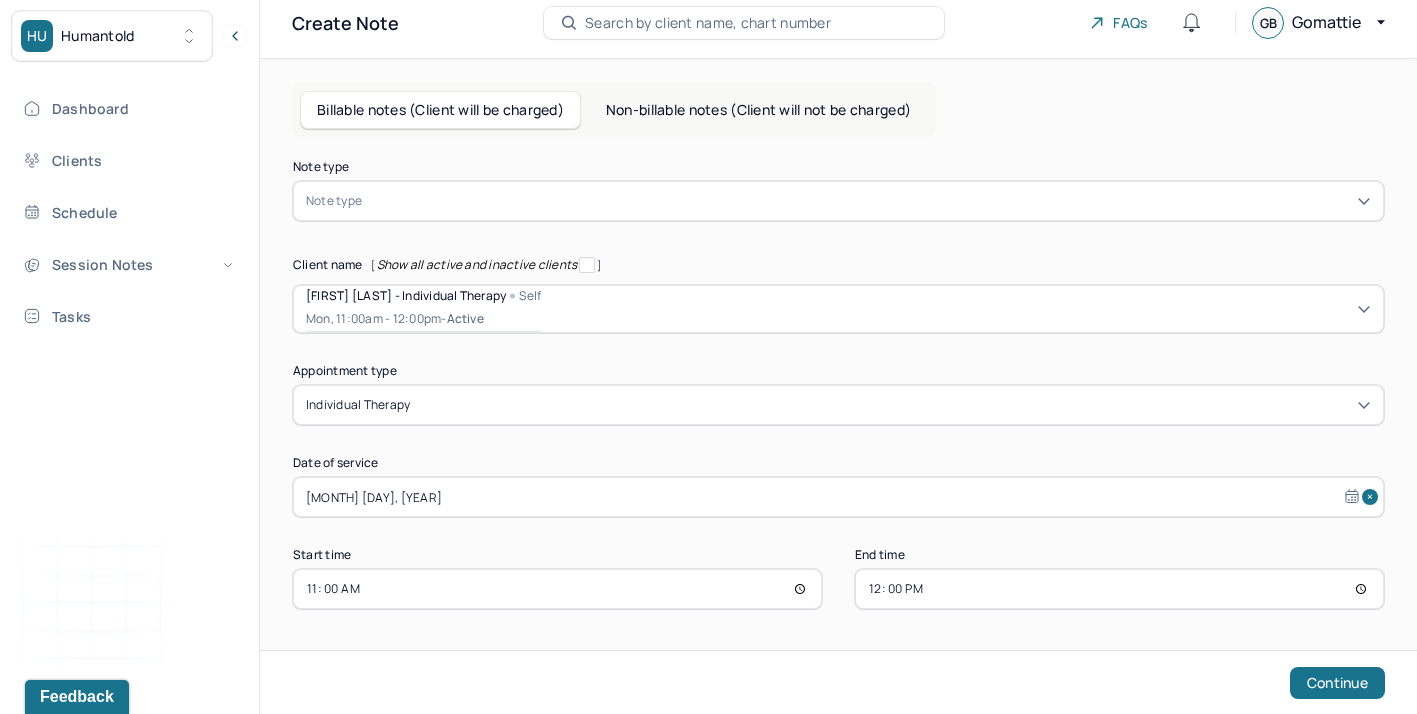 click at bounding box center [868, 201] 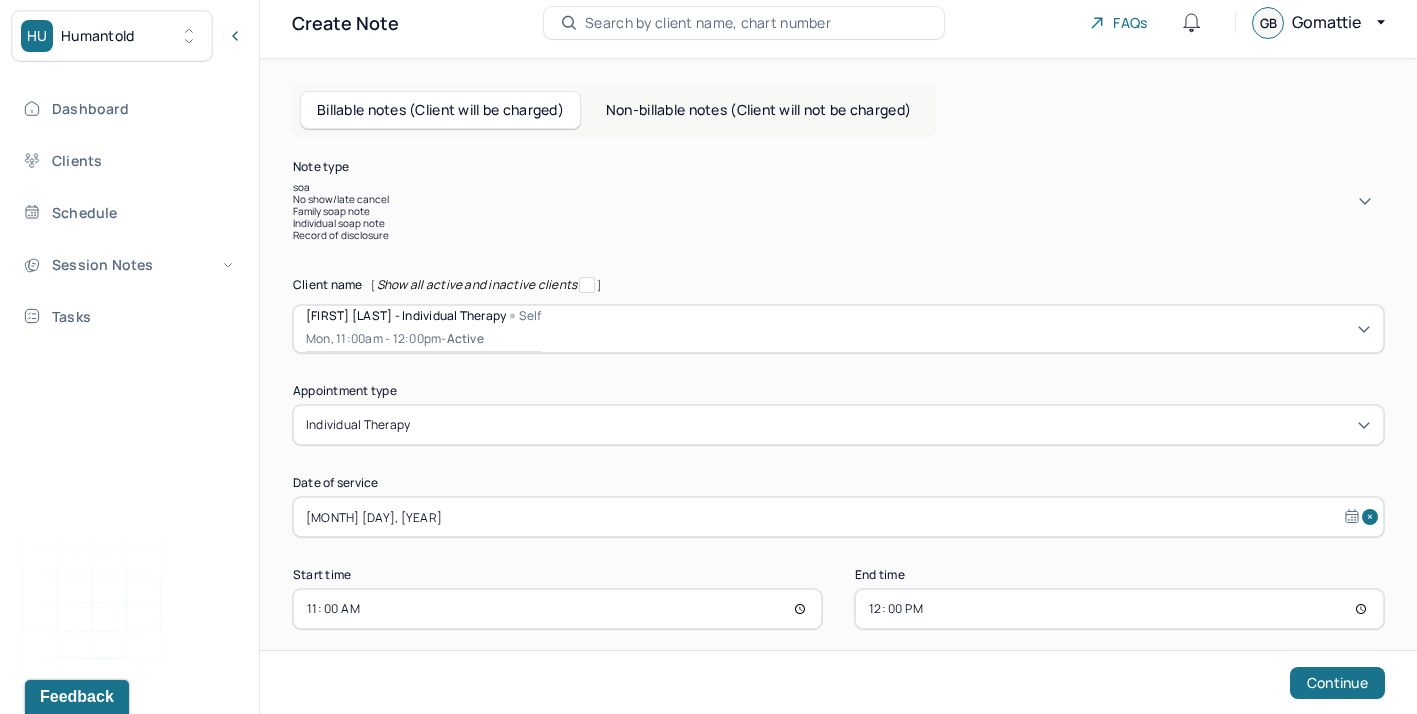 type on "soap" 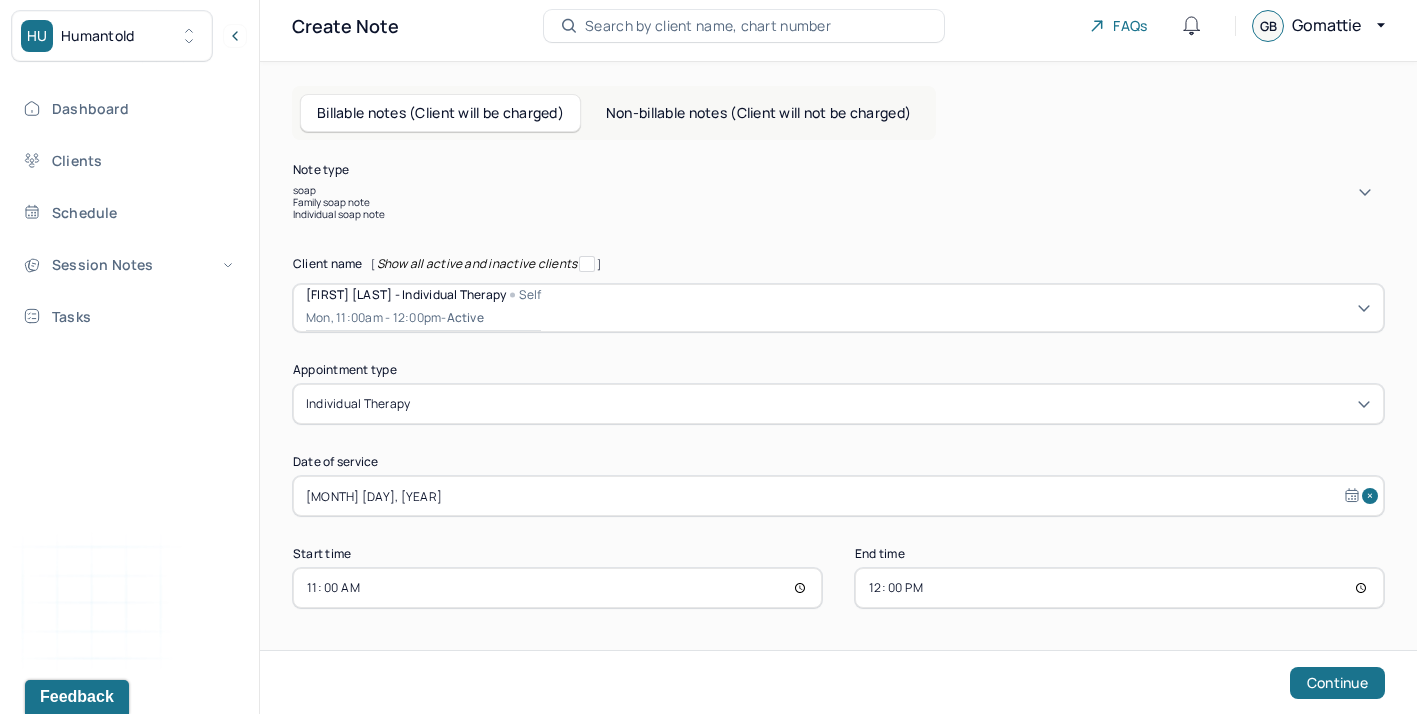 click on "Individual soap note" at bounding box center [838, 214] 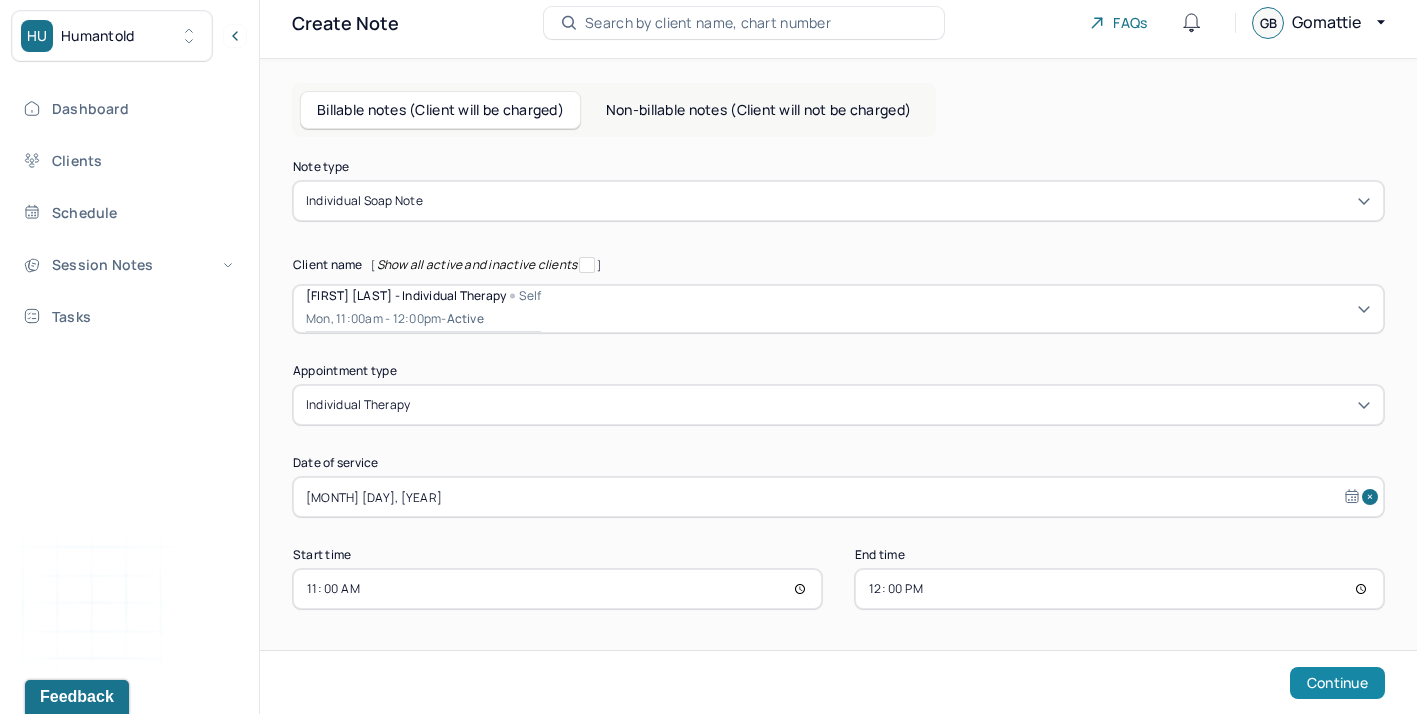 click on "Continue" at bounding box center [1337, 683] 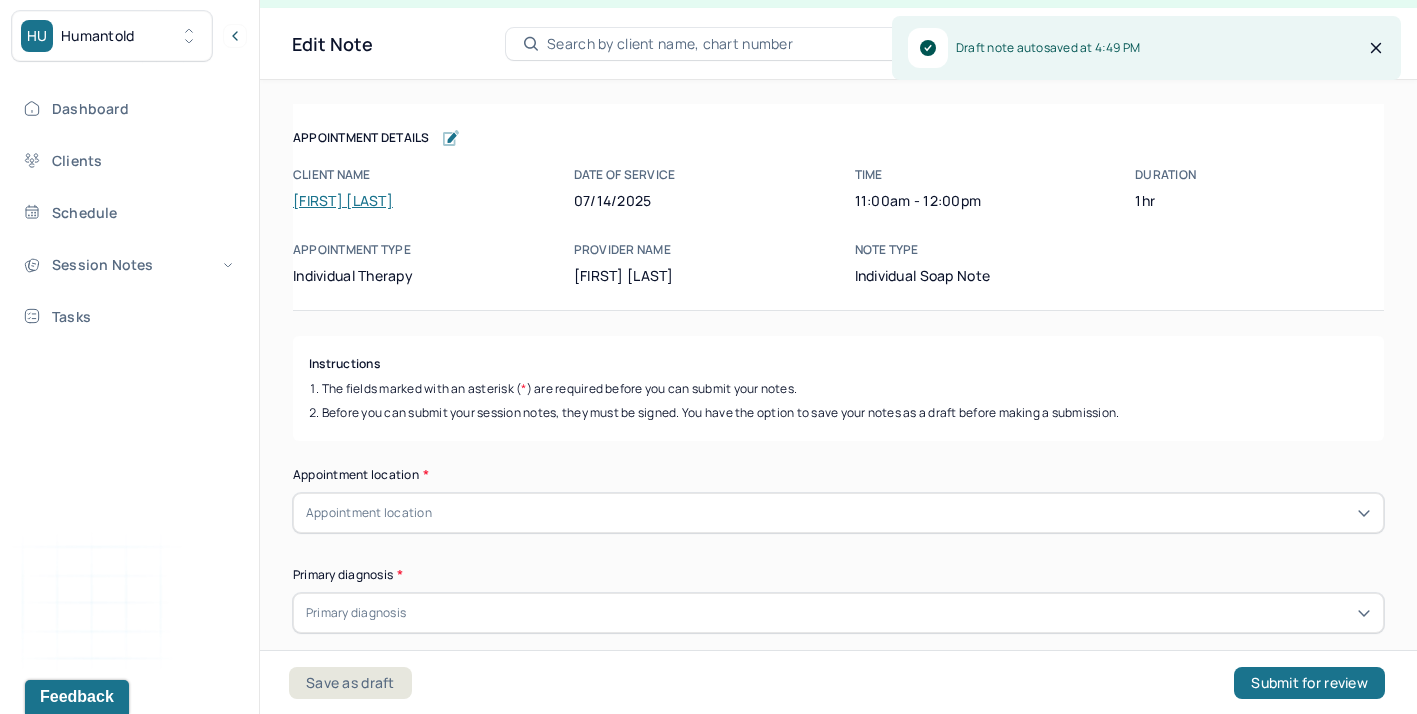 scroll, scrollTop: 36, scrollLeft: 0, axis: vertical 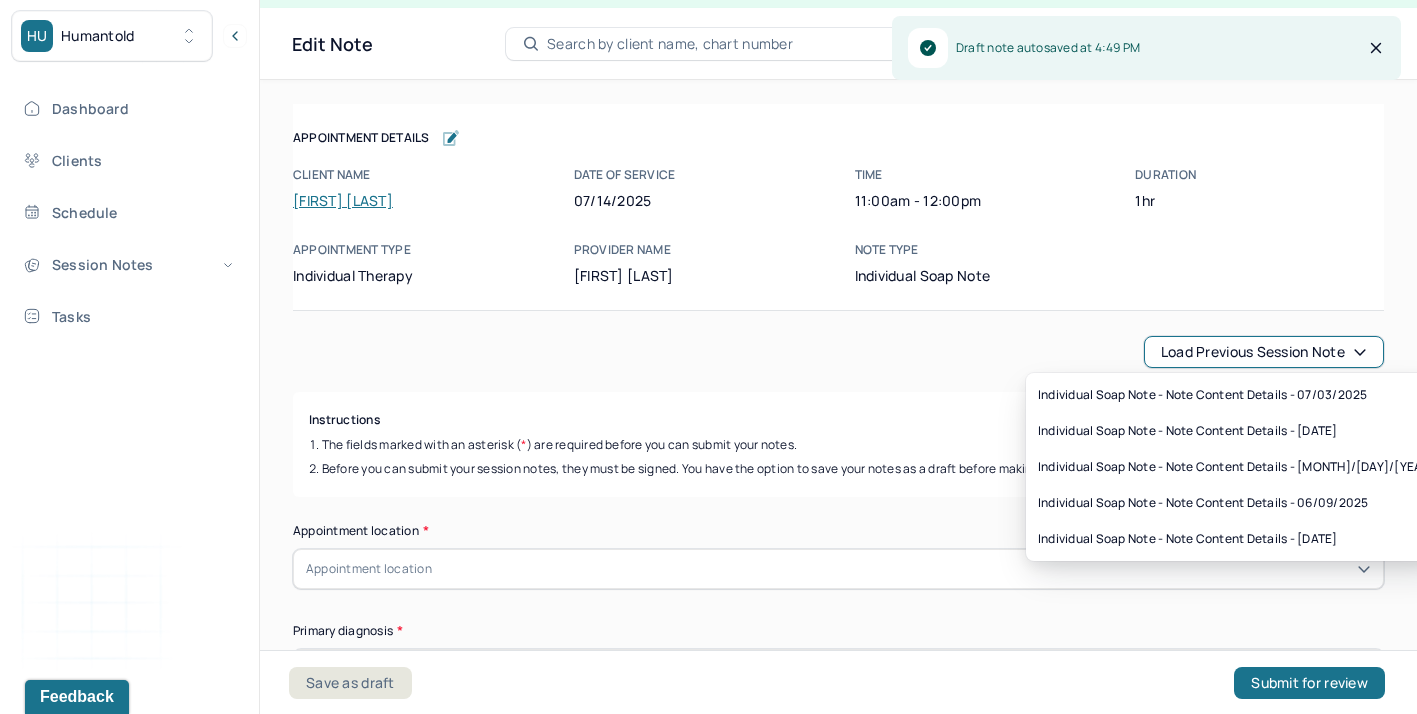 click on "Load previous session note" at bounding box center [1264, 352] 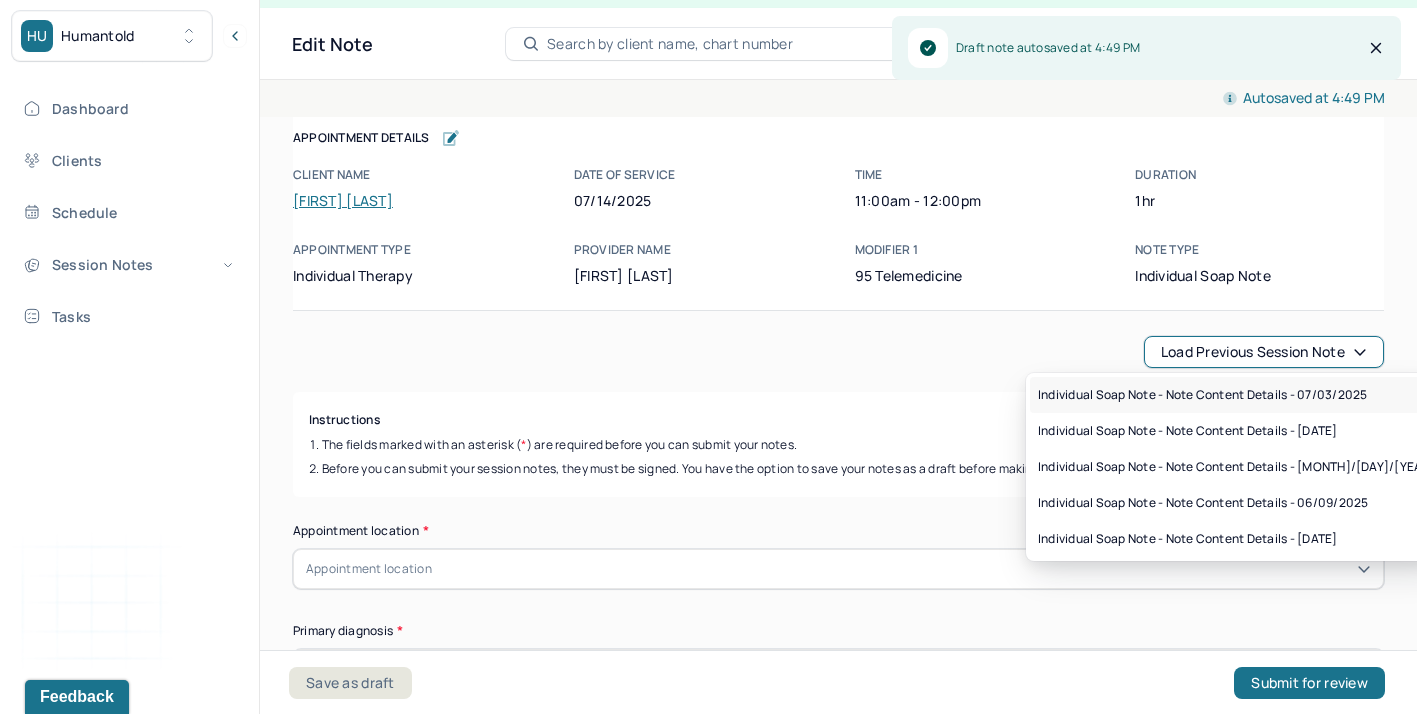click on "Individual soap note - Note content Details - [DATE]" at bounding box center [1202, 395] 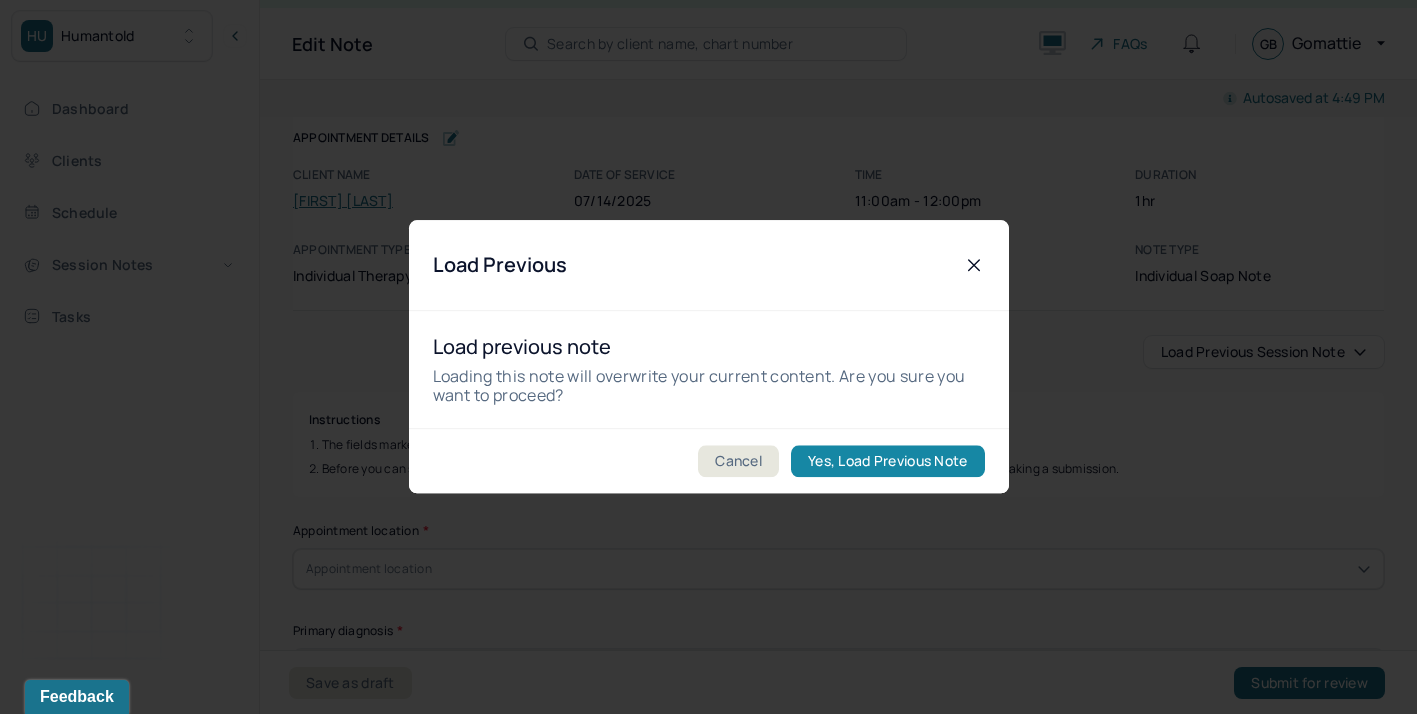 click on "Yes, Load Previous Note" at bounding box center (887, 462) 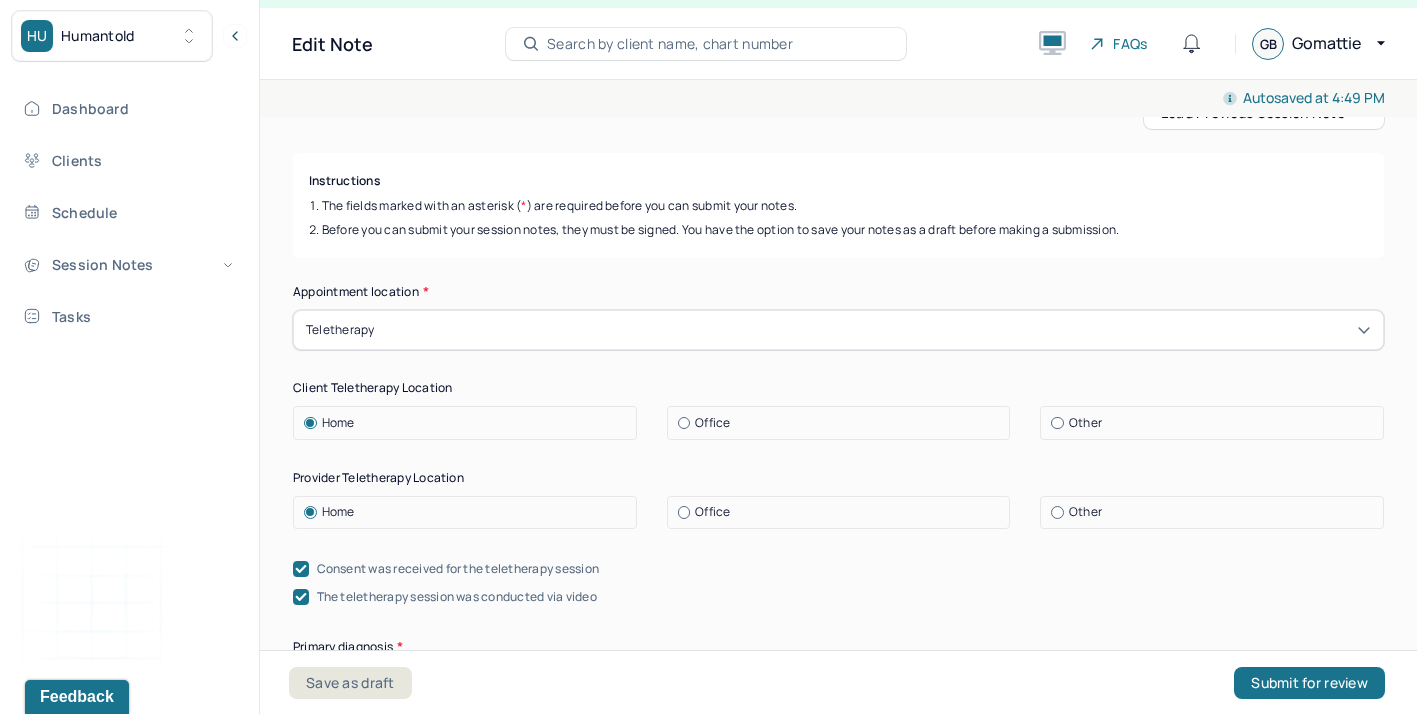 scroll, scrollTop: 240, scrollLeft: 0, axis: vertical 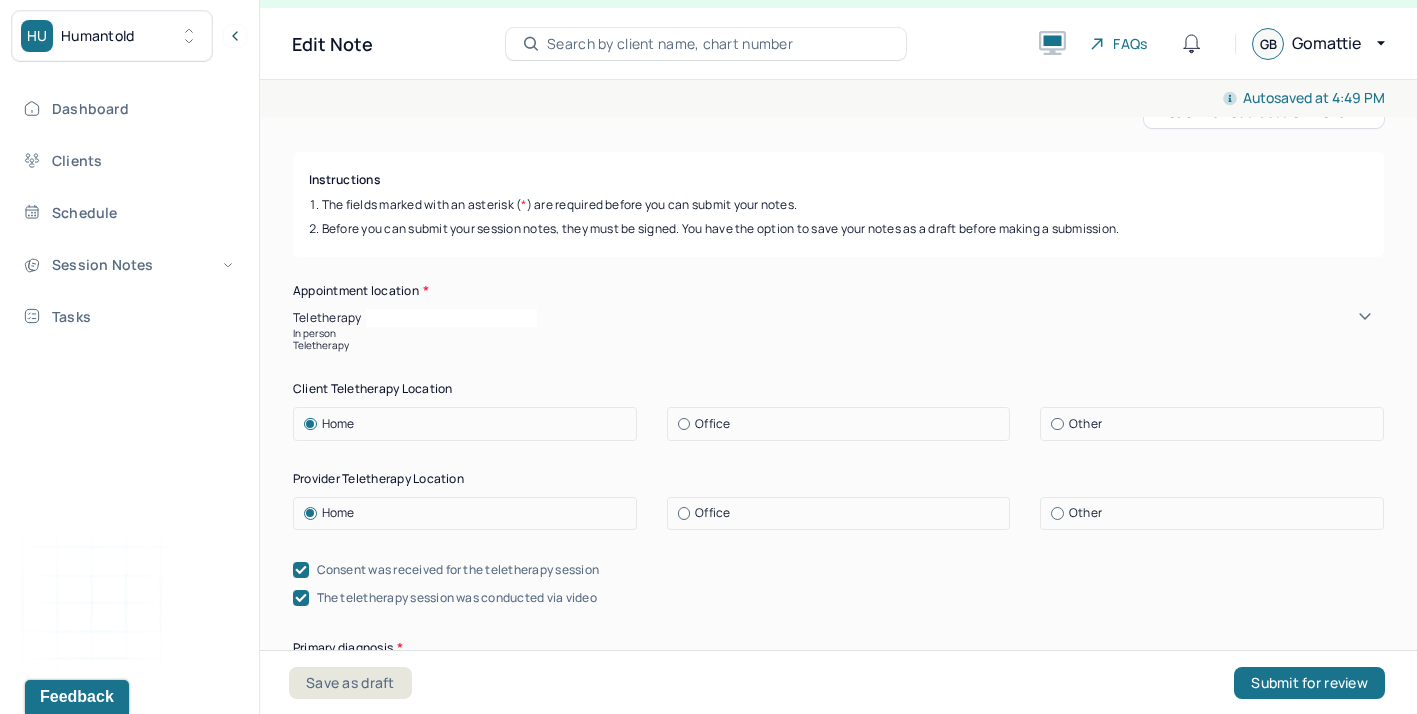 click on "Teletherapy" at bounding box center (838, 318) 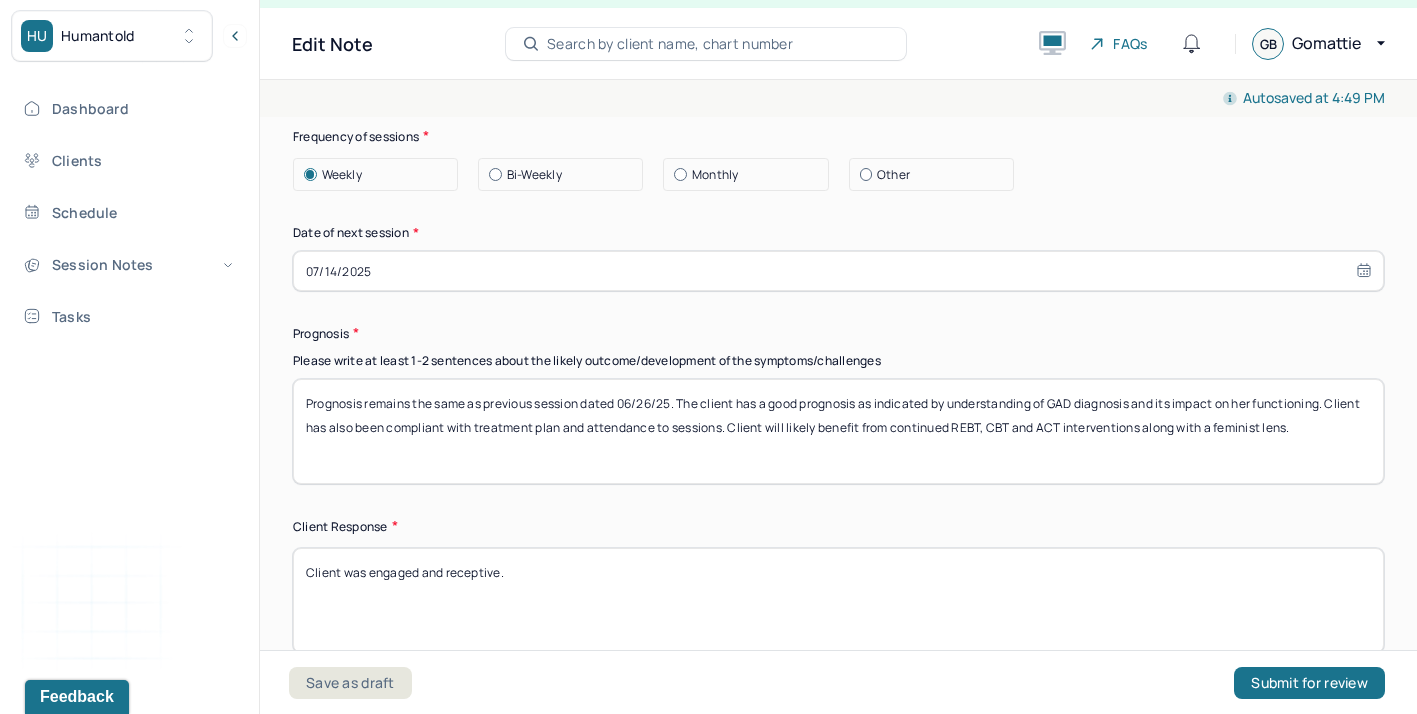 scroll, scrollTop: 2542, scrollLeft: 0, axis: vertical 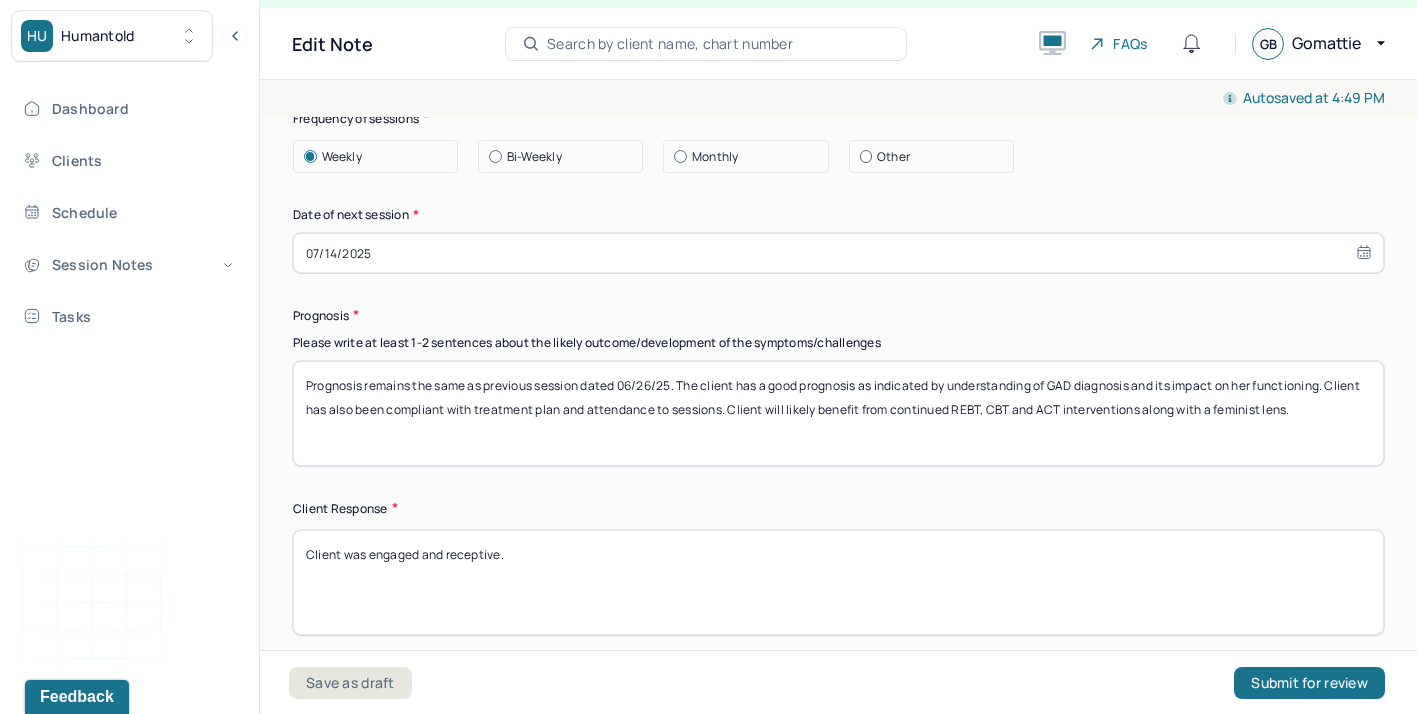 click on "Prognosis remains the same as previous session dated 06/26/25. The client has a good prognosis as indicated by understanding of GAD diagnosis and its impact on her functioning. Client has also been compliant with treatment plan and attendance to sessions. Client will likely benefit from continued REBT, CBT and ACT interventions along with a feminist lens." at bounding box center (838, 413) 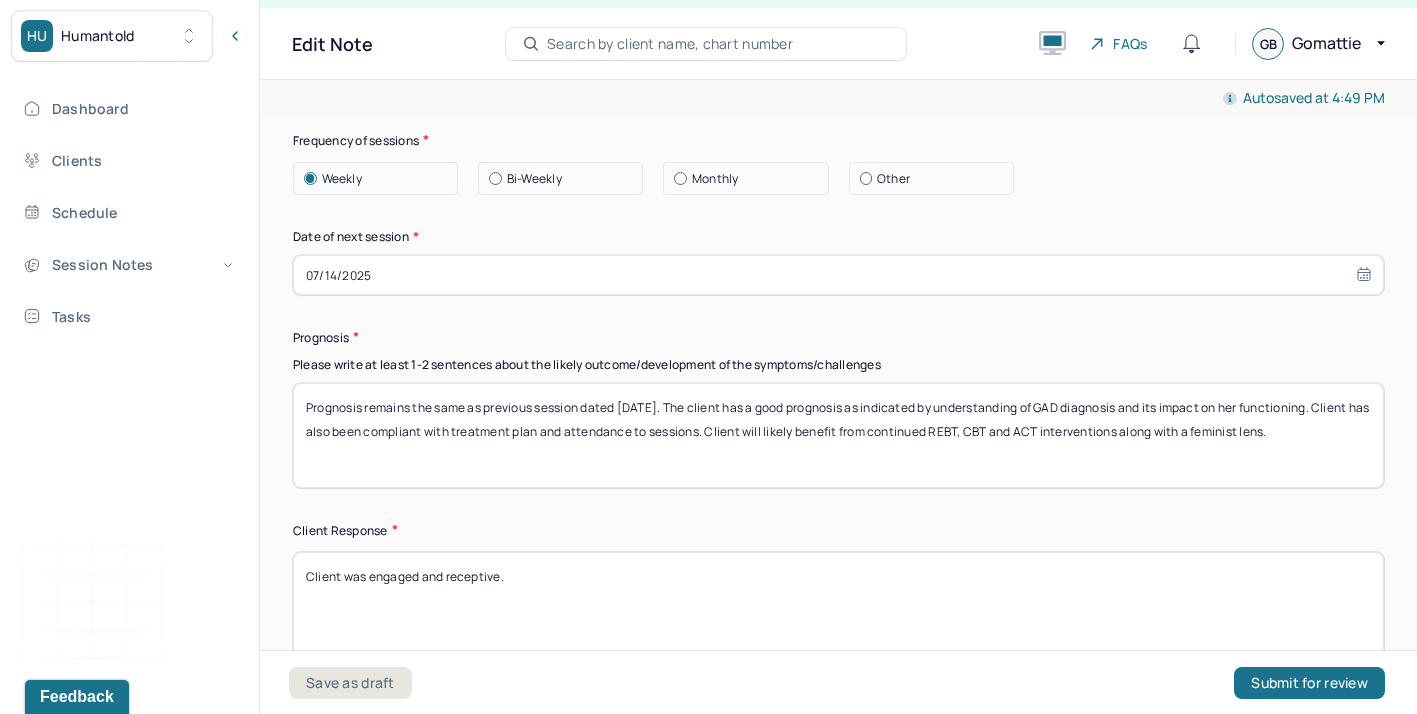 type on "Prognosis remains the same as previous session dated [DATE]. The client has a good prognosis as indicated by understanding of GAD diagnosis and its impact on her functioning. Client has also been compliant with treatment plan and attendance to sessions. Client will likely benefit from continued REBT, CBT and ACT interventions along with a feminist lens." 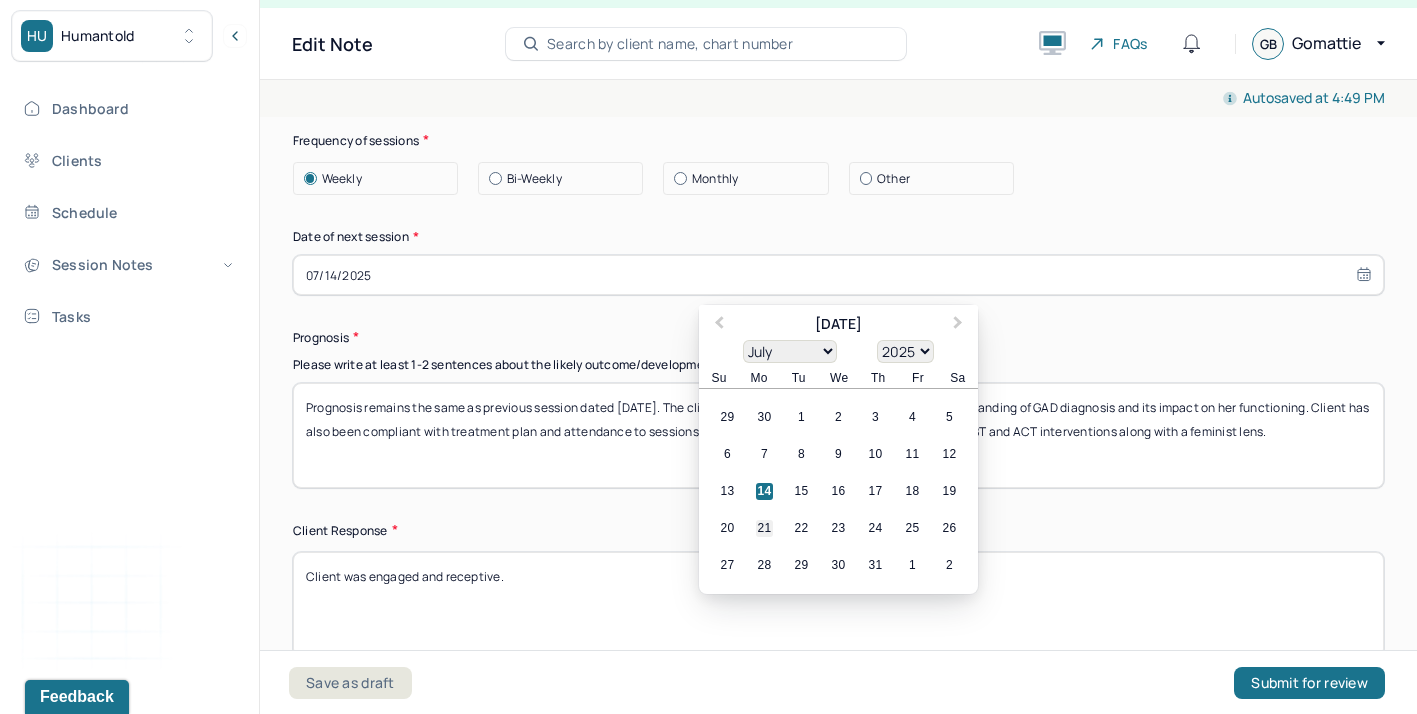click on "21" at bounding box center [764, 529] 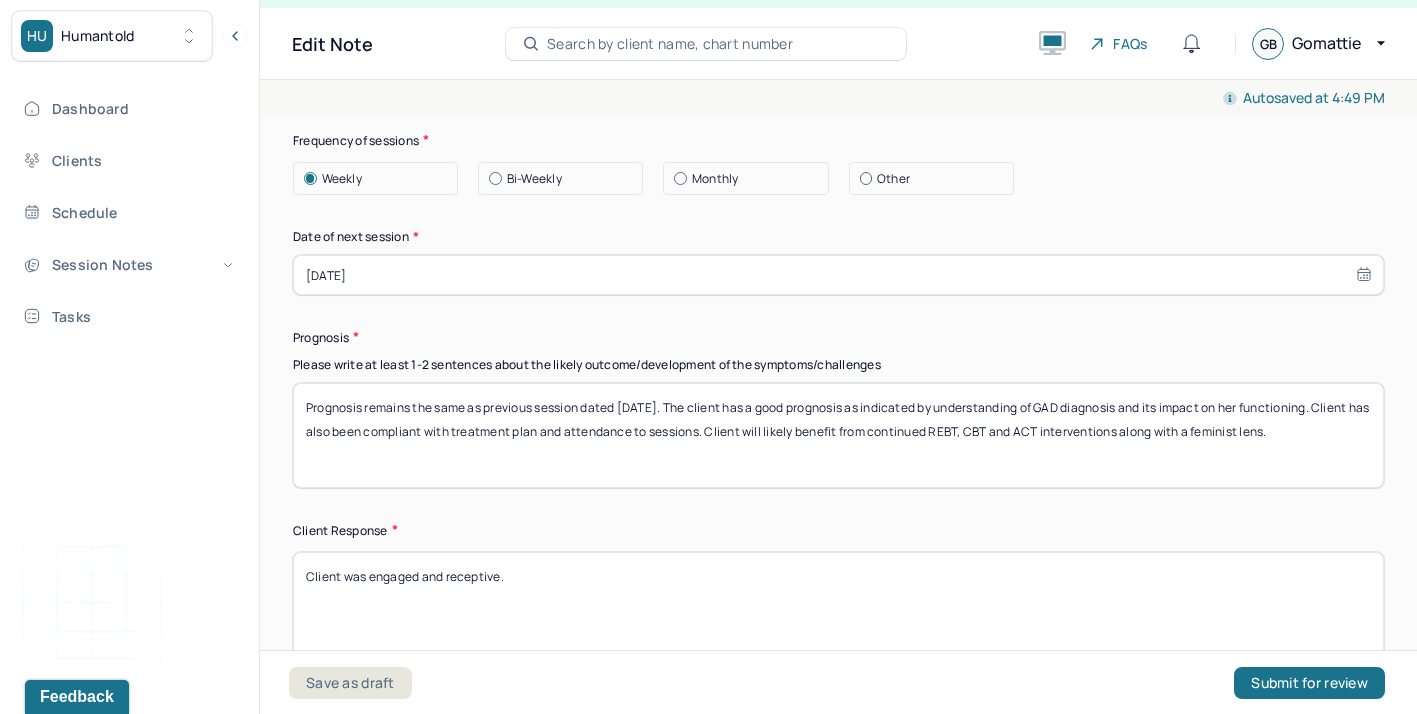 click on "Prognosis" at bounding box center [838, 337] 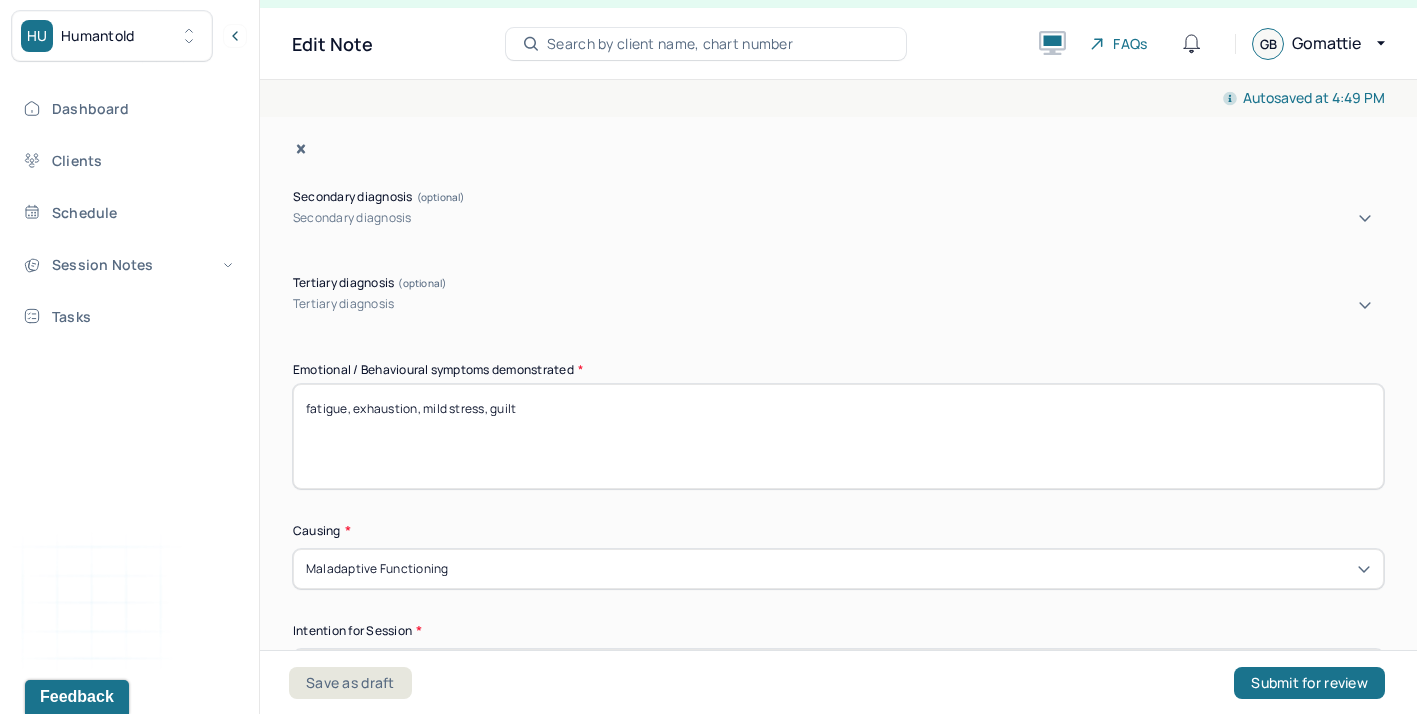 scroll, scrollTop: 565, scrollLeft: 0, axis: vertical 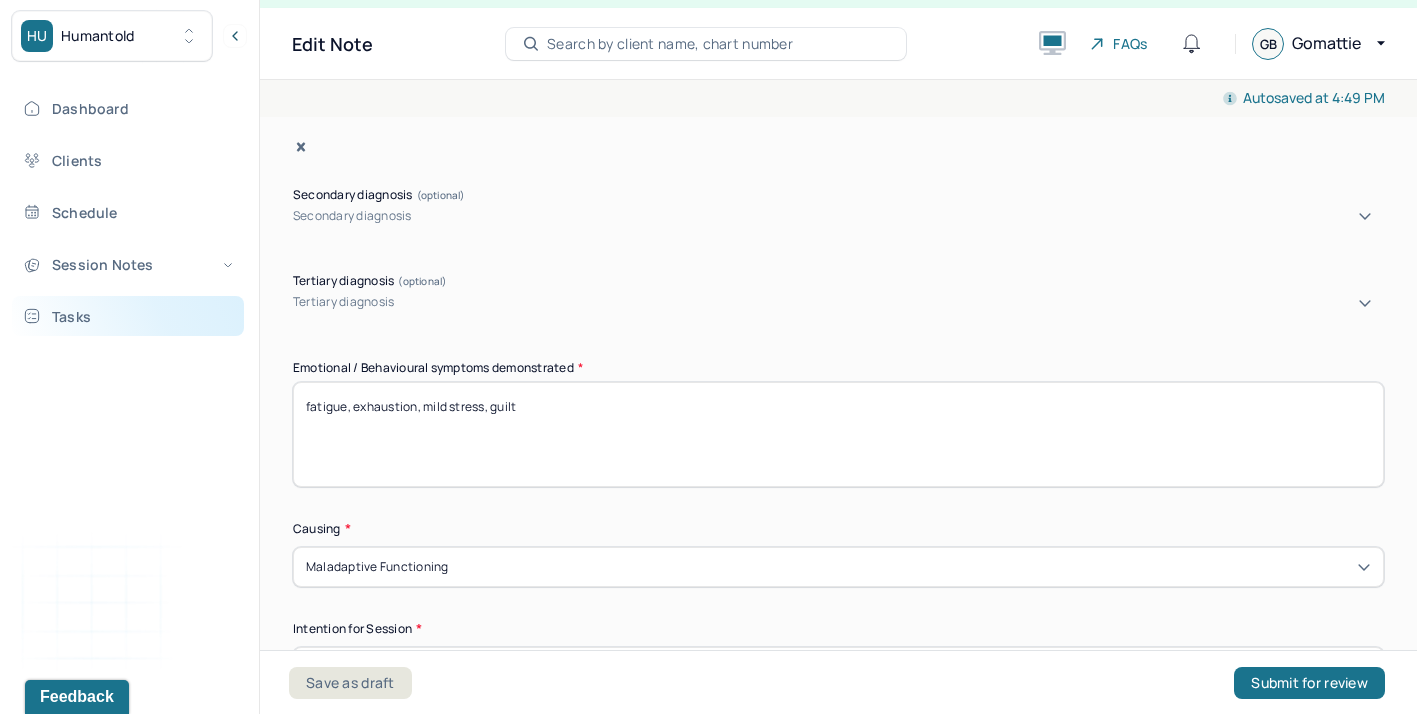 drag, startPoint x: 509, startPoint y: 382, endPoint x: 194, endPoint y: 333, distance: 318.78833 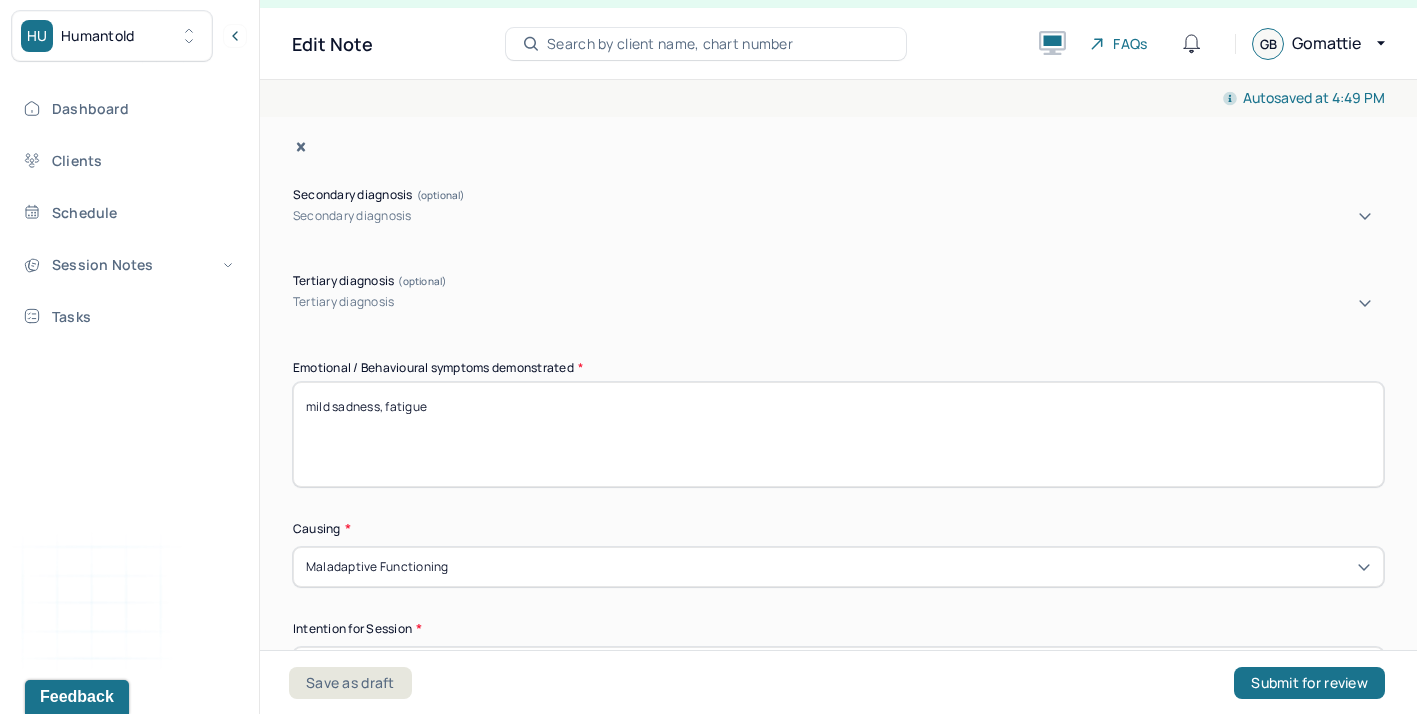 type on "mild sadness, fatigue" 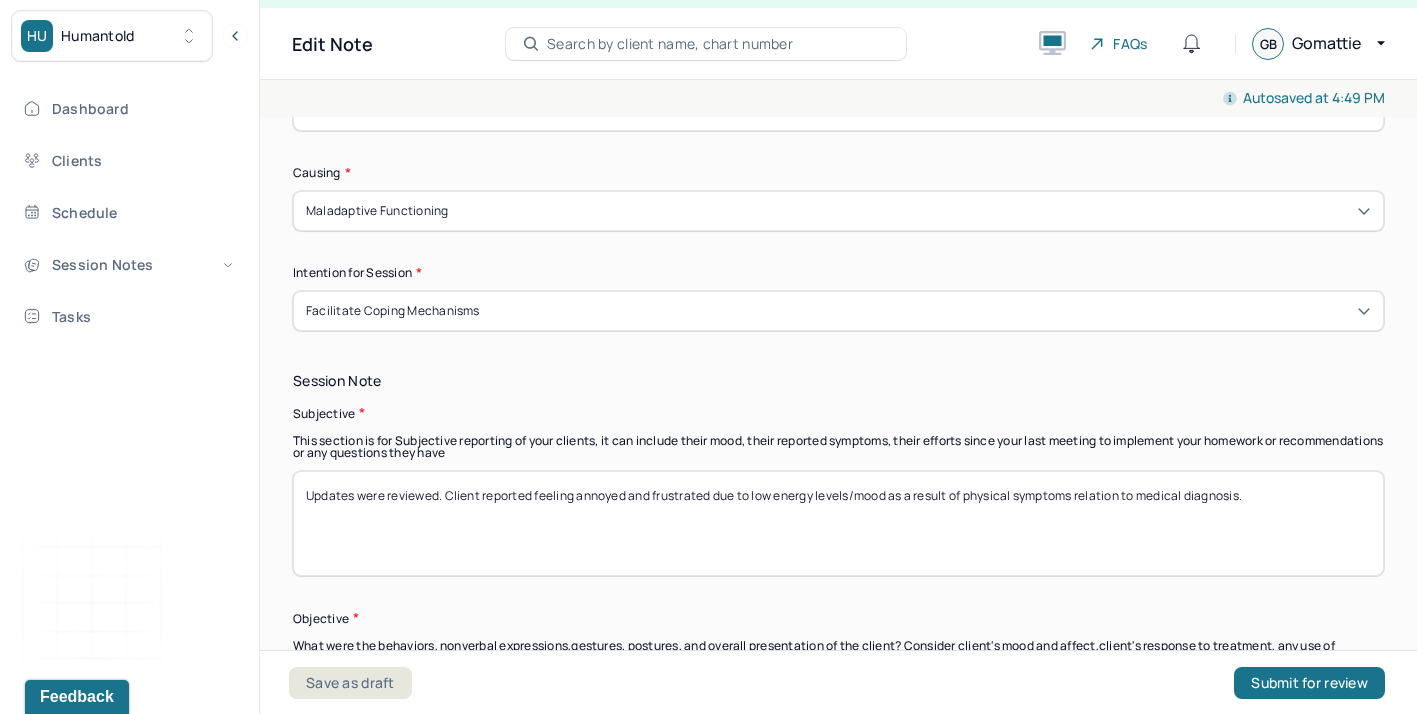 scroll, scrollTop: 961, scrollLeft: 0, axis: vertical 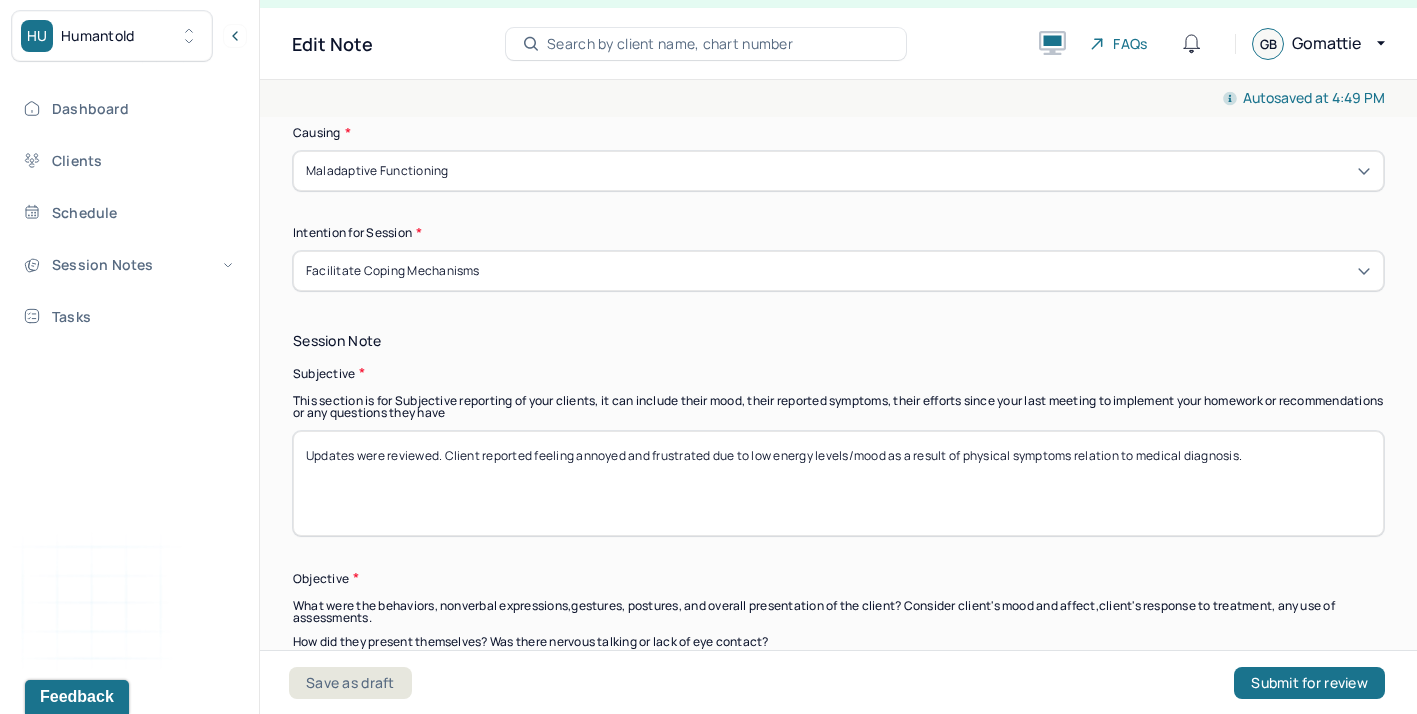 drag, startPoint x: 1285, startPoint y: 453, endPoint x: 552, endPoint y: 416, distance: 733.9332 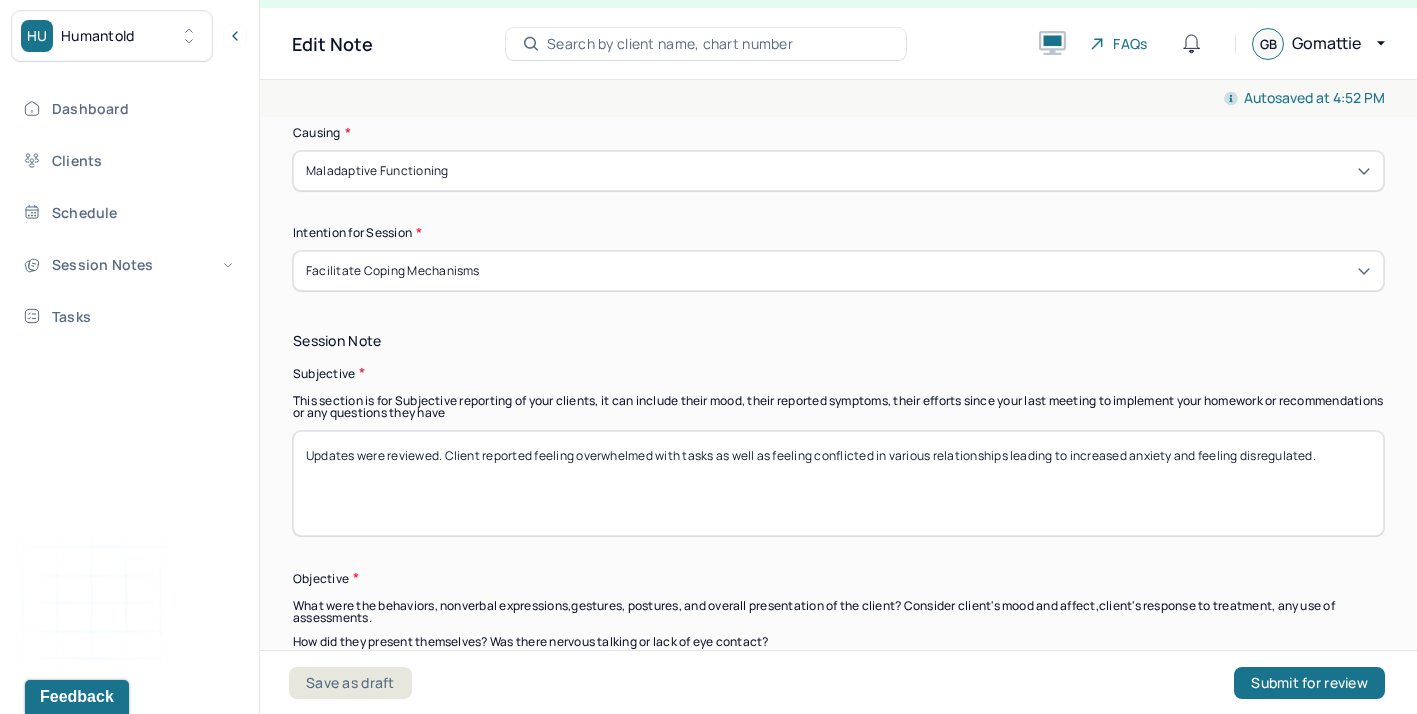 click on "Updates were reviewed. Client reported feeling overwhelmed with tasks as well as feeling conflicted in various relationships leading to increased anxiety and feeling disregulated" at bounding box center [838, 483] 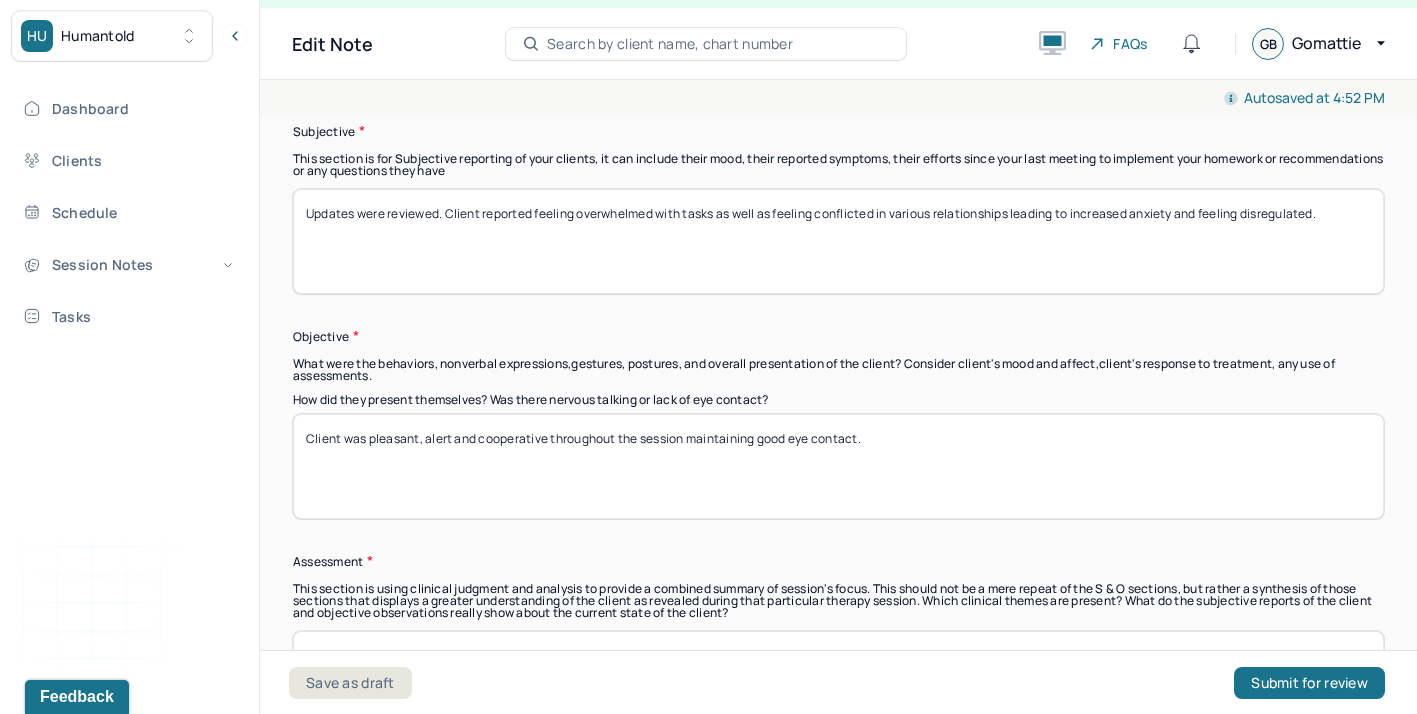scroll, scrollTop: 1216, scrollLeft: 0, axis: vertical 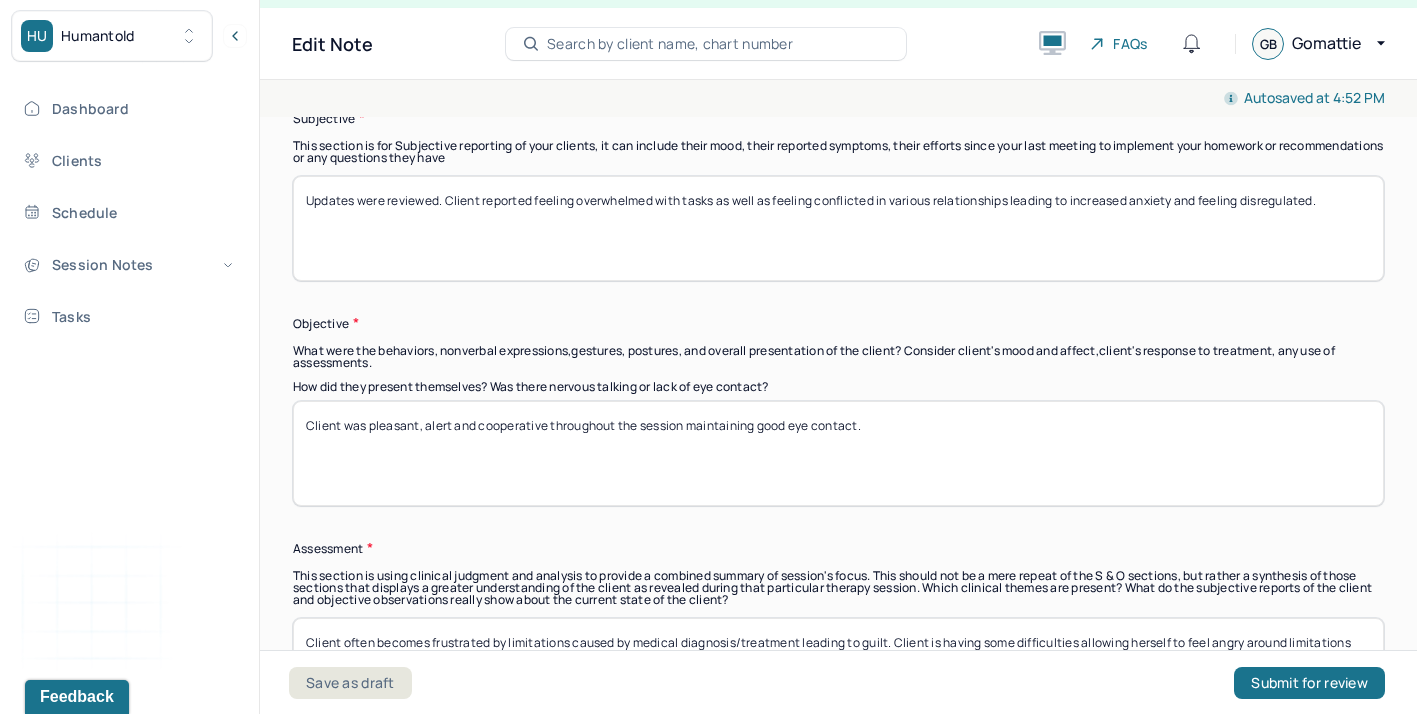 type on "Updates were reviewed. Client reported feeling overwhelmed with tasks as well as feeling conflicted in various relationships leading to increased anxiety and feeling disregulated." 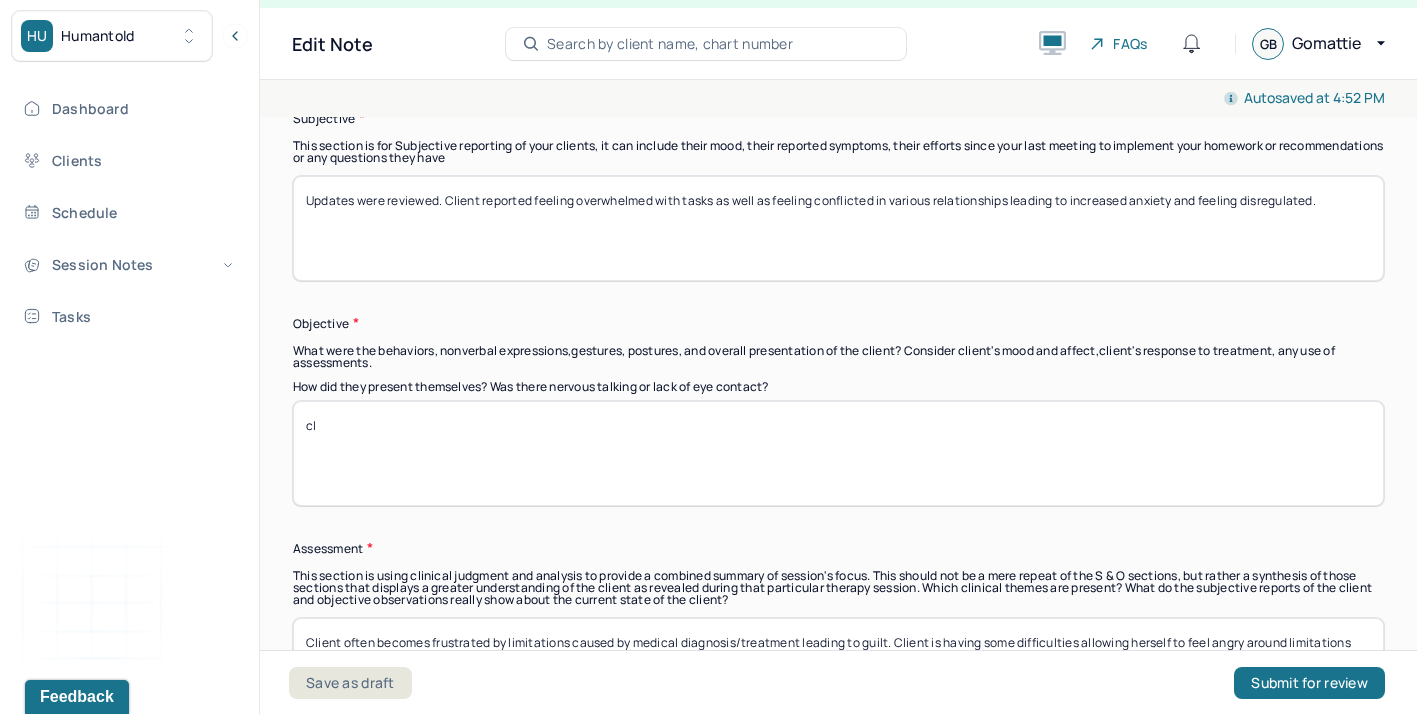 type on "c" 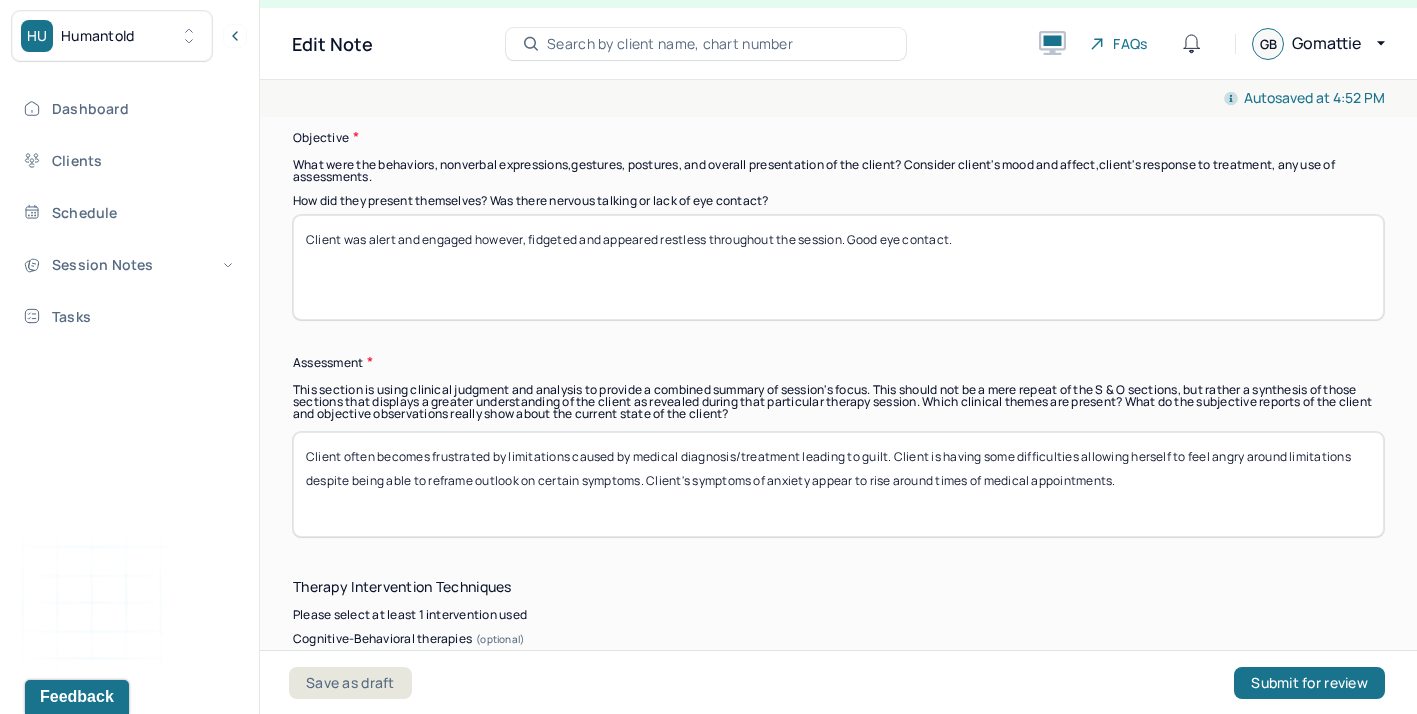 scroll, scrollTop: 1443, scrollLeft: 0, axis: vertical 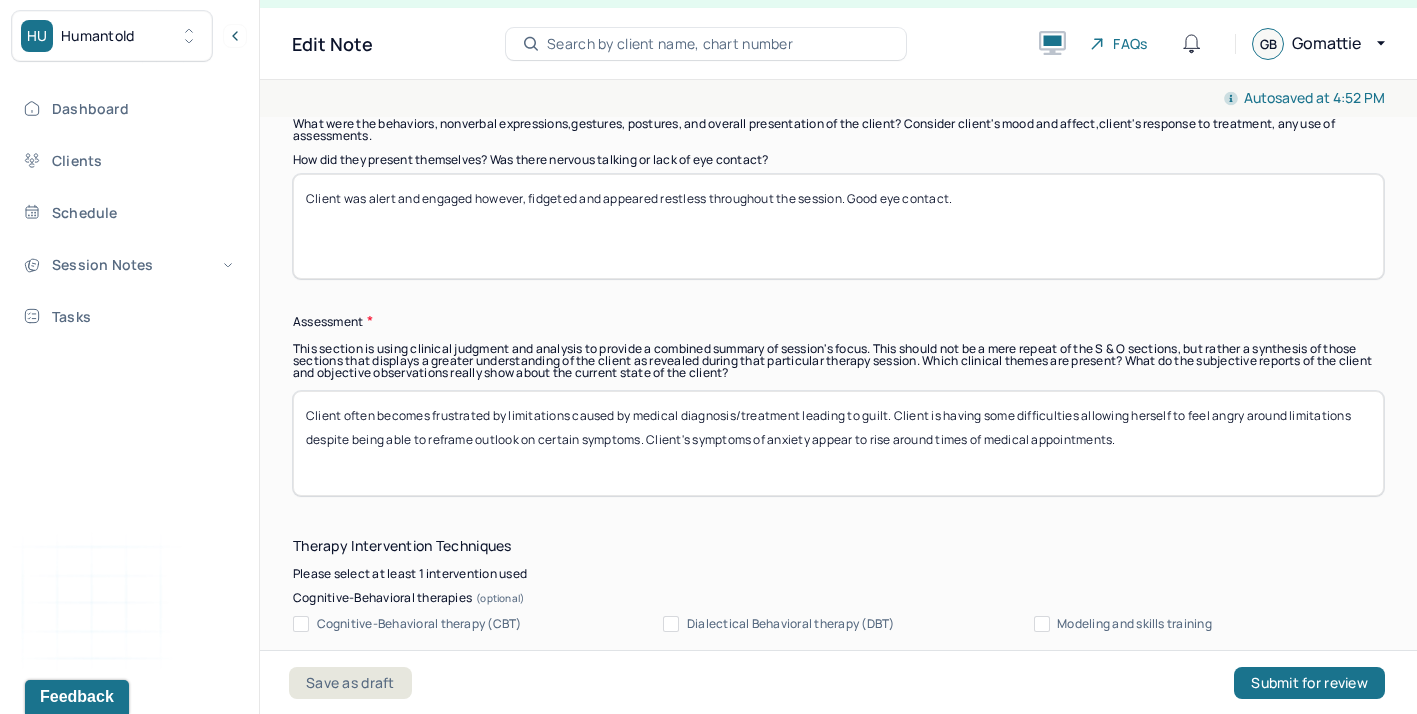 type on "Client was alert and engaged however, fidgeted and appeared restless throughout the session. Good eye contact." 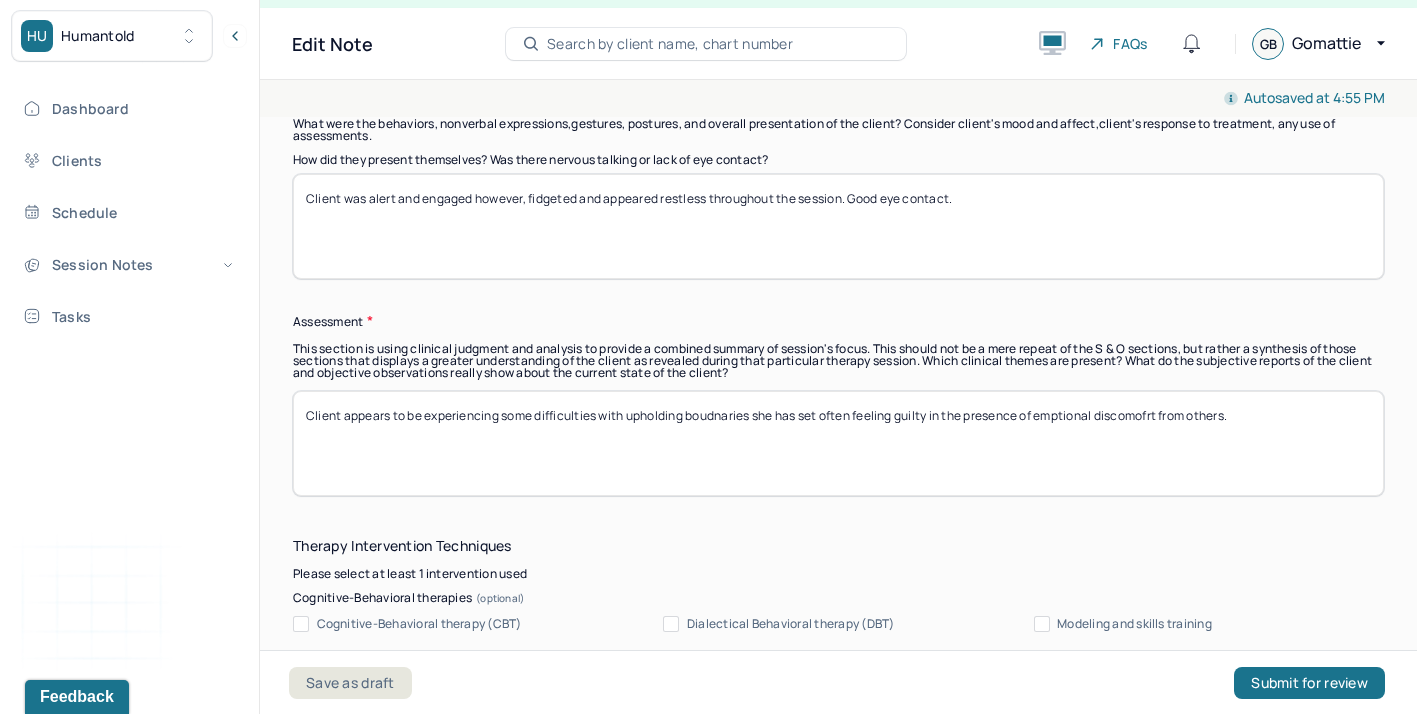 click on "Client appears to be experiencing some difficulties with" at bounding box center (838, 443) 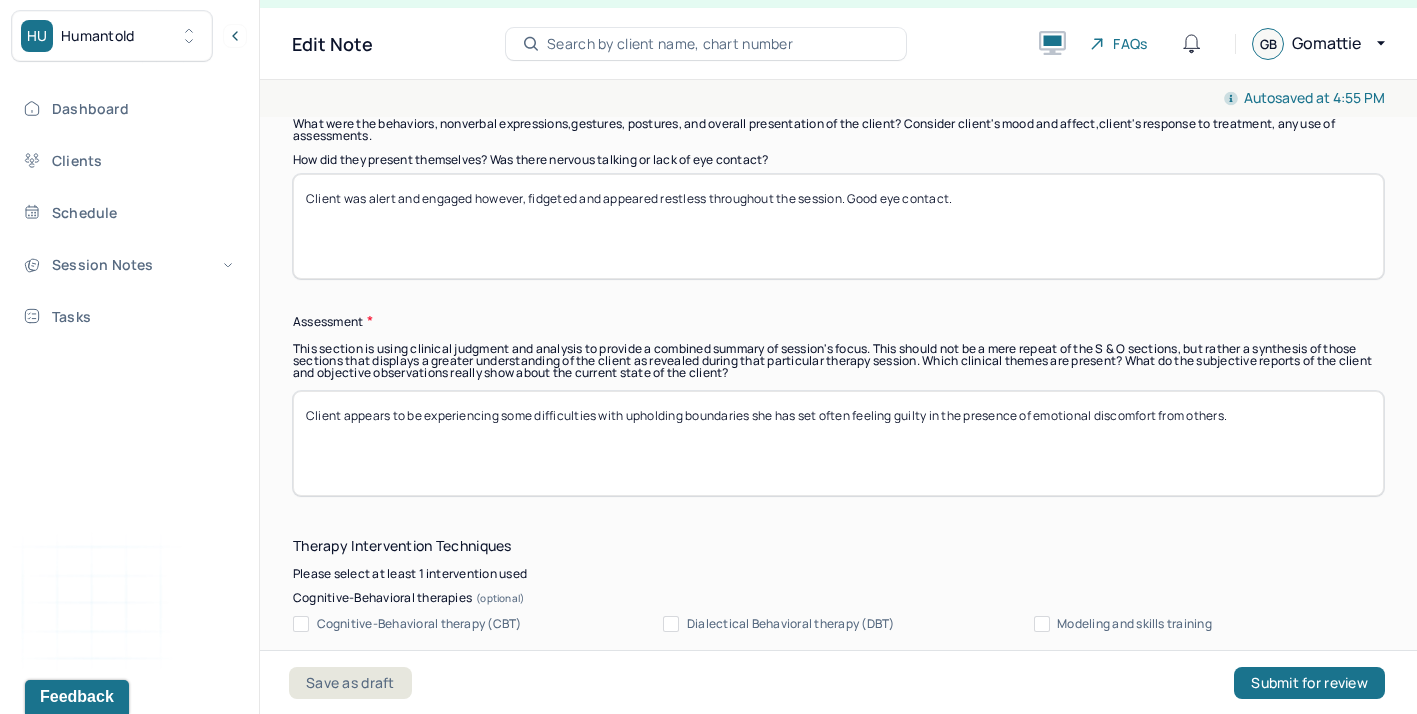 click on "Client appears to be experiencing some difficulties with upholding boundaries she has set often feeling guilty in the presence of emotional discomofrt from others." at bounding box center (838, 443) 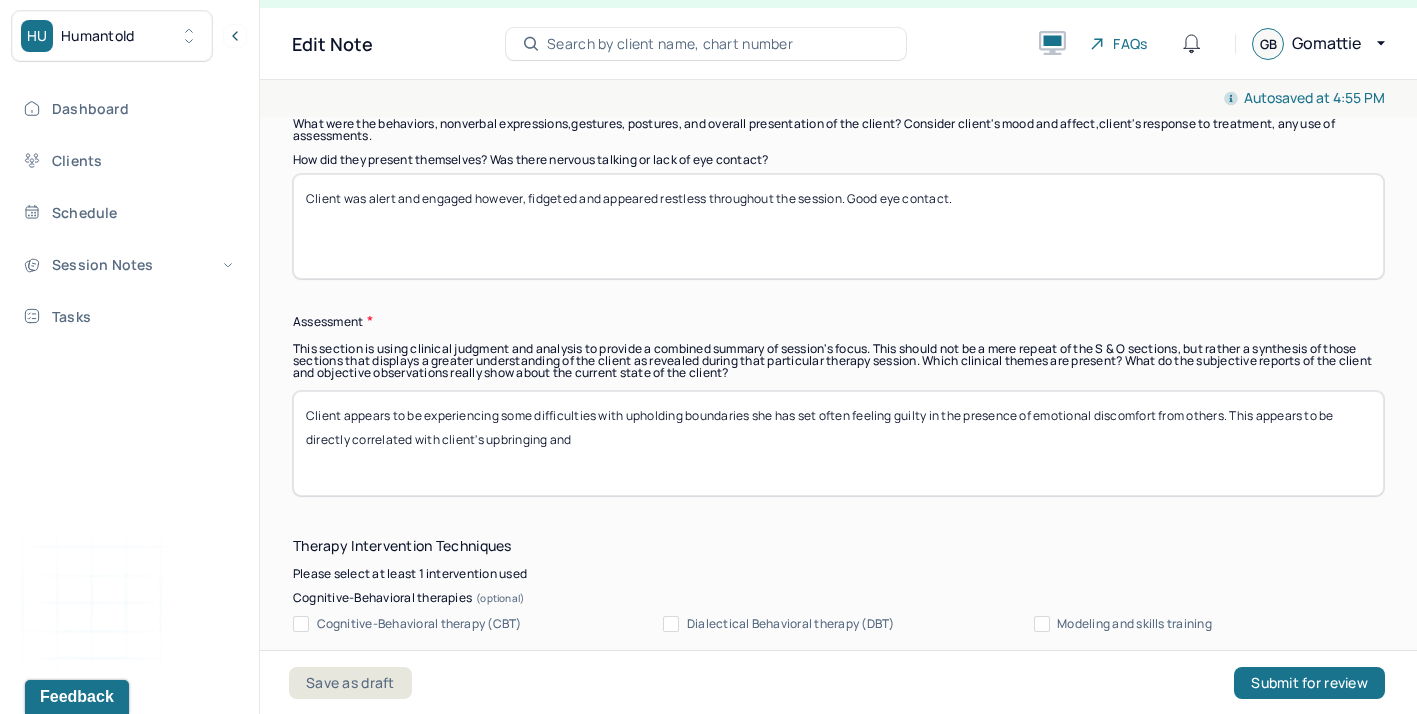 click on "Client appears to be experiencing some difficulties with upholding boundaries she has set often feeling guilty in the presence of emotional discomfort from others. This appears to be directly correlated with client's upbringining and" at bounding box center [838, 443] 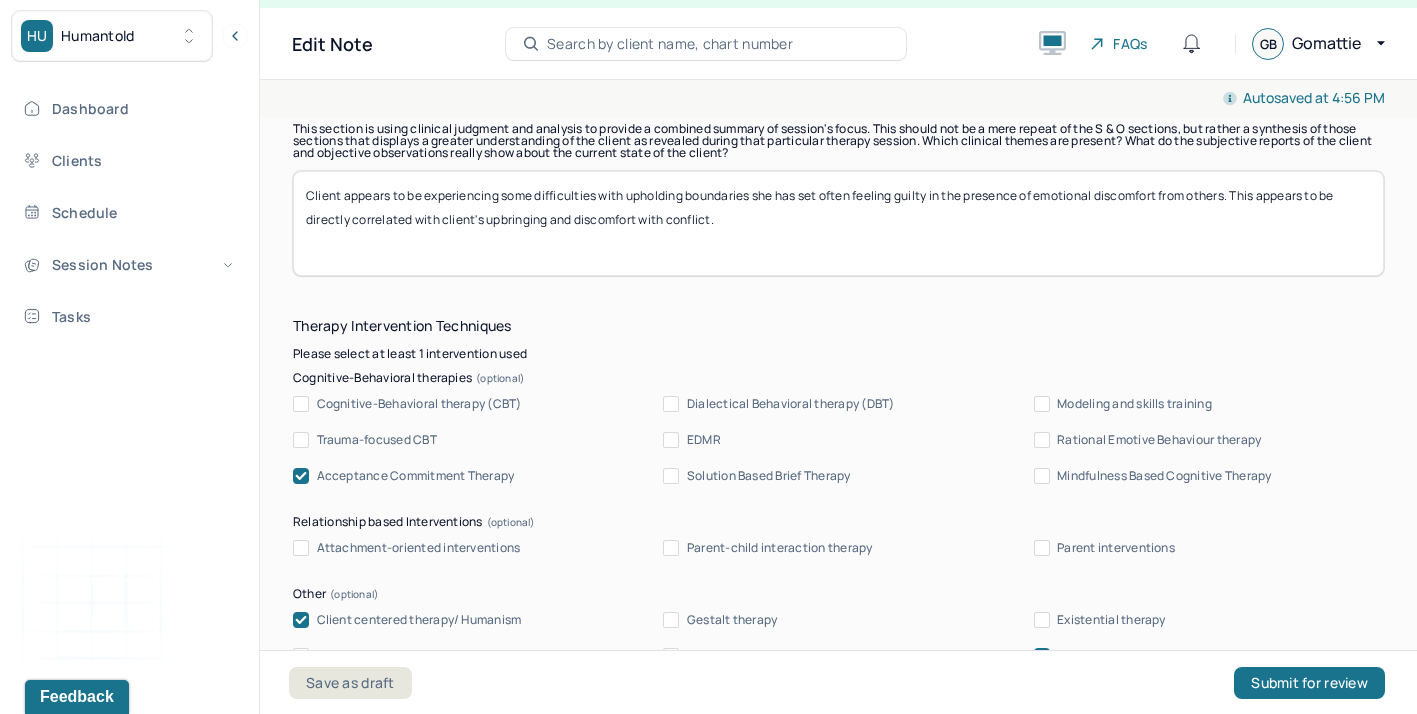 scroll, scrollTop: 1612, scrollLeft: 0, axis: vertical 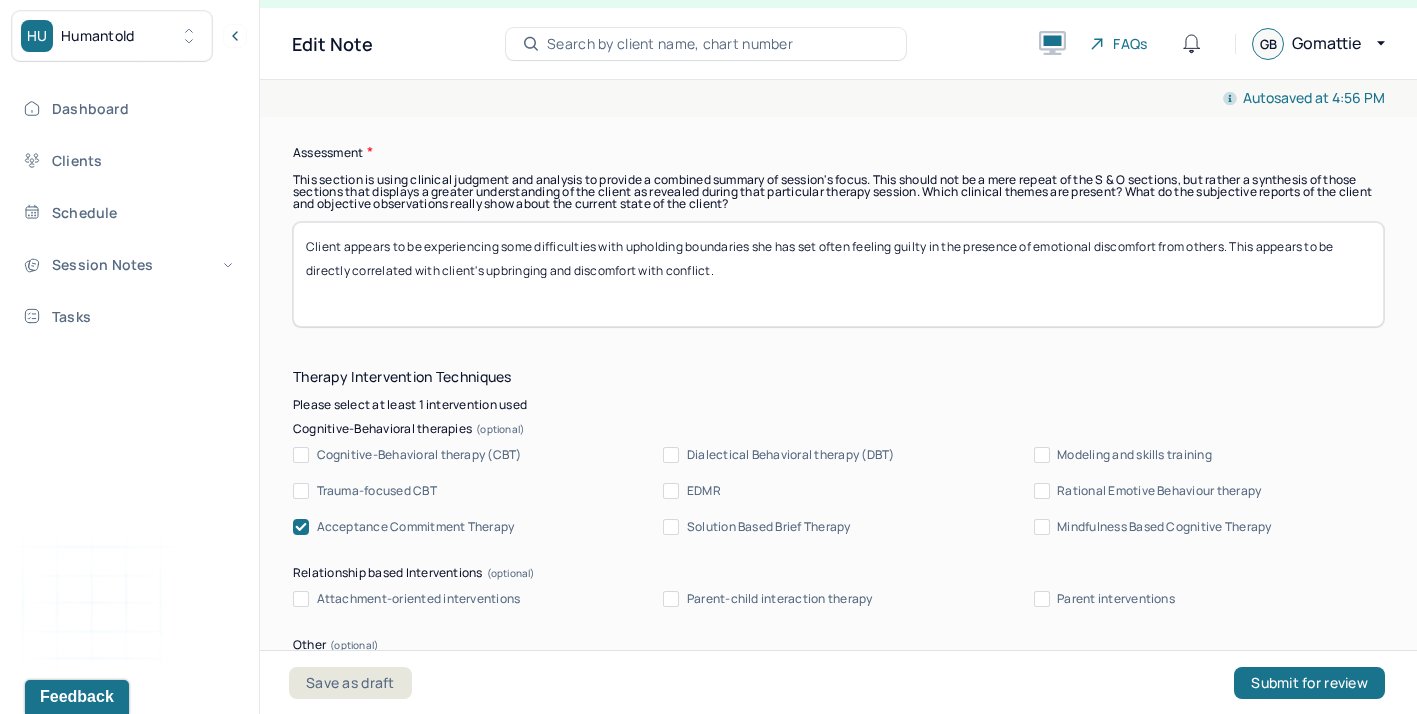 type on "Client appears to be experiencing some difficulties with upholding boundaries she has set often feeling guilty in the presence of emotional discomfort from others. This appears to be directly correlated with client's upbringing and discomfort with conflict." 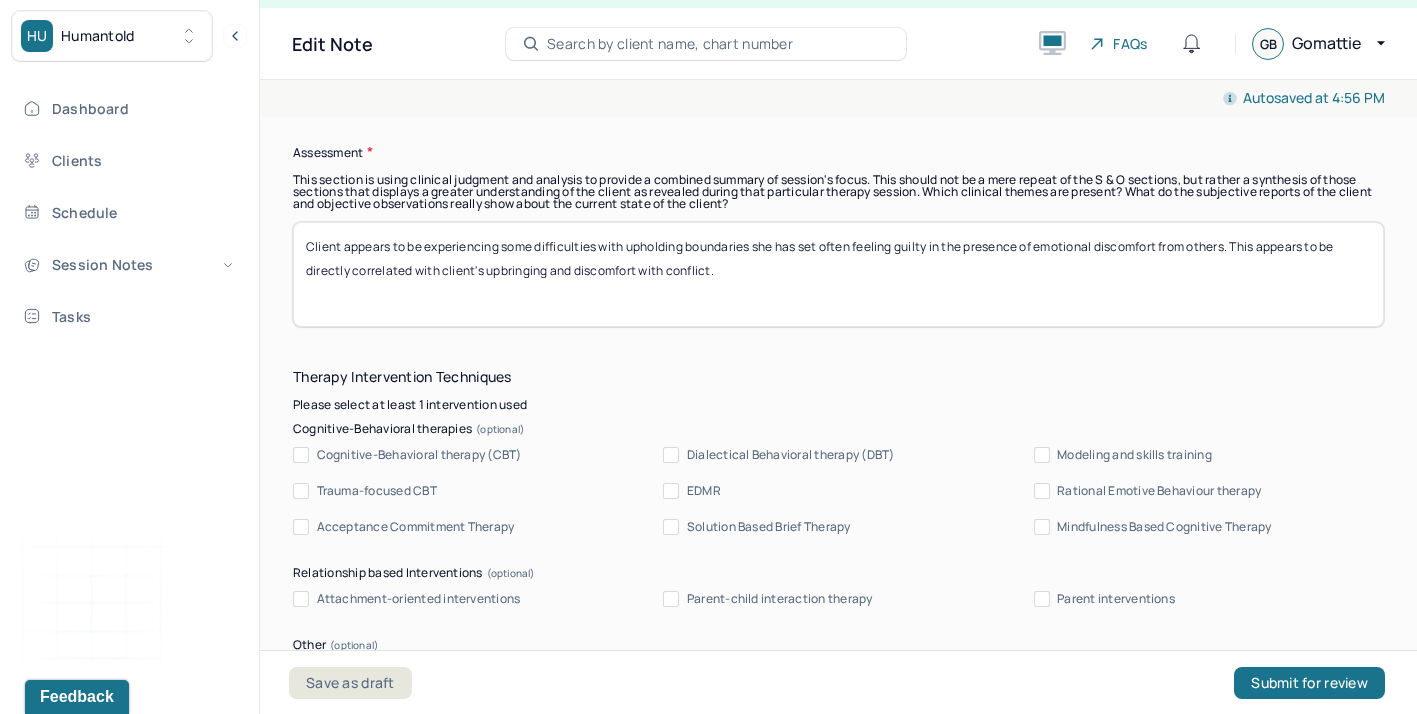 click on "Modeling and skills training" at bounding box center [1042, 455] 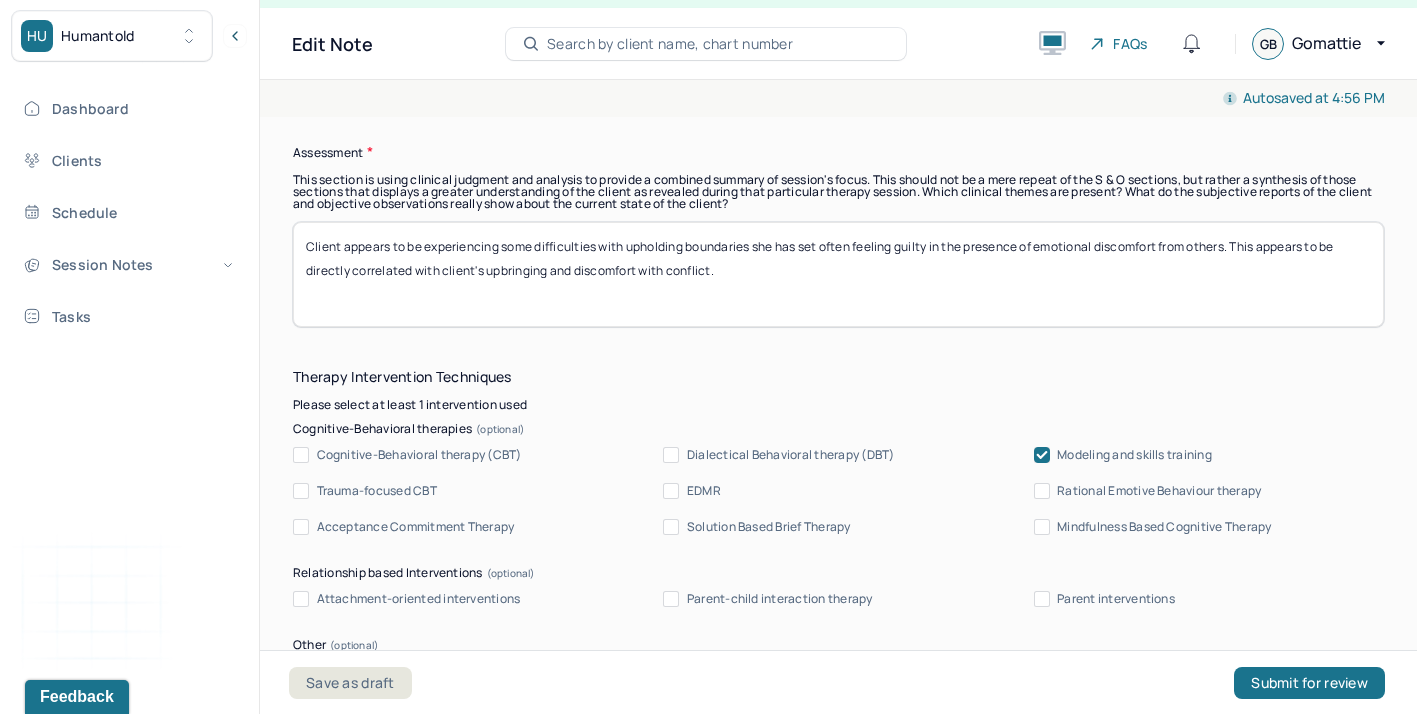 click on "Mindfulness Based Cognitive Therapy" at bounding box center [1042, 527] 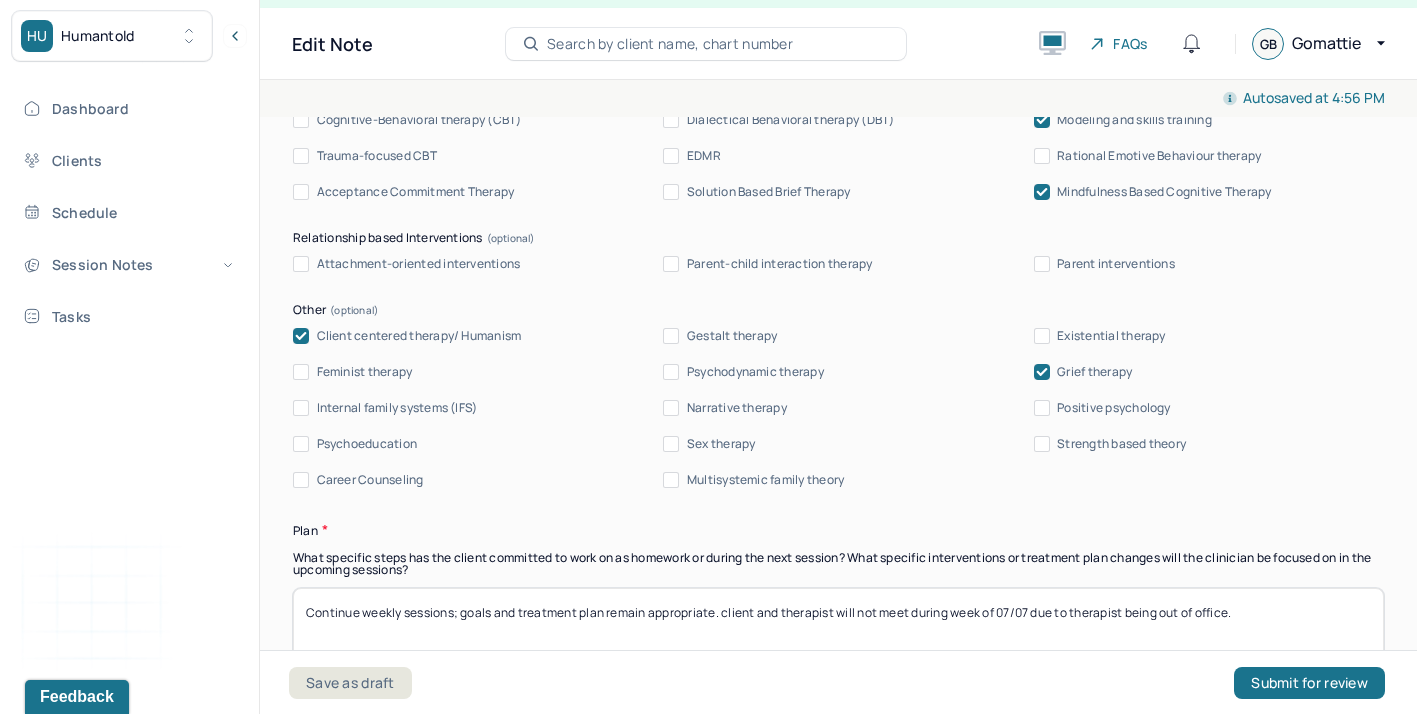 scroll, scrollTop: 2044, scrollLeft: 0, axis: vertical 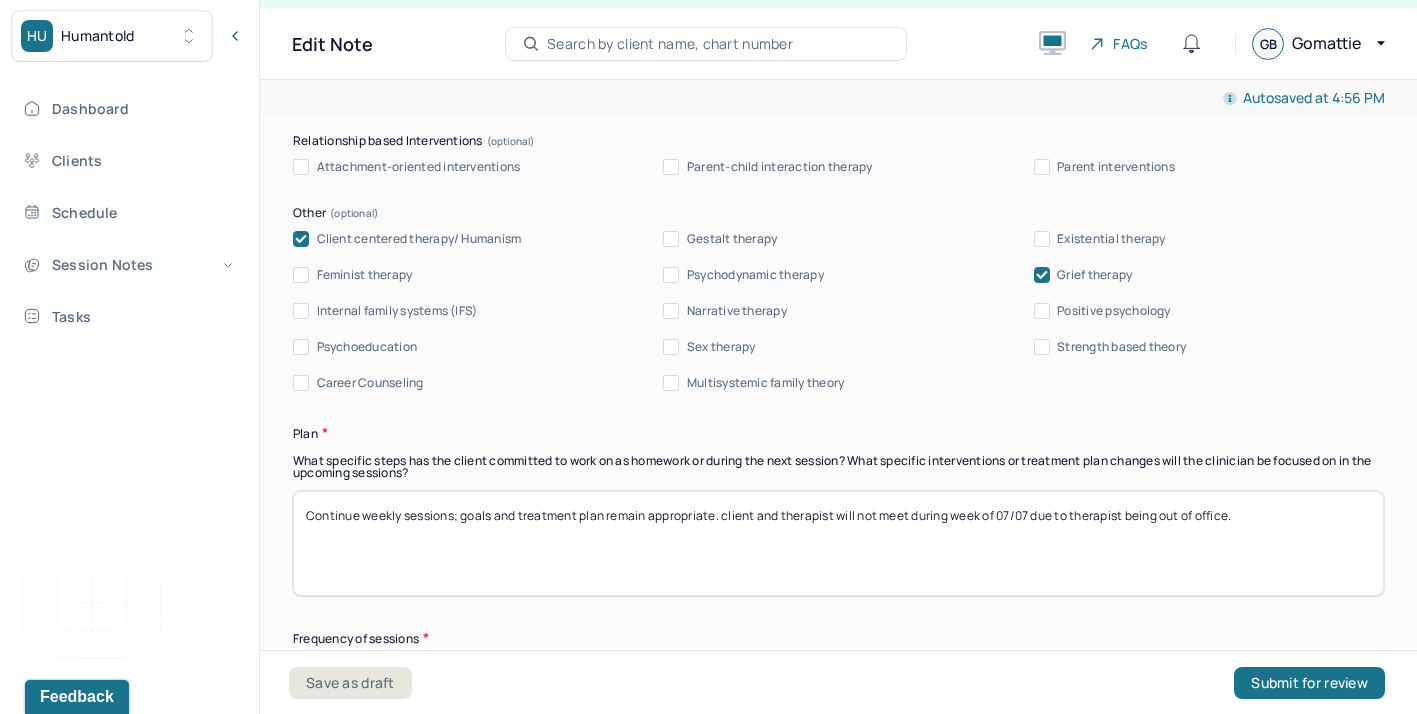 click 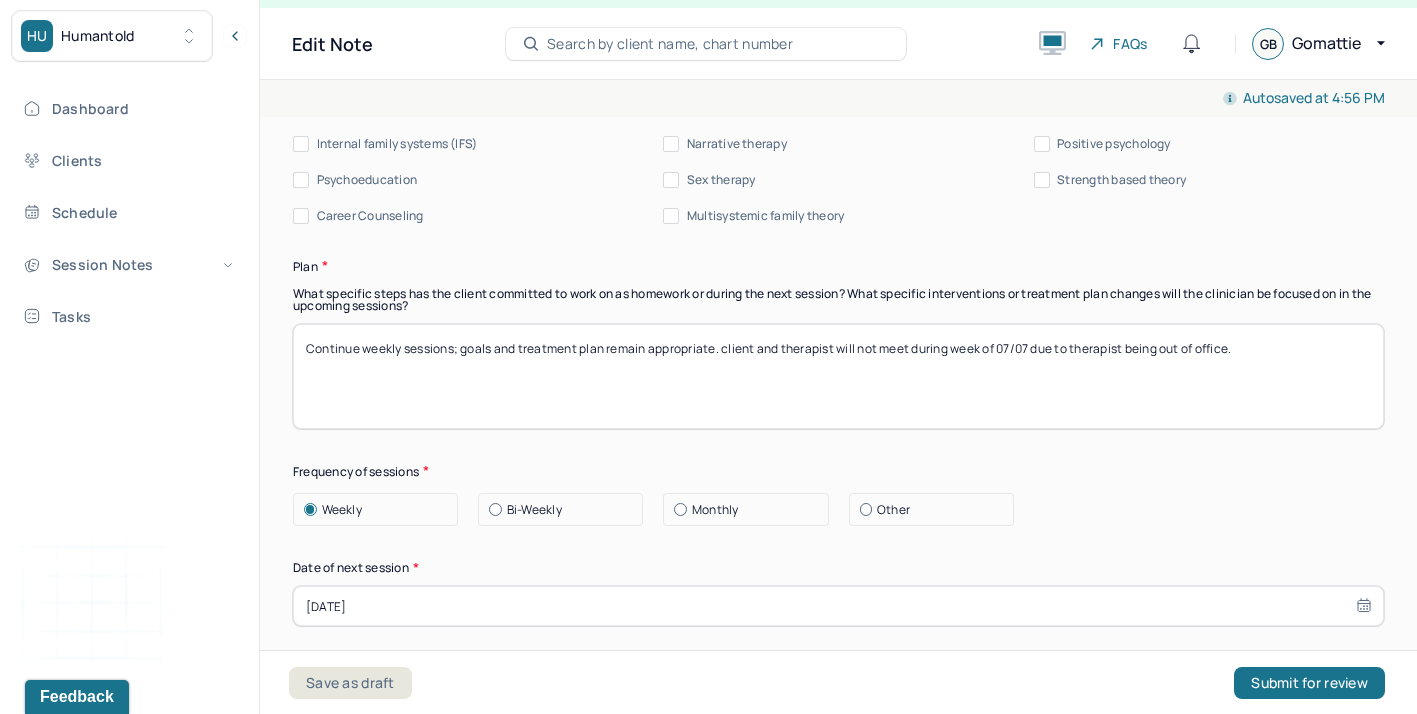 scroll, scrollTop: 2212, scrollLeft: 0, axis: vertical 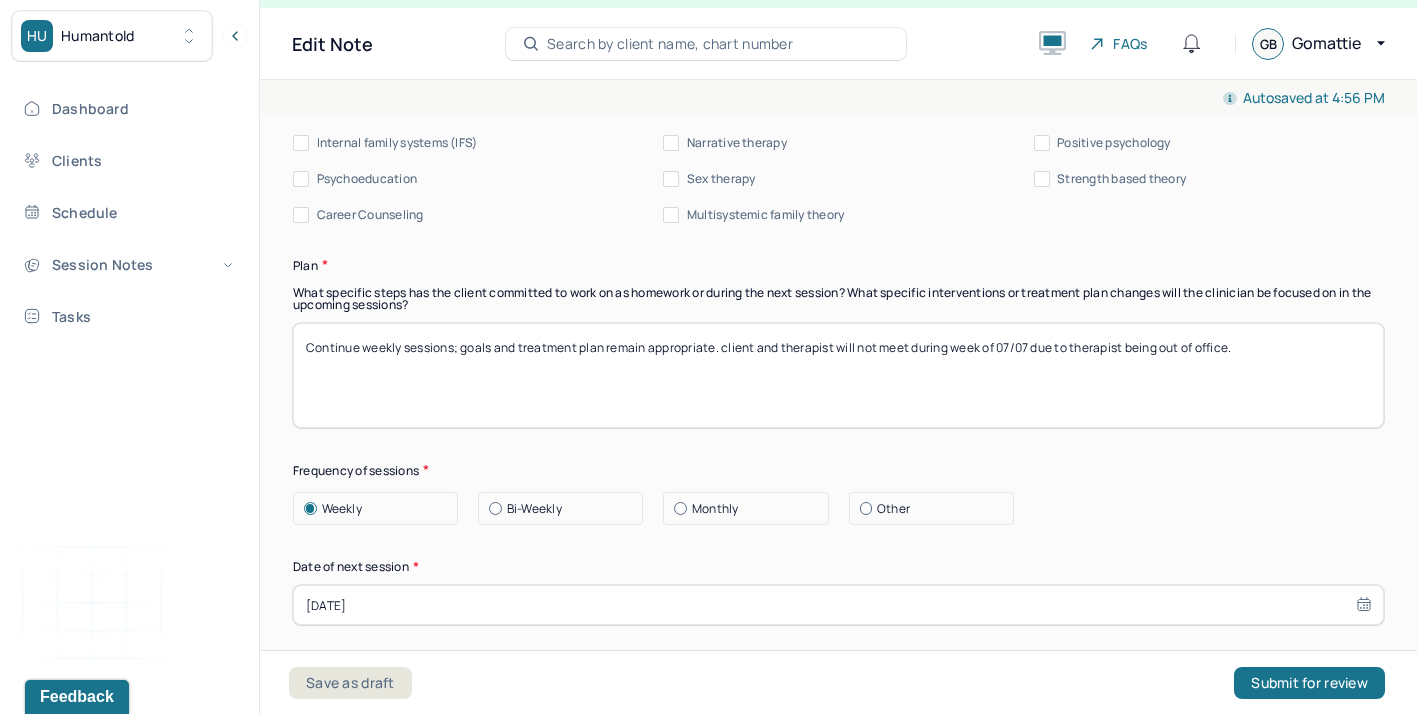 drag, startPoint x: 1285, startPoint y: 328, endPoint x: 725, endPoint y: 326, distance: 560.0036 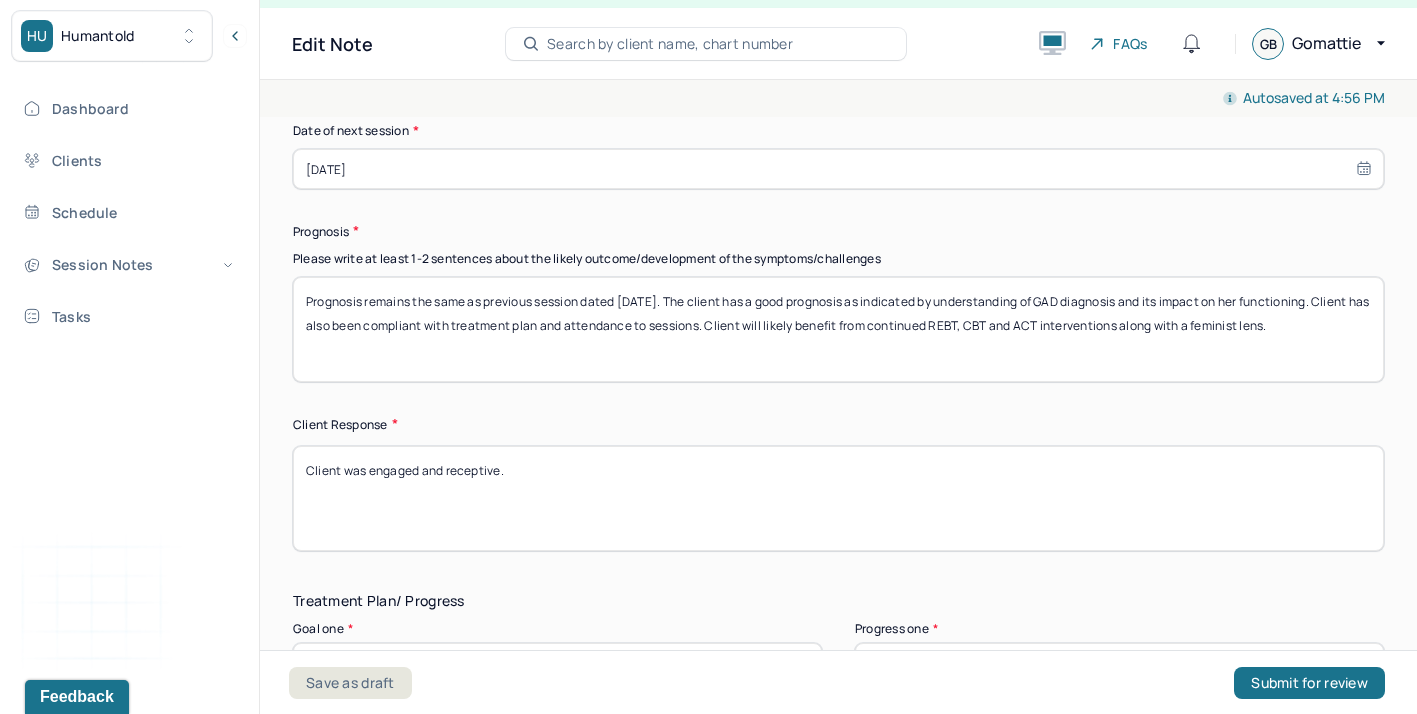 scroll, scrollTop: 2710, scrollLeft: 0, axis: vertical 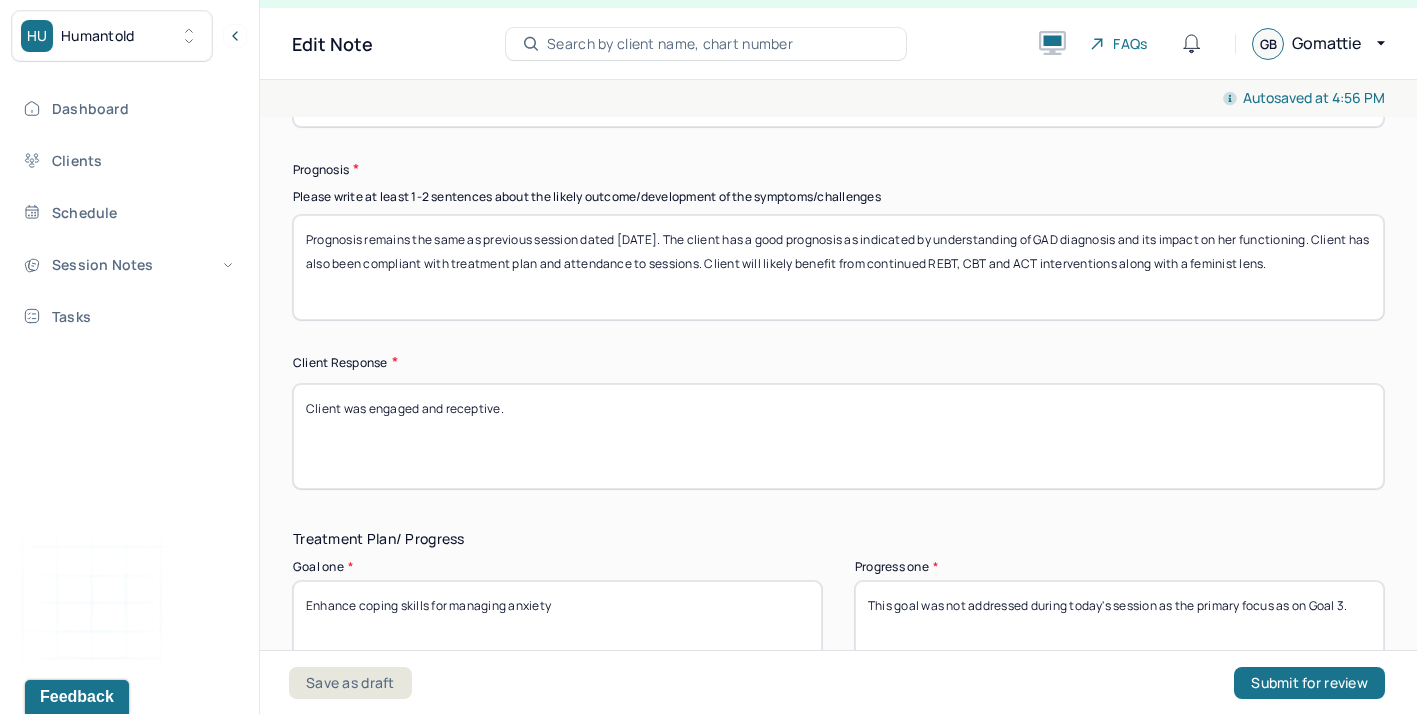 type on "Continue weekly sessions; goals and treatment plan remain appropriate." 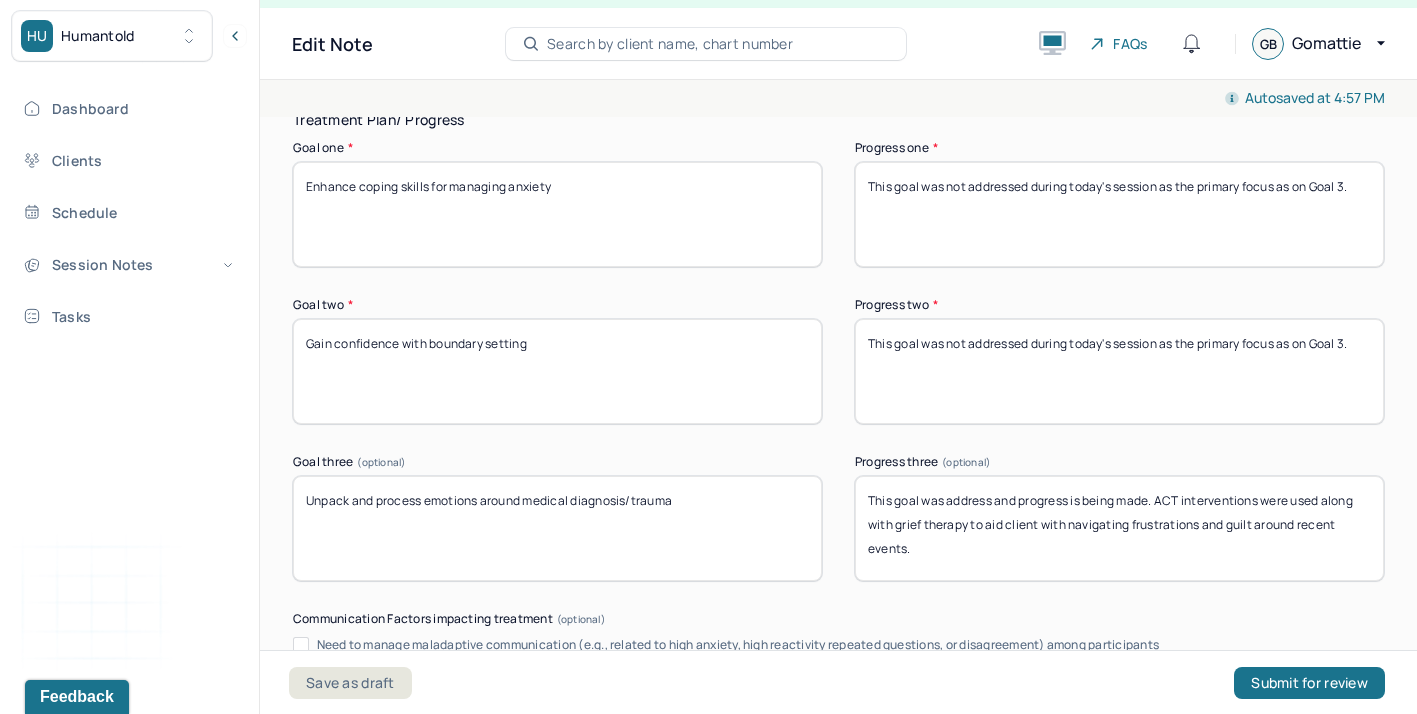 scroll, scrollTop: 3132, scrollLeft: 0, axis: vertical 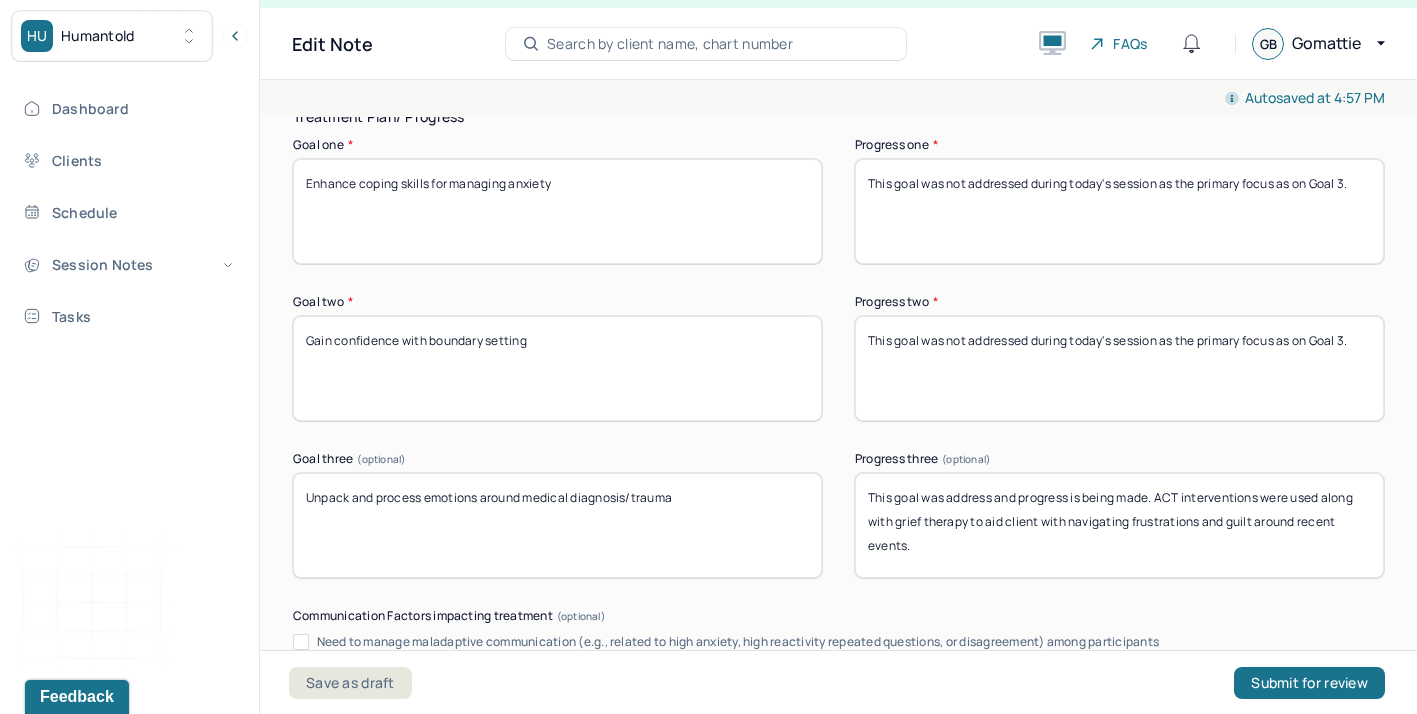 type on "Client was engaged and receptive. Client visibly relaxed during session after engaging in deep breathing and progressive muscle relaxation techniques." 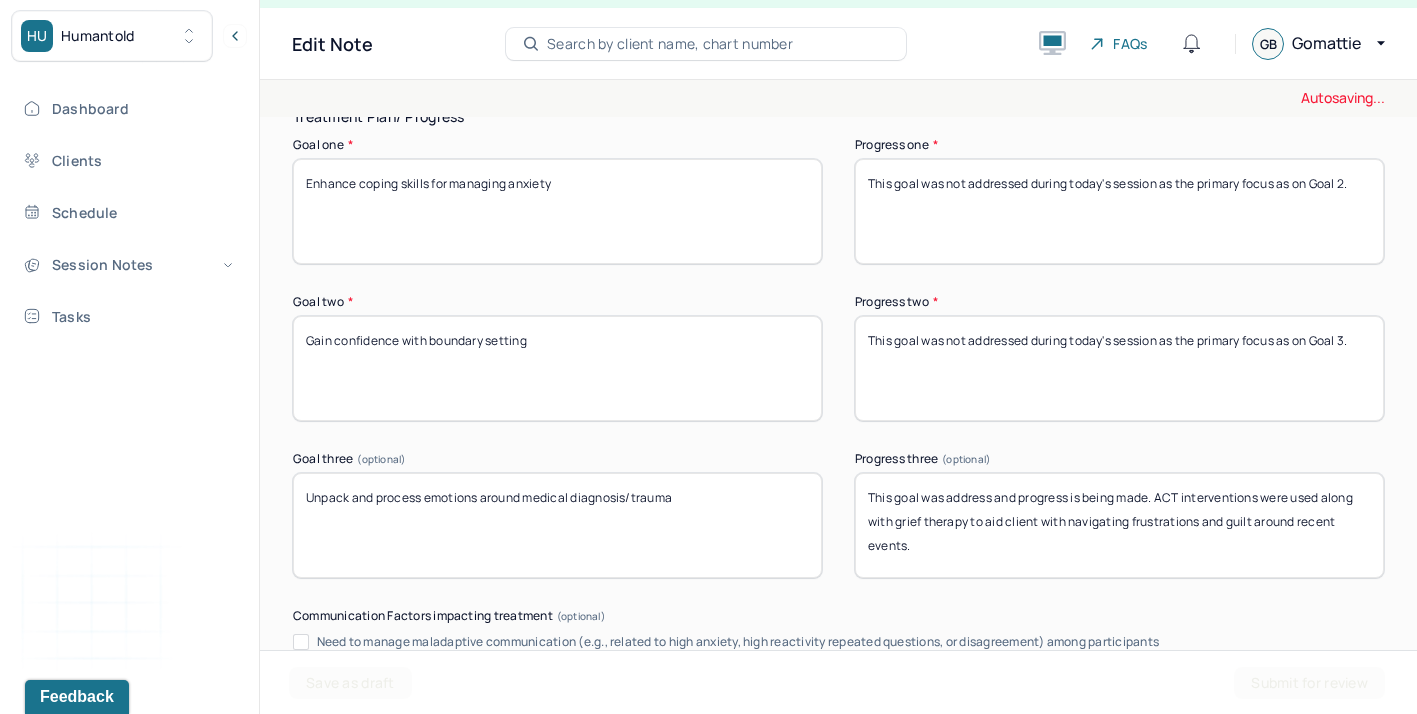 drag, startPoint x: 1367, startPoint y: 172, endPoint x: 949, endPoint y: 120, distance: 421.22205 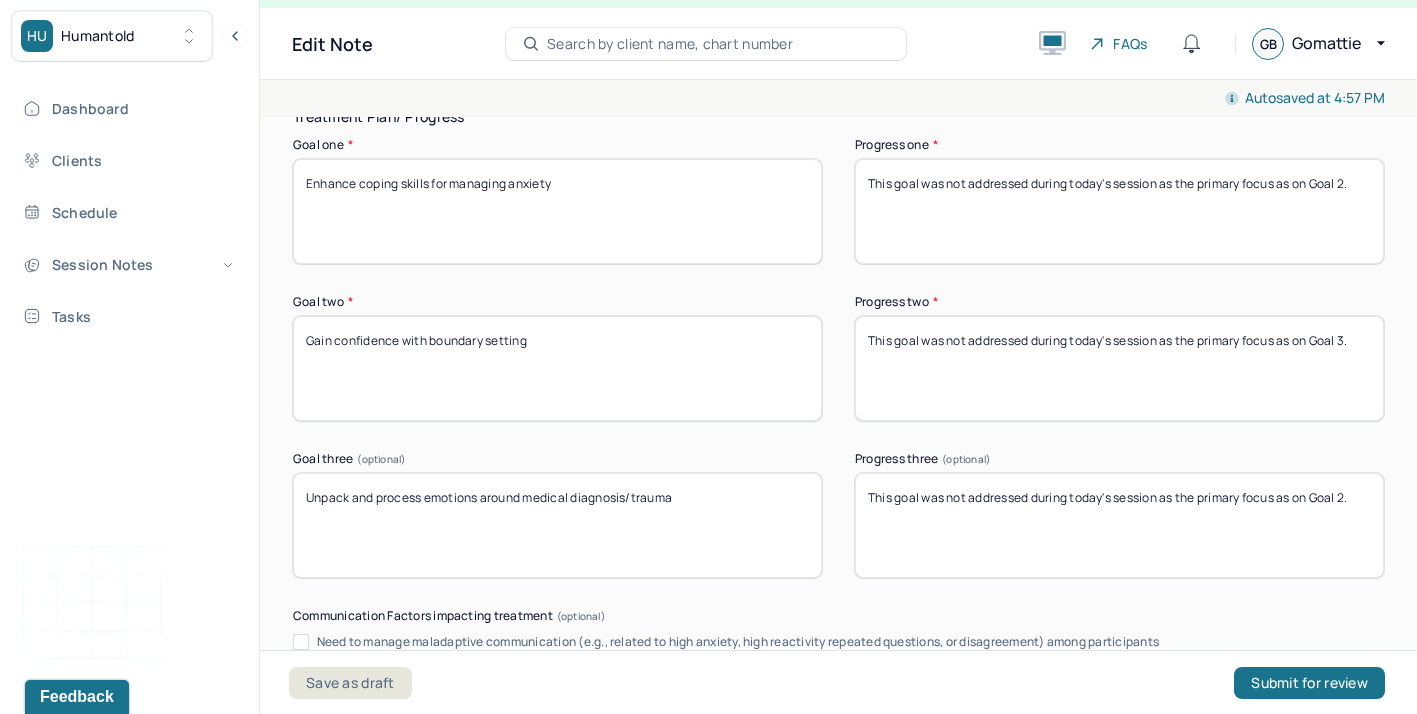 type on "This goal was not addressed during today's session as the primary focus as on Goal 2." 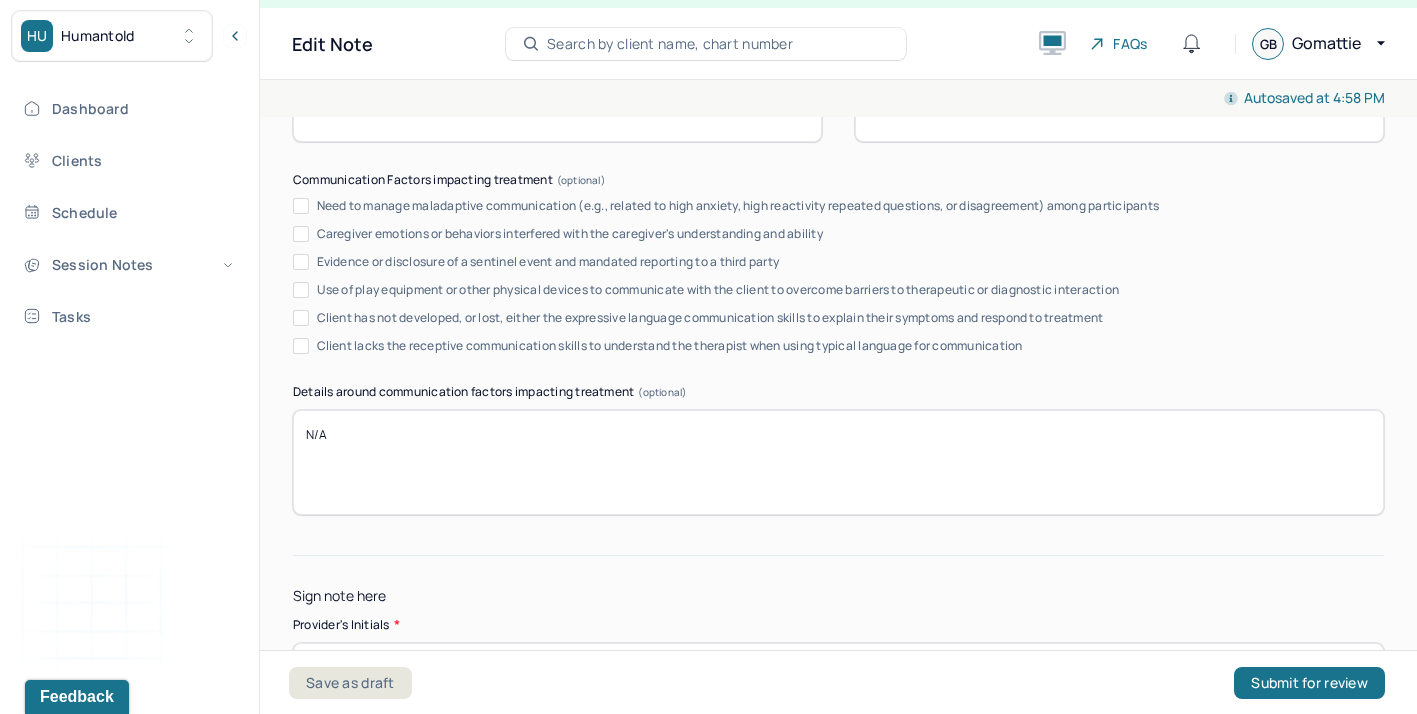 scroll, scrollTop: 3692, scrollLeft: 0, axis: vertical 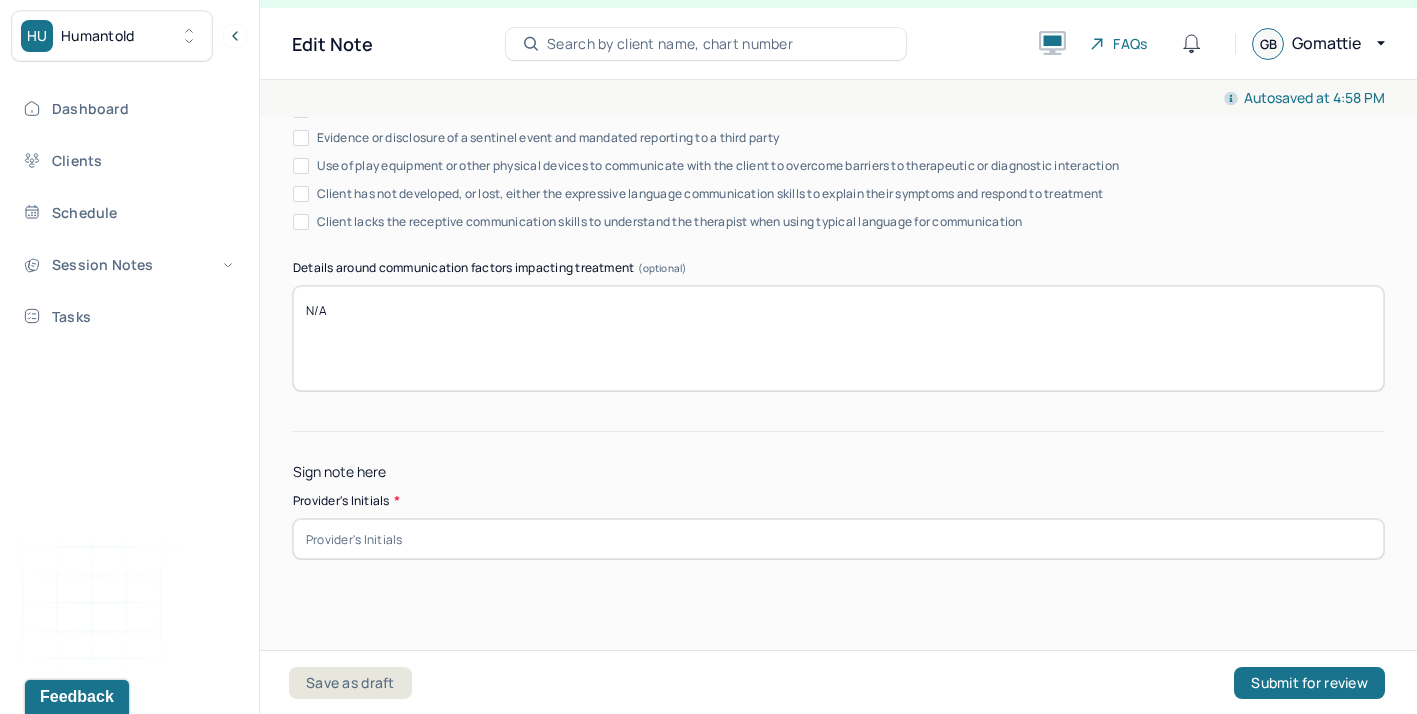 type on "This goal was addressed and some progress is being made. Client and therapist explored barriers client is experiencing with boundary setting and engaged in techniques targeted to reduce symptoms of anxiety." 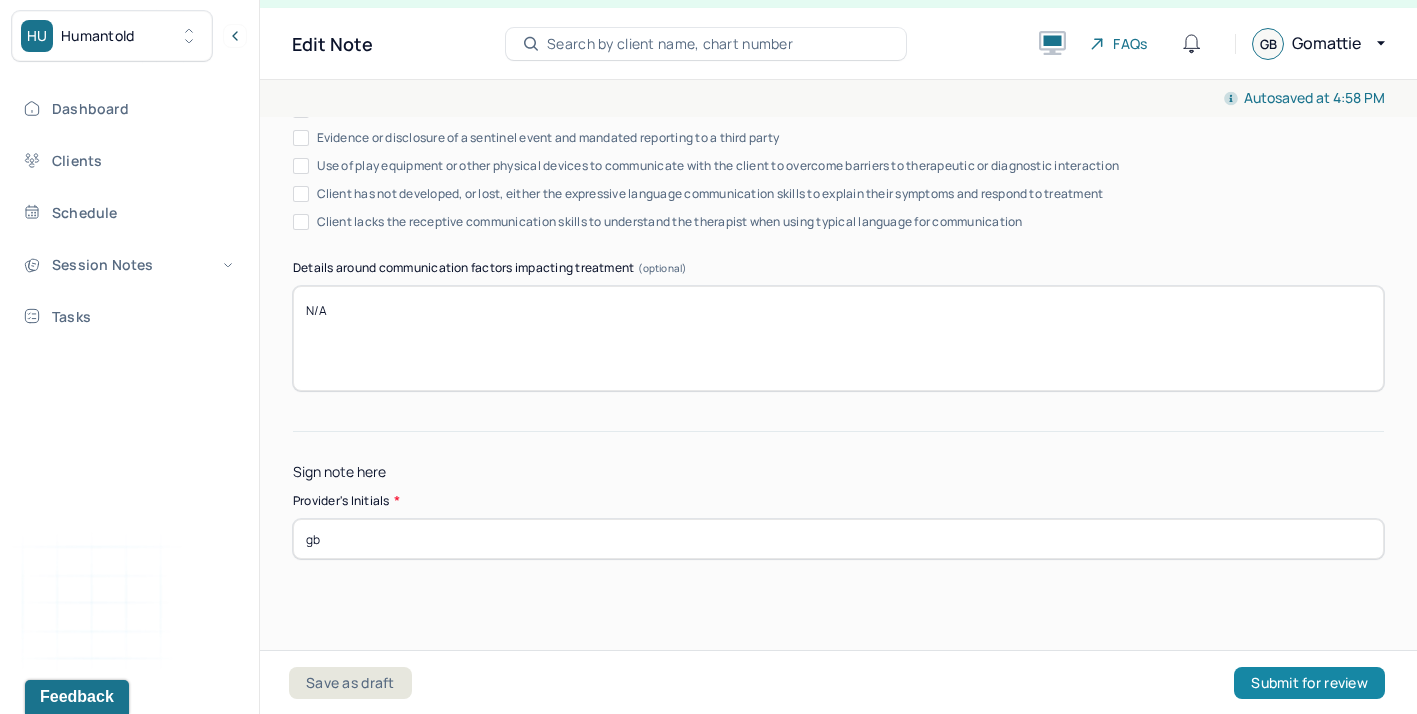 type on "gb" 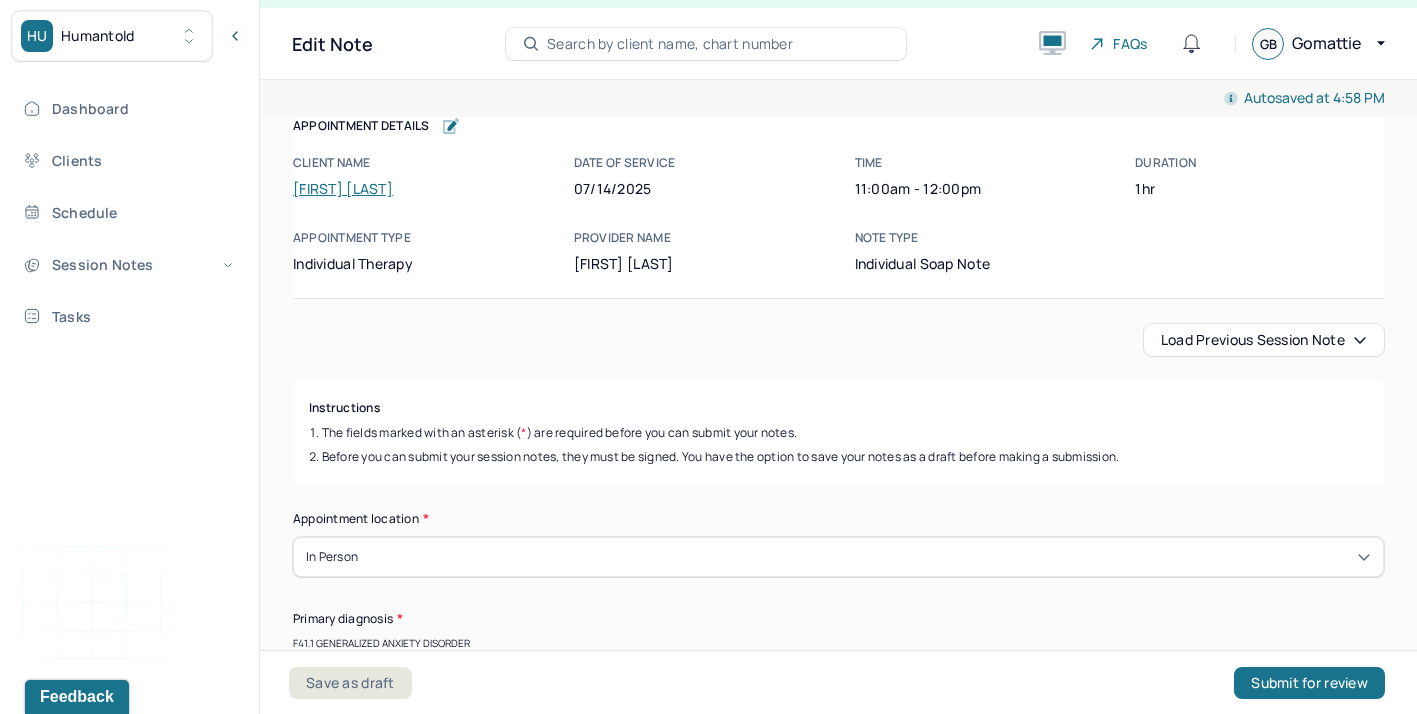 scroll, scrollTop: 0, scrollLeft: 0, axis: both 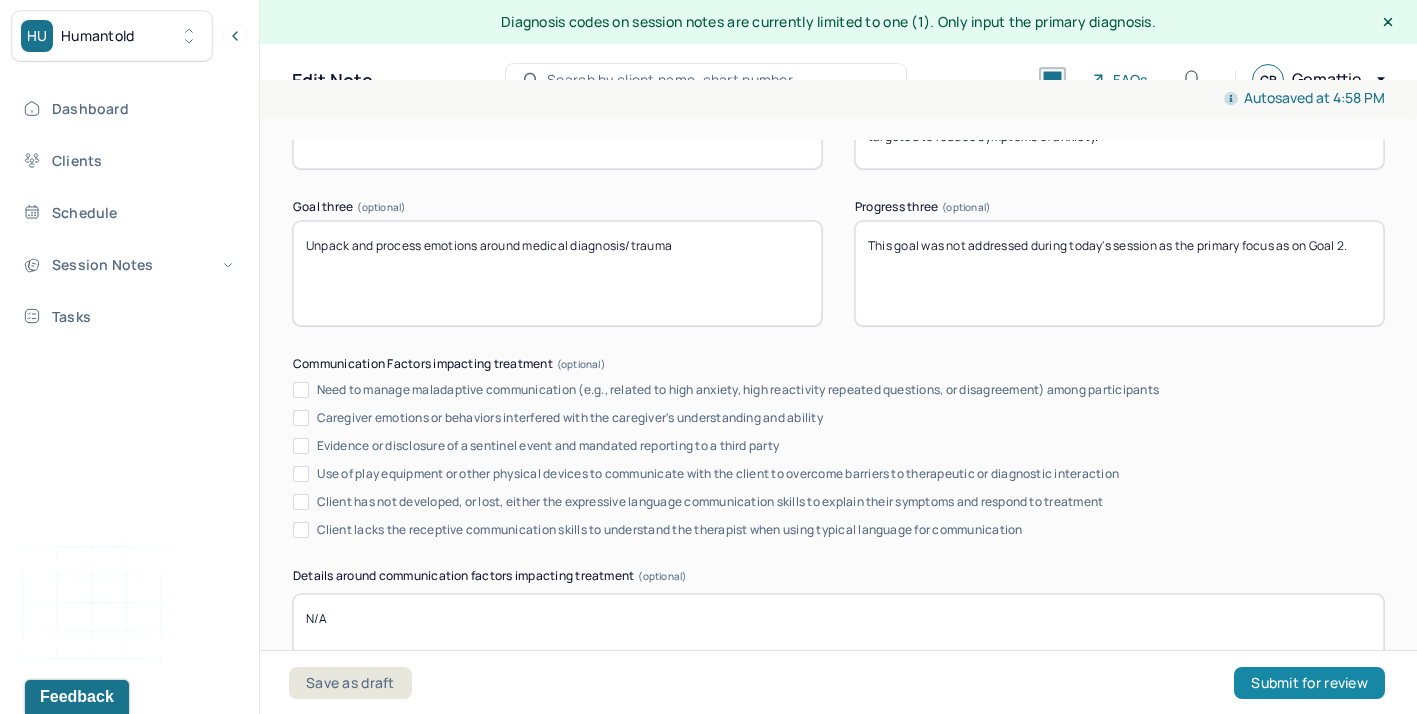 click on "Submit for review" at bounding box center (1309, 683) 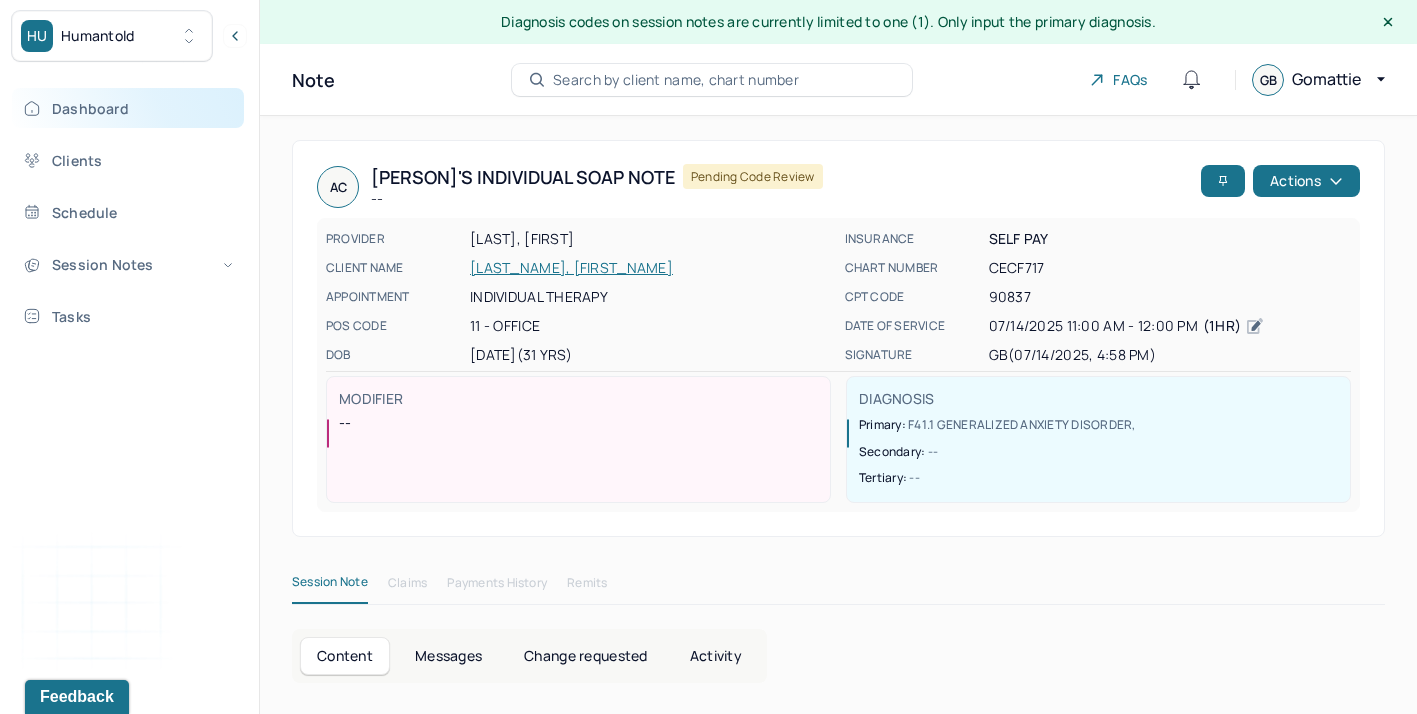 click on "Dashboard" at bounding box center [128, 108] 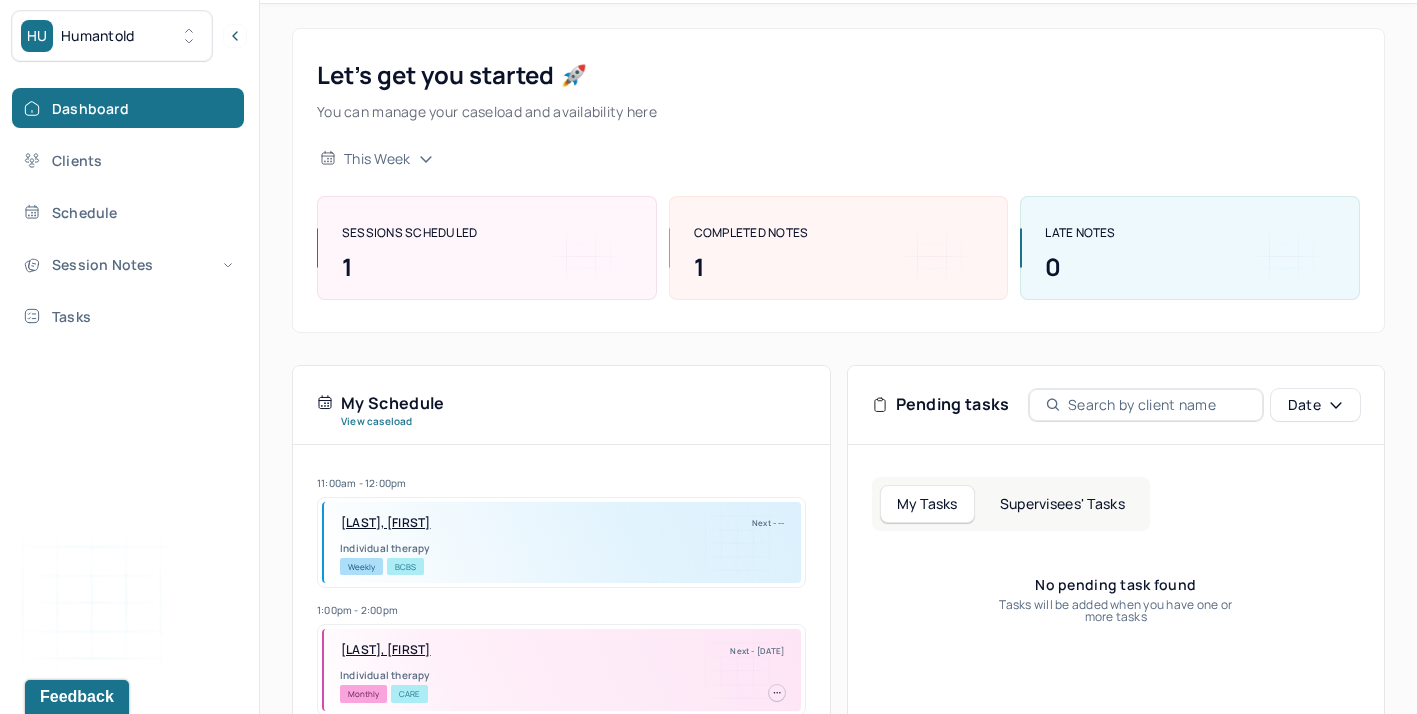 scroll, scrollTop: 148, scrollLeft: 0, axis: vertical 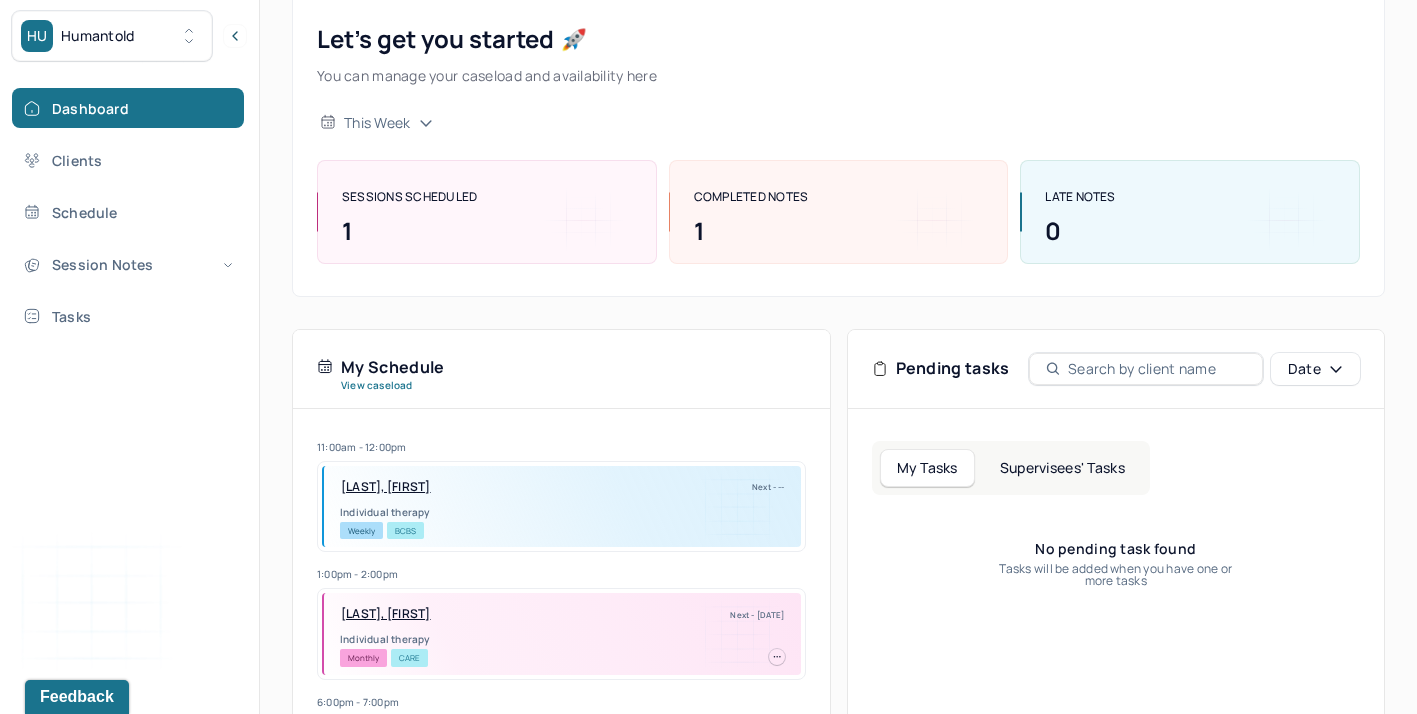 click on "Supervisees' Tasks" at bounding box center (1062, 468) 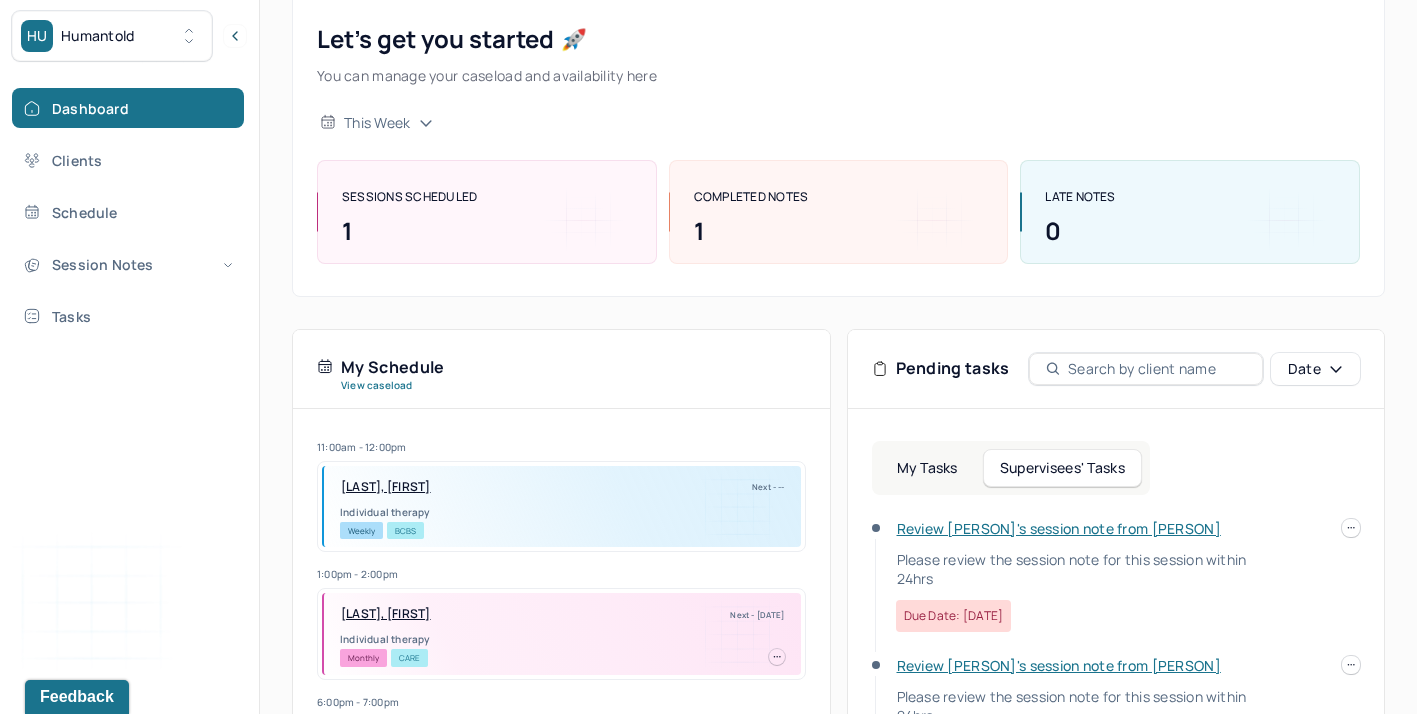 click on "My Tasks" at bounding box center (927, 468) 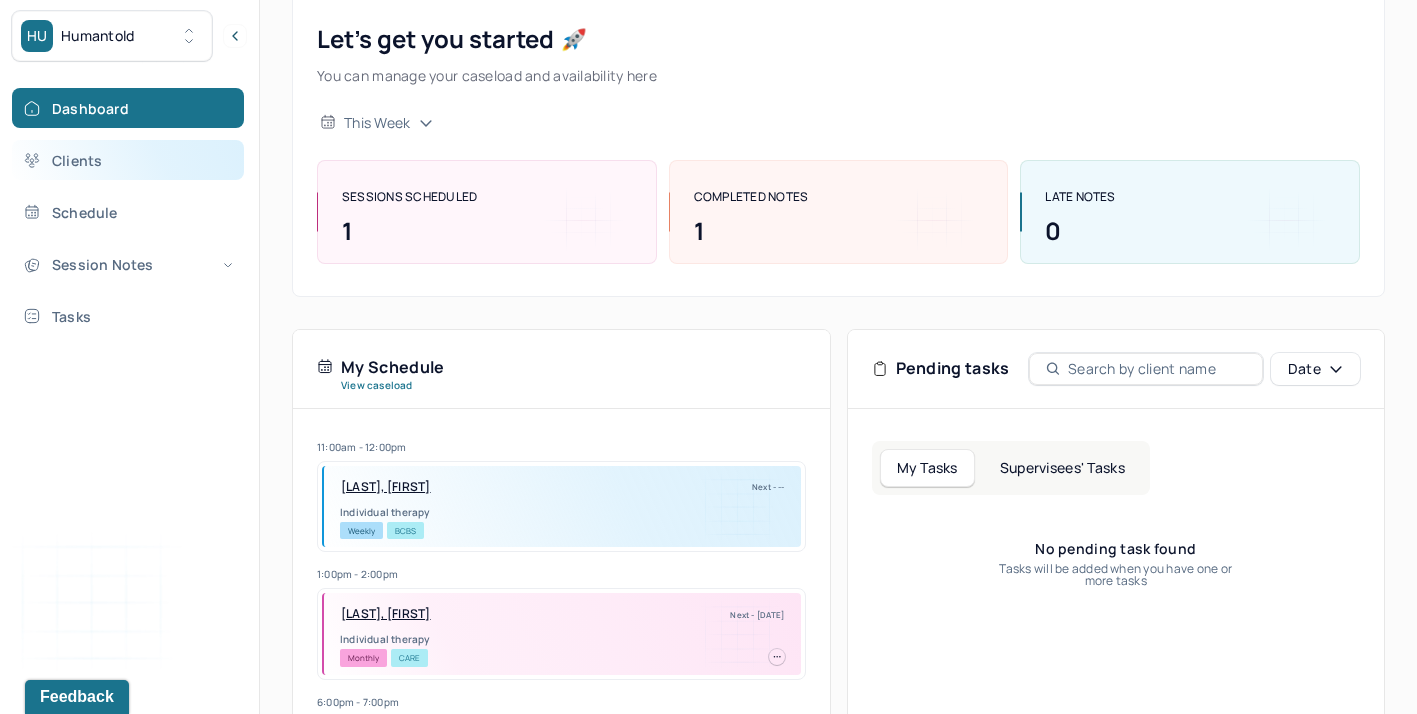 click on "Clients" at bounding box center [128, 160] 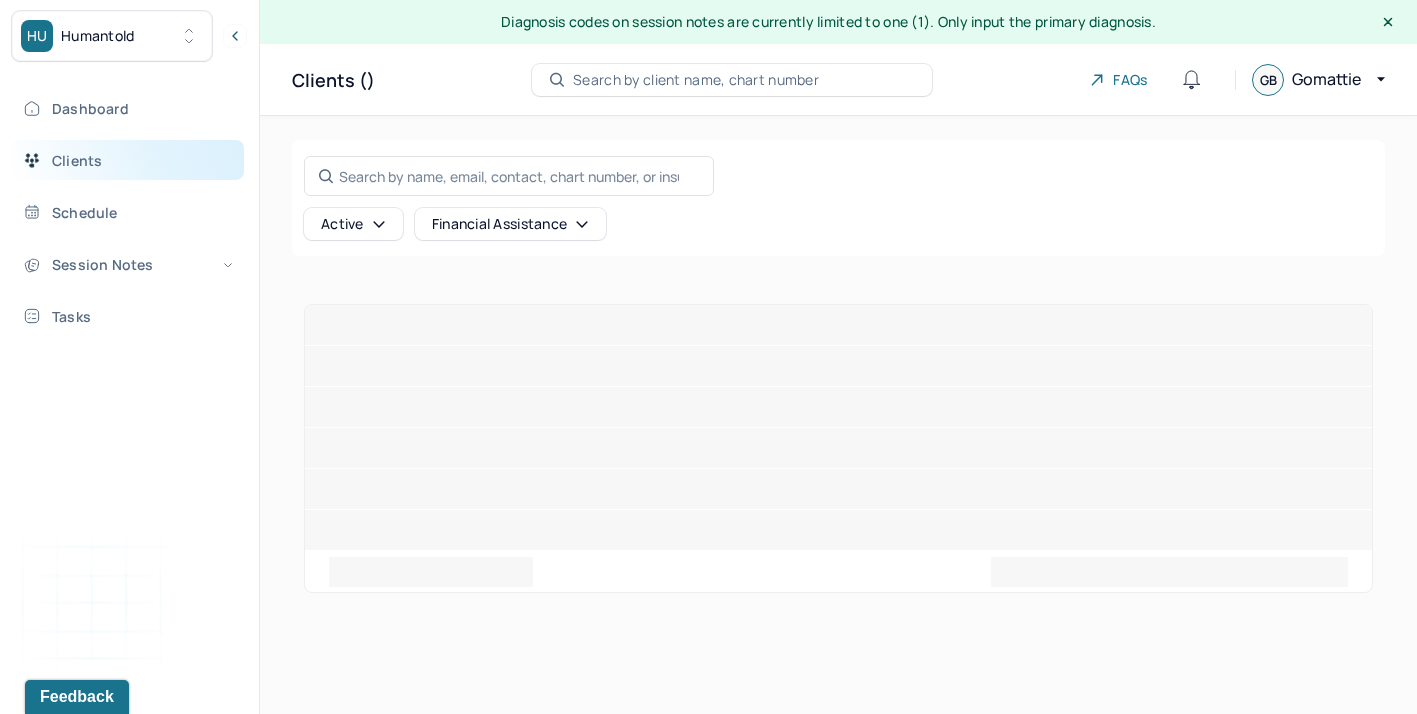 scroll, scrollTop: 0, scrollLeft: 0, axis: both 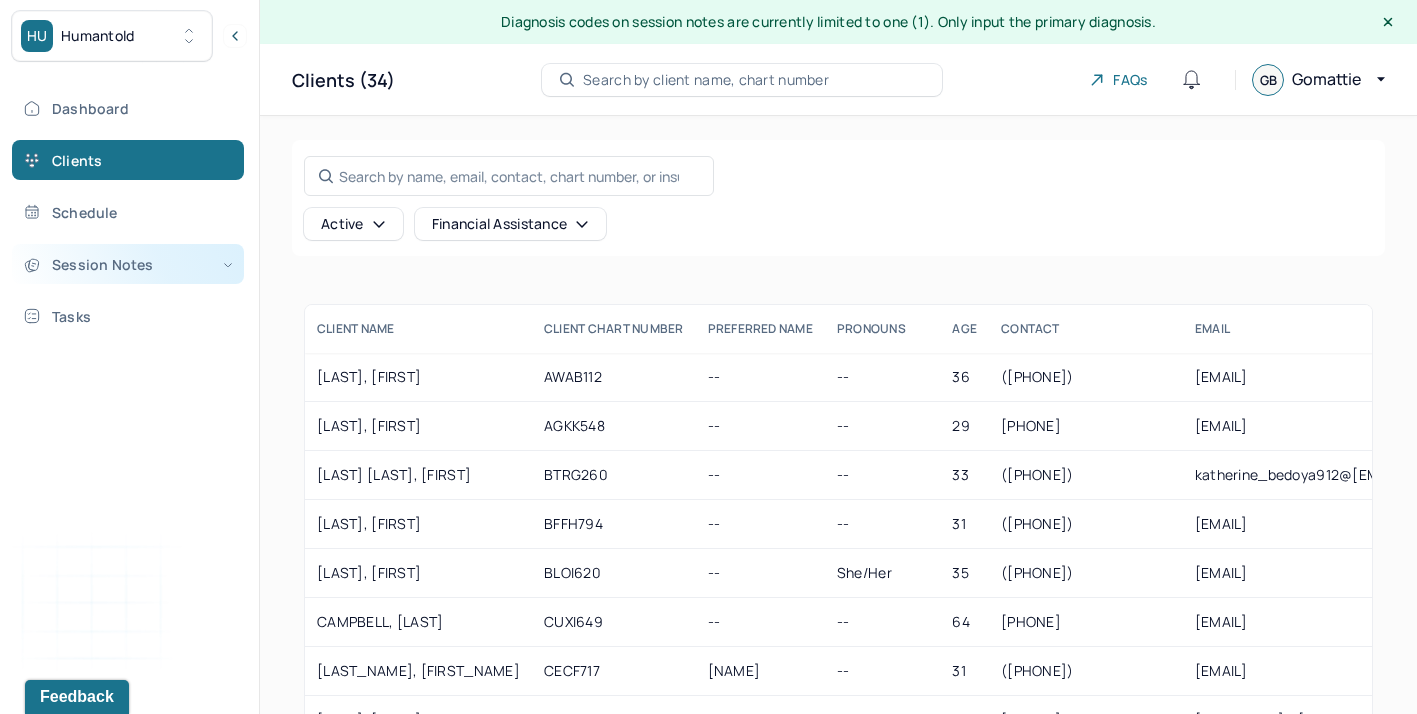 click on "Session Notes" at bounding box center [128, 264] 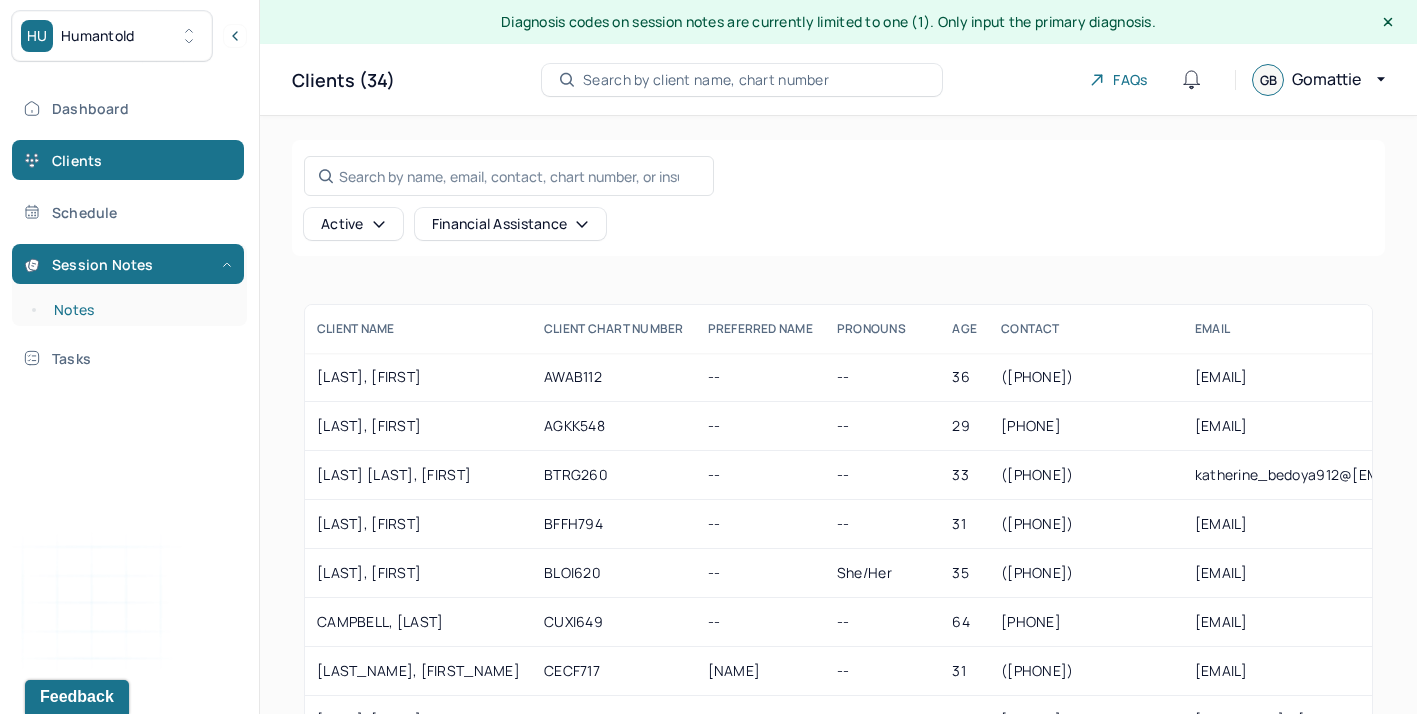 click on "Notes" at bounding box center (139, 310) 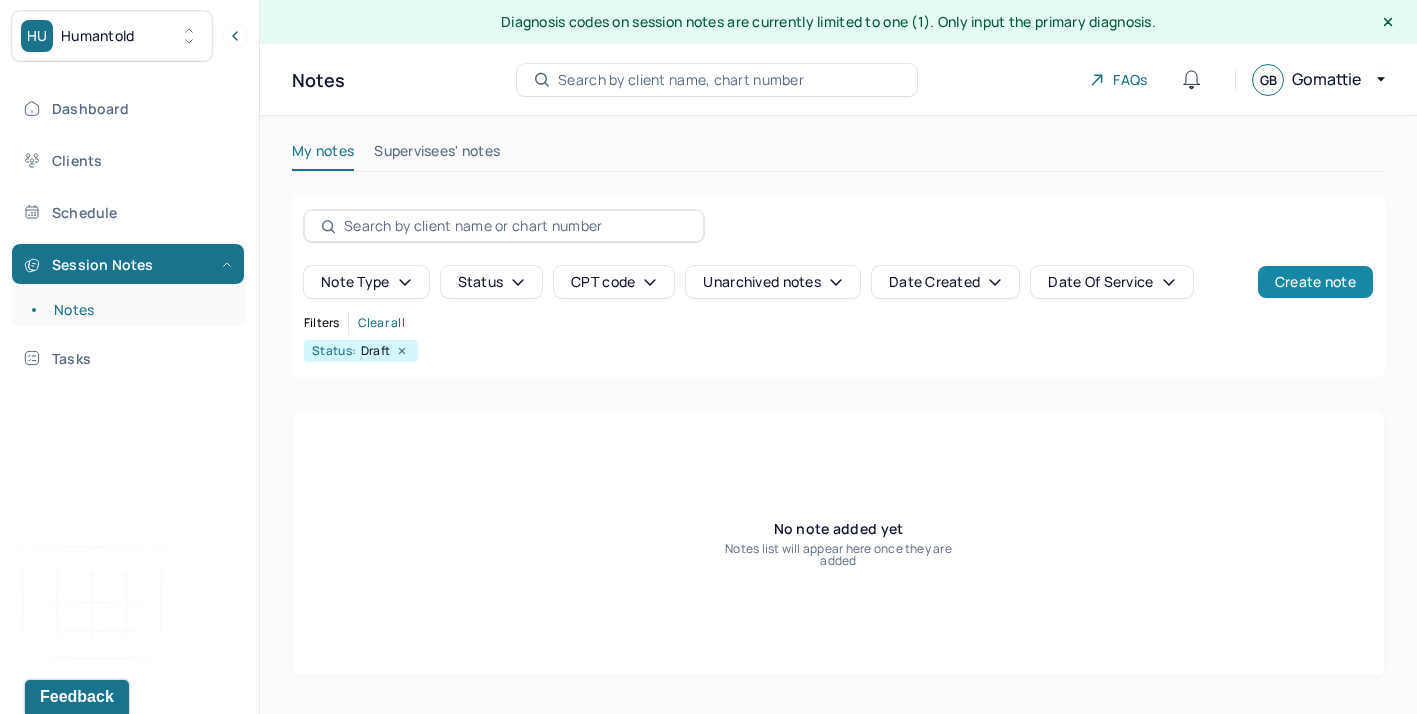 click on "Create note" at bounding box center (1315, 282) 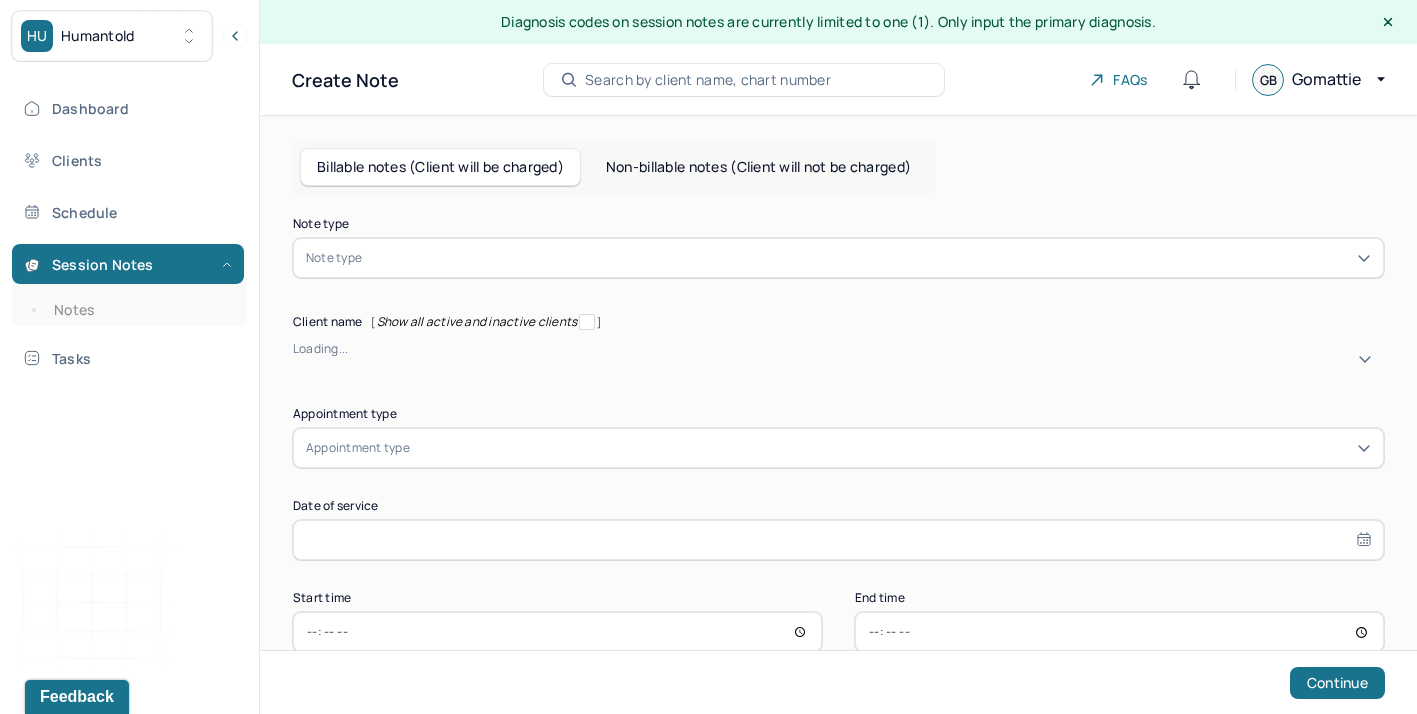 click at bounding box center [868, 258] 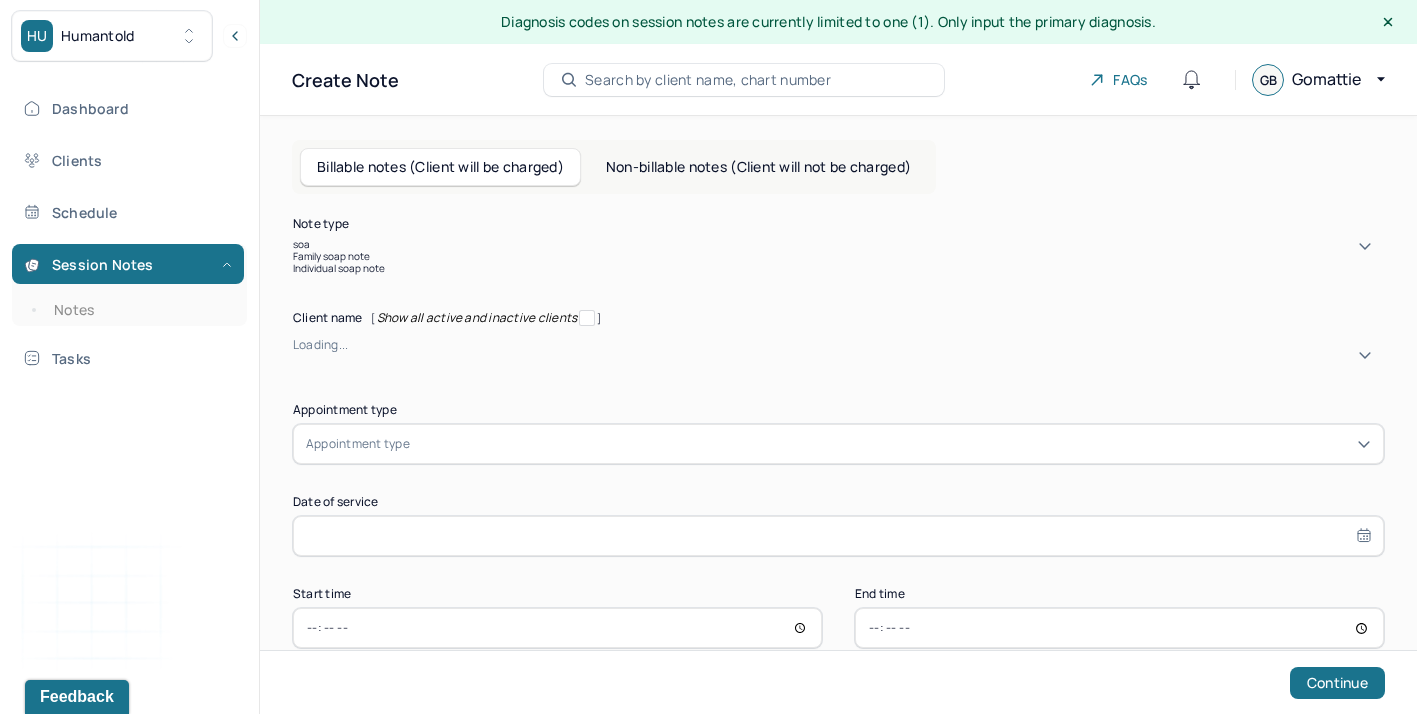 type on "soap" 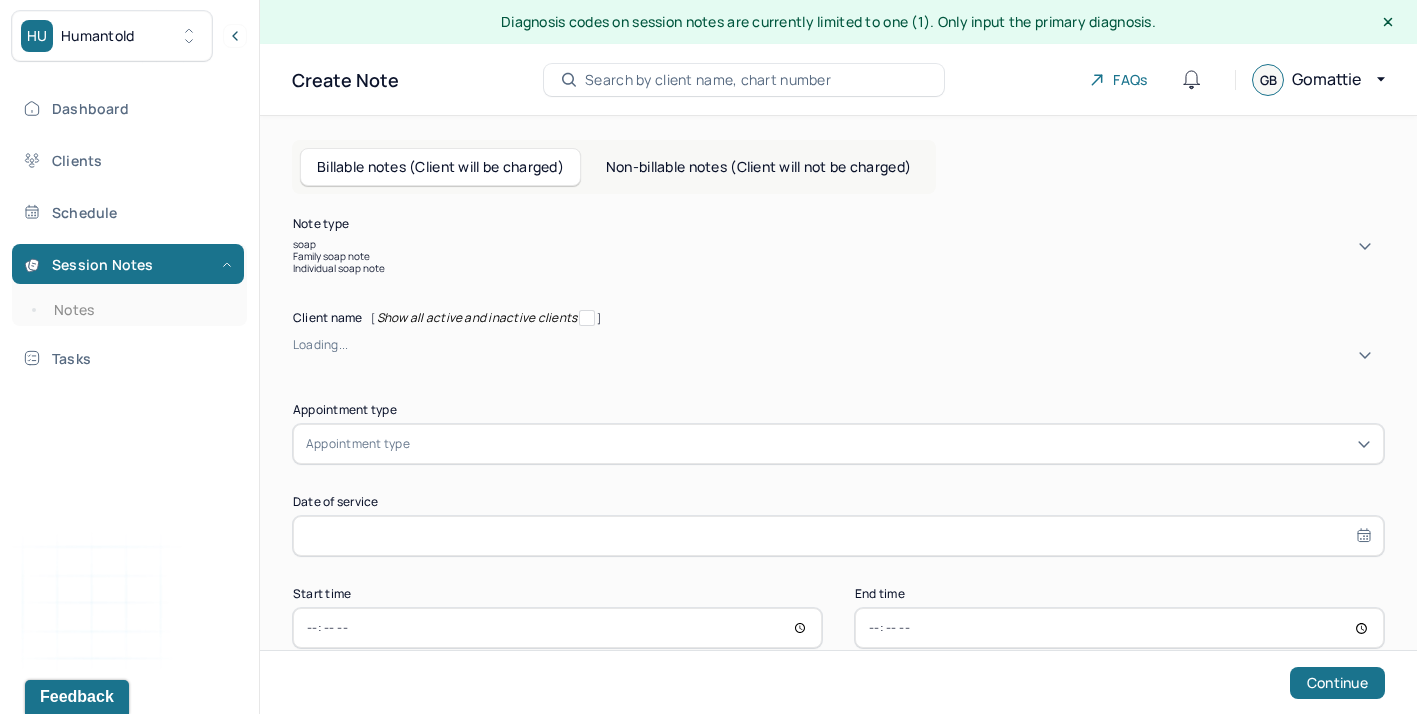 click on "Individual soap note" at bounding box center (838, 268) 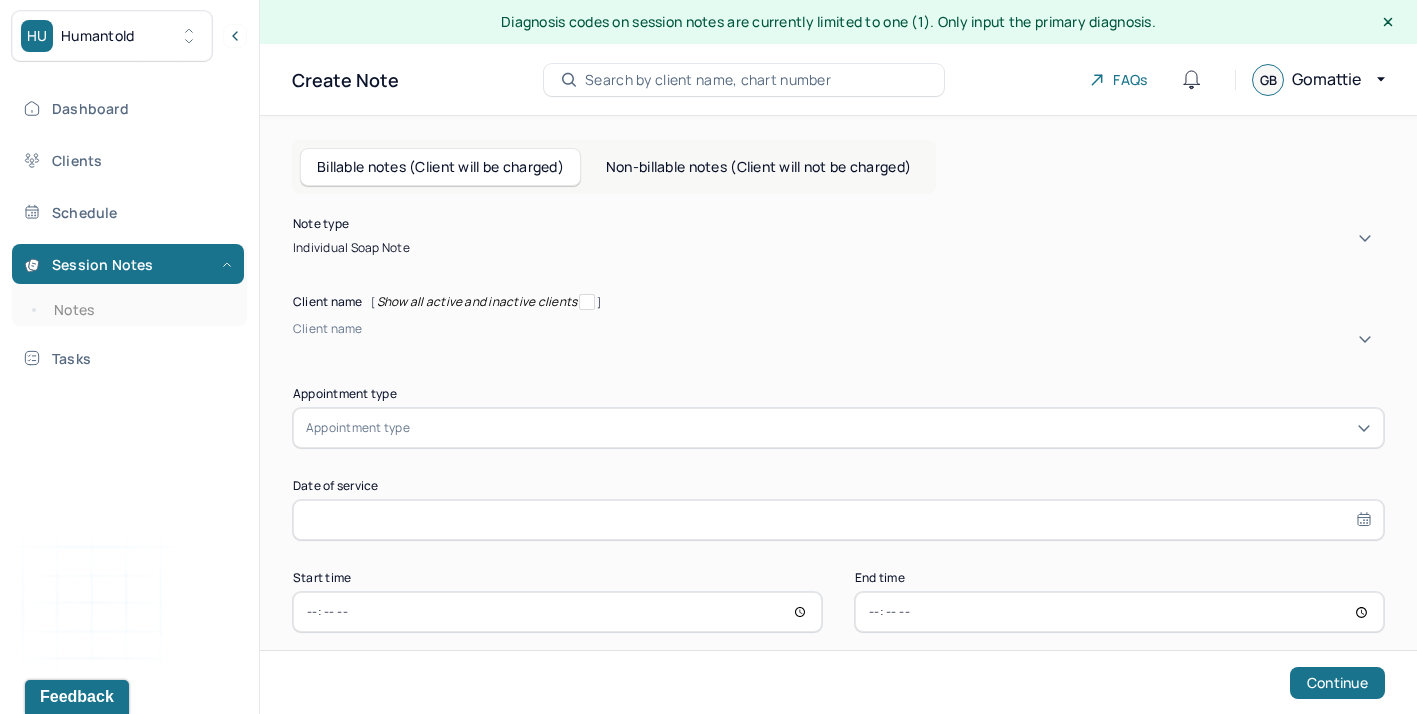 click at bounding box center [296, 346] 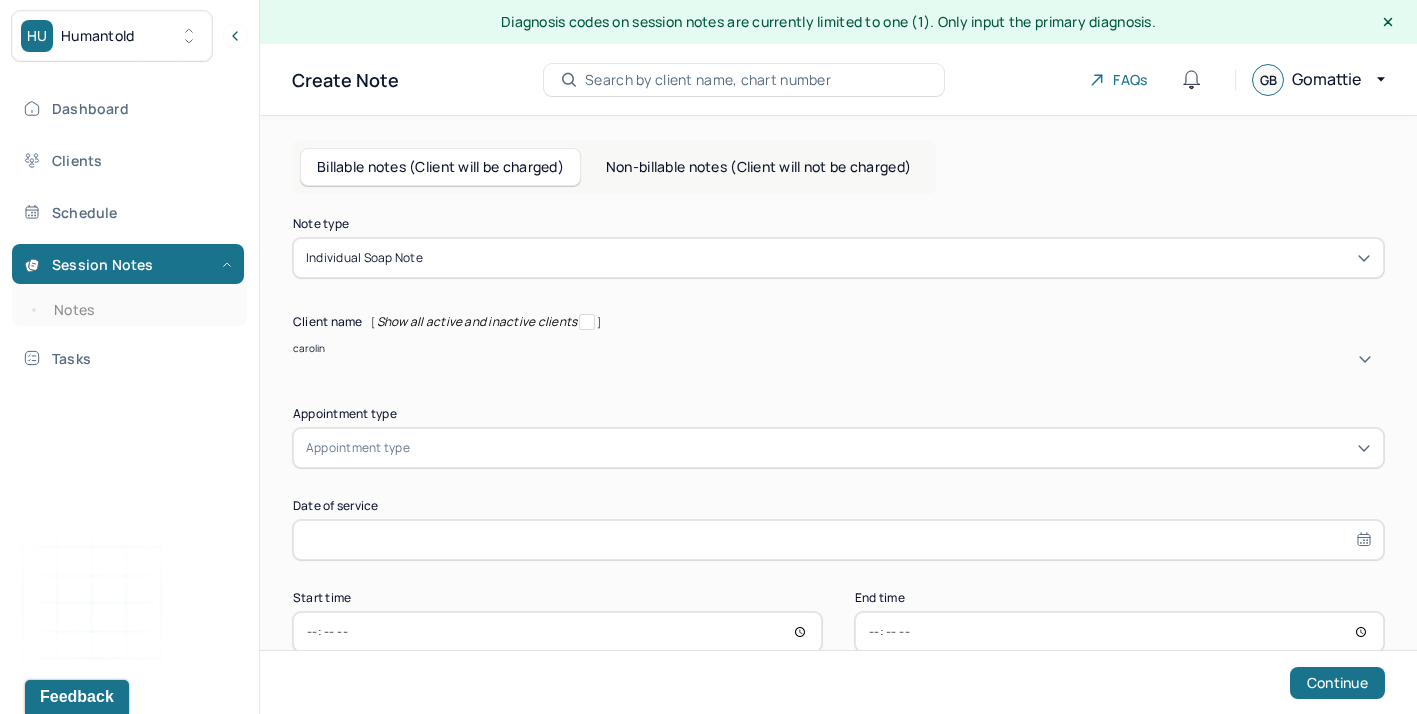 type on "[PERSON]" 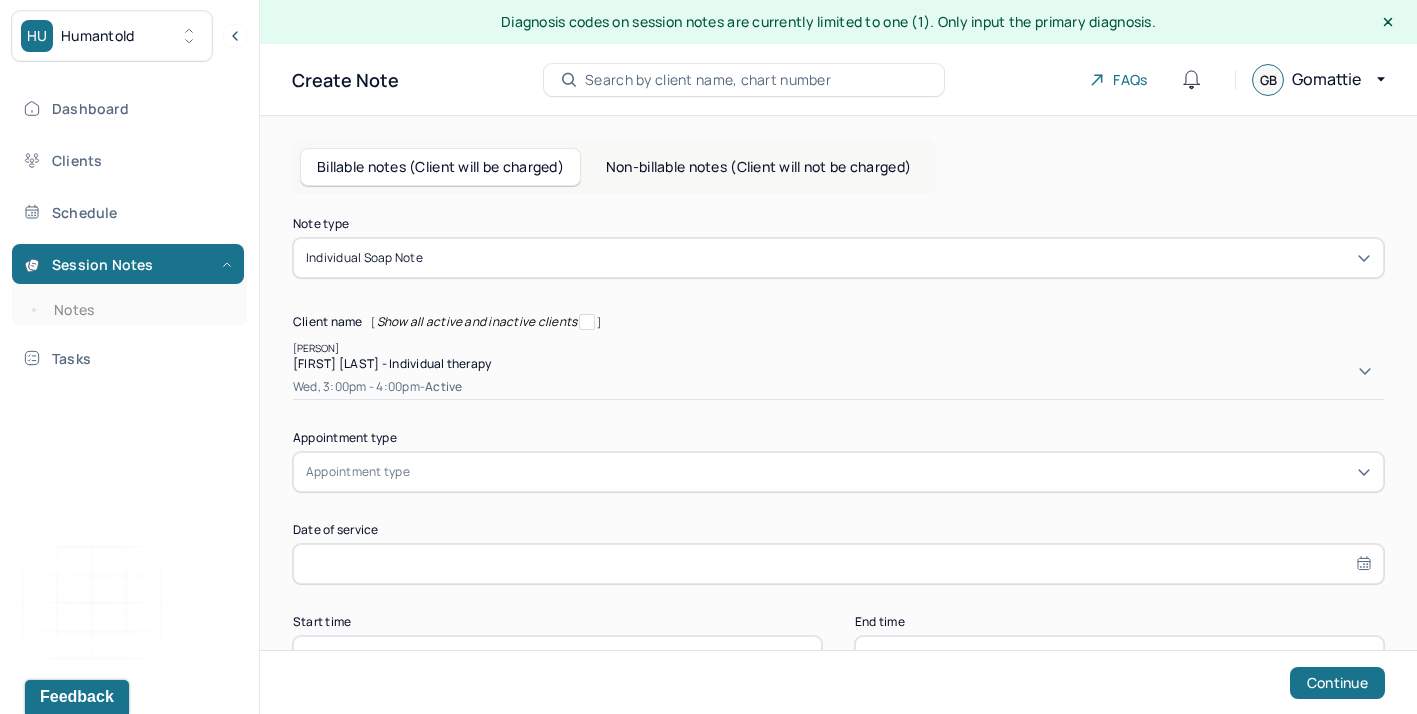click on "[FIRST] [LAST] - Individual therapy" at bounding box center [392, 363] 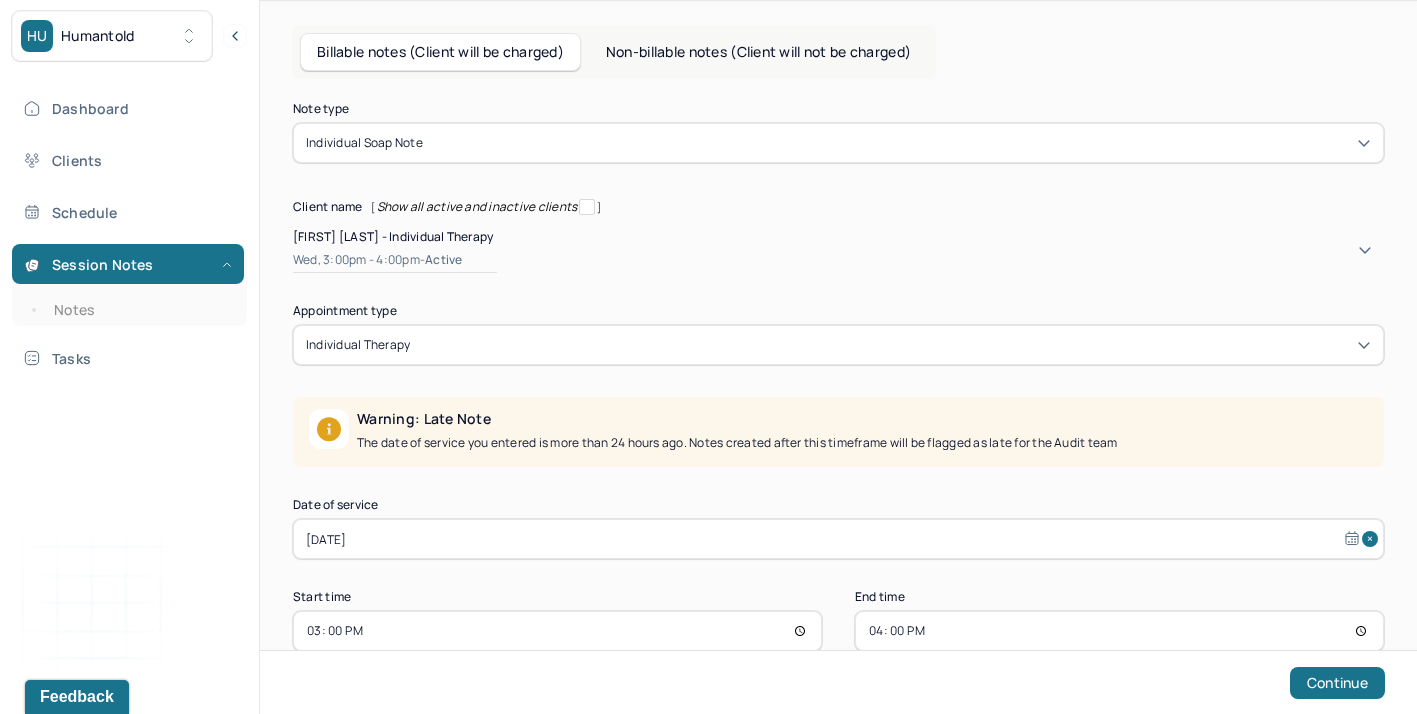 scroll, scrollTop: 159, scrollLeft: 0, axis: vertical 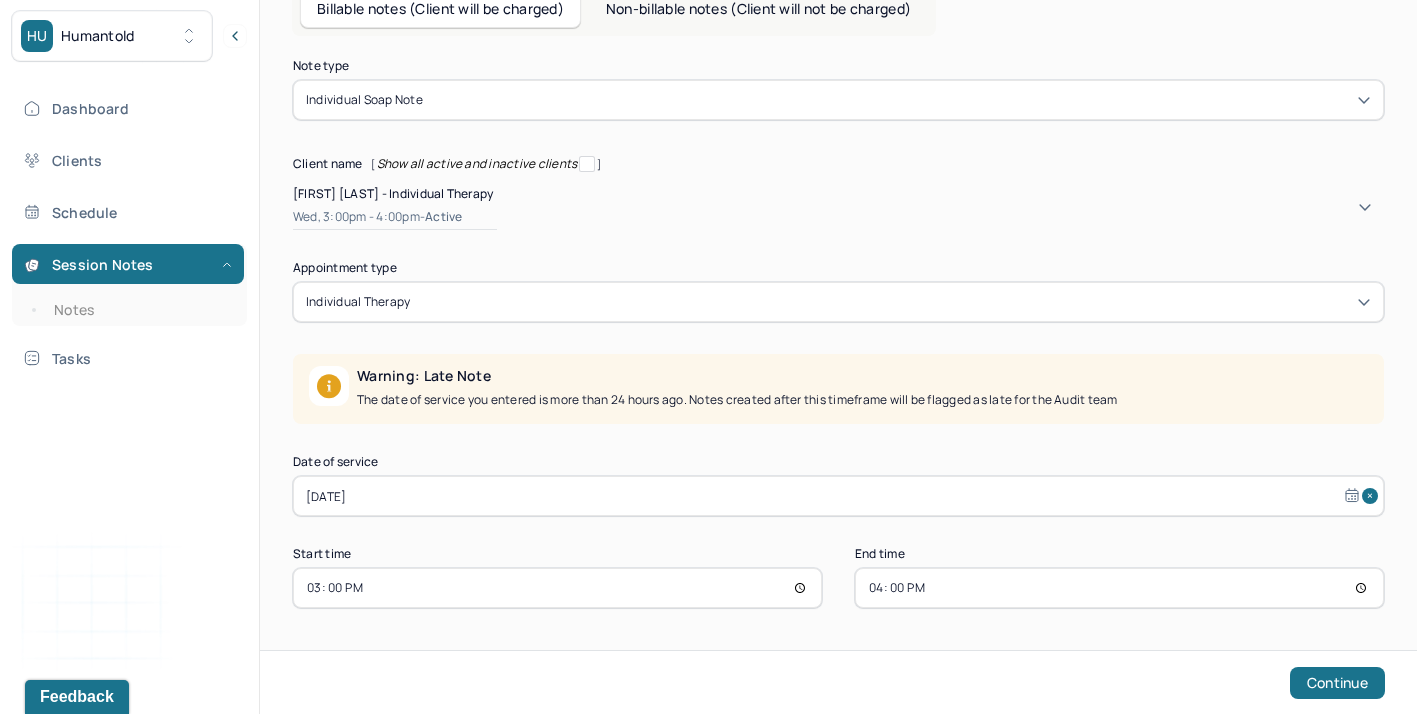 select on "6" 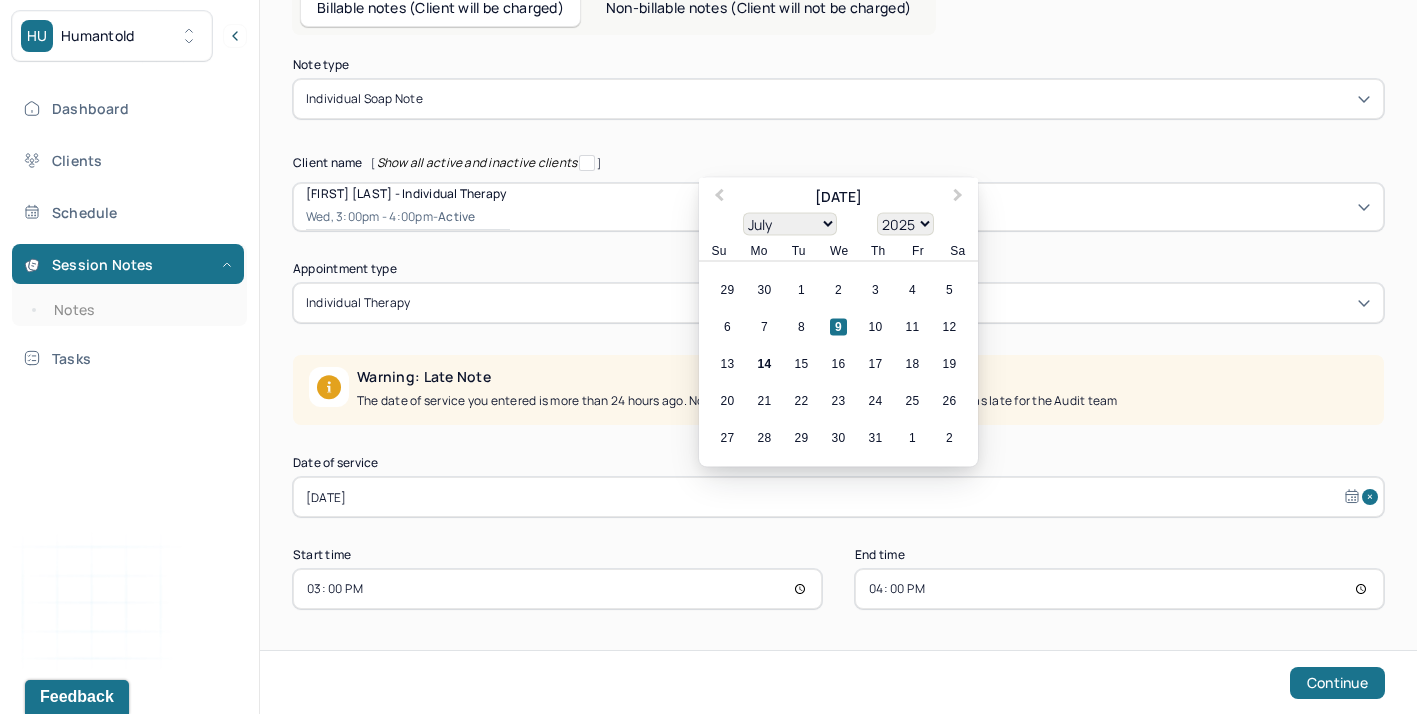 click on "[DATE]" at bounding box center [838, 497] 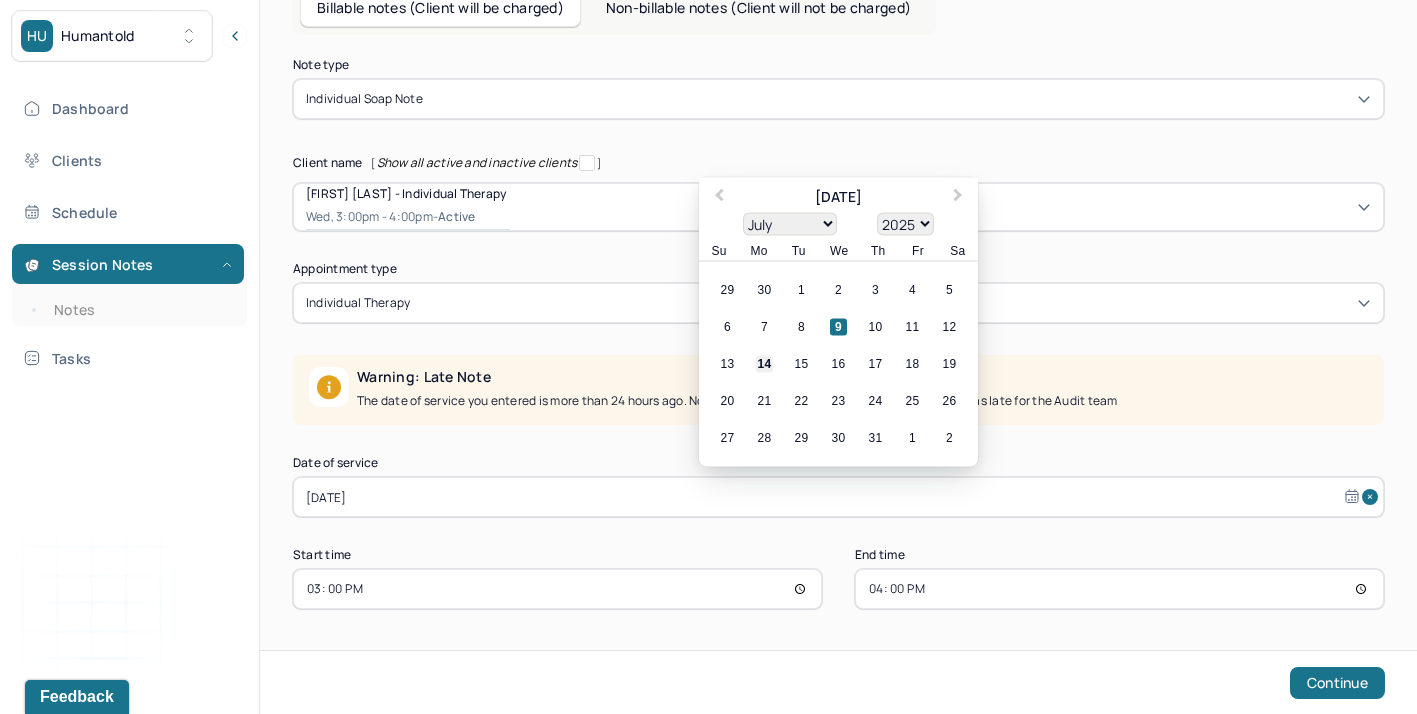 click on "14" at bounding box center (764, 364) 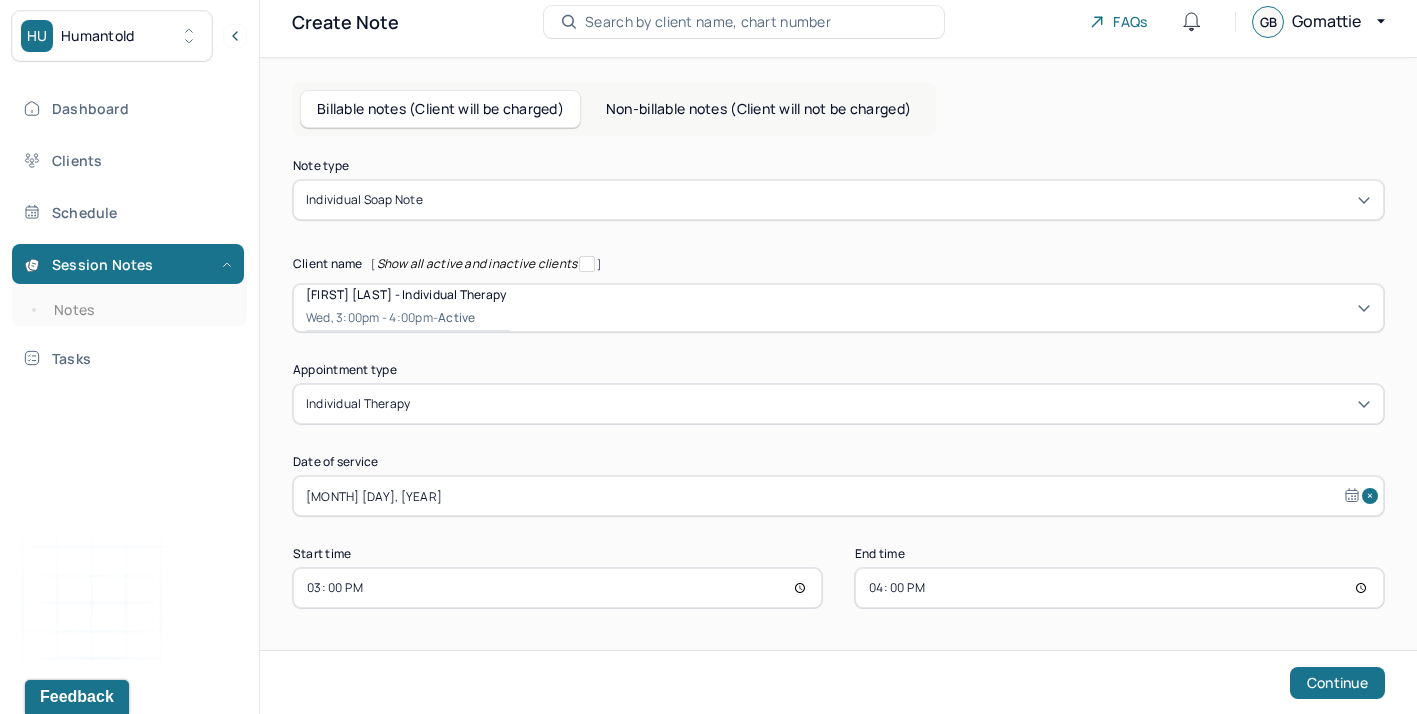 scroll, scrollTop: 57, scrollLeft: 0, axis: vertical 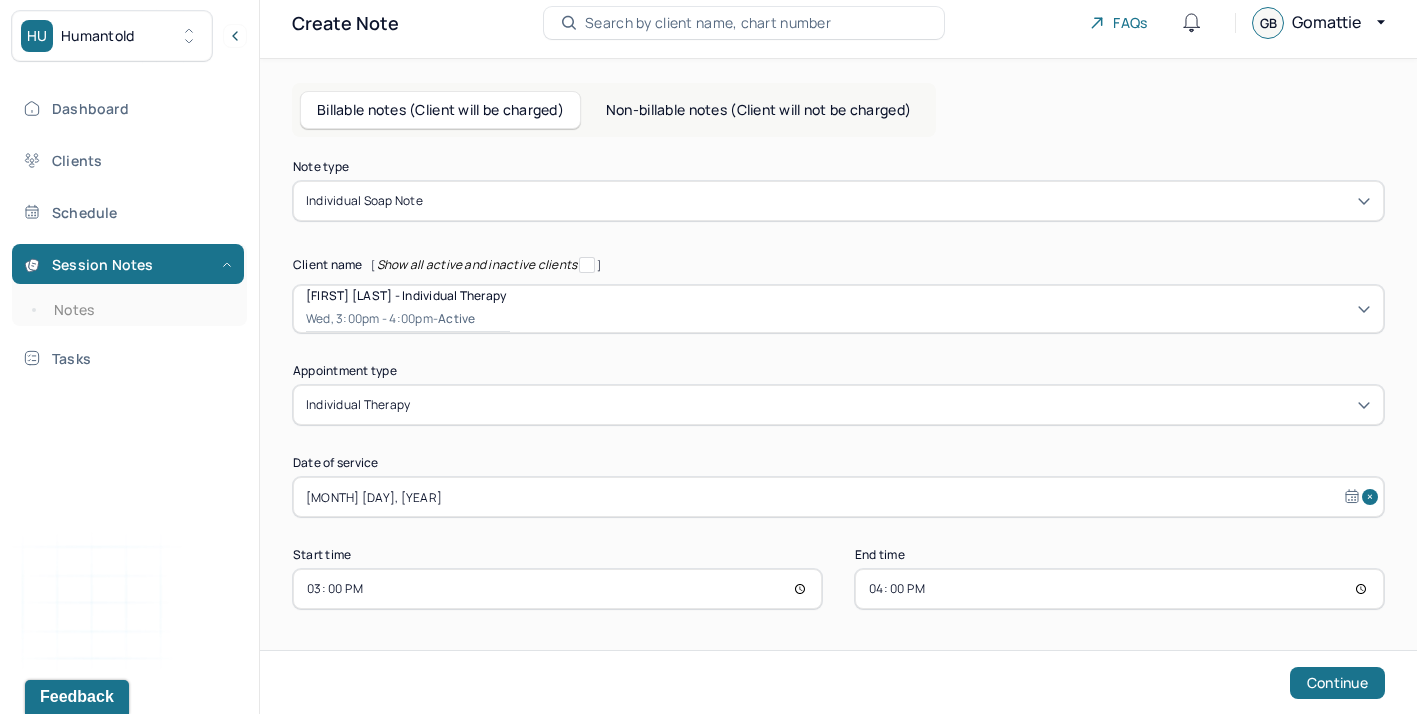 click on "15:00" at bounding box center (557, 589) 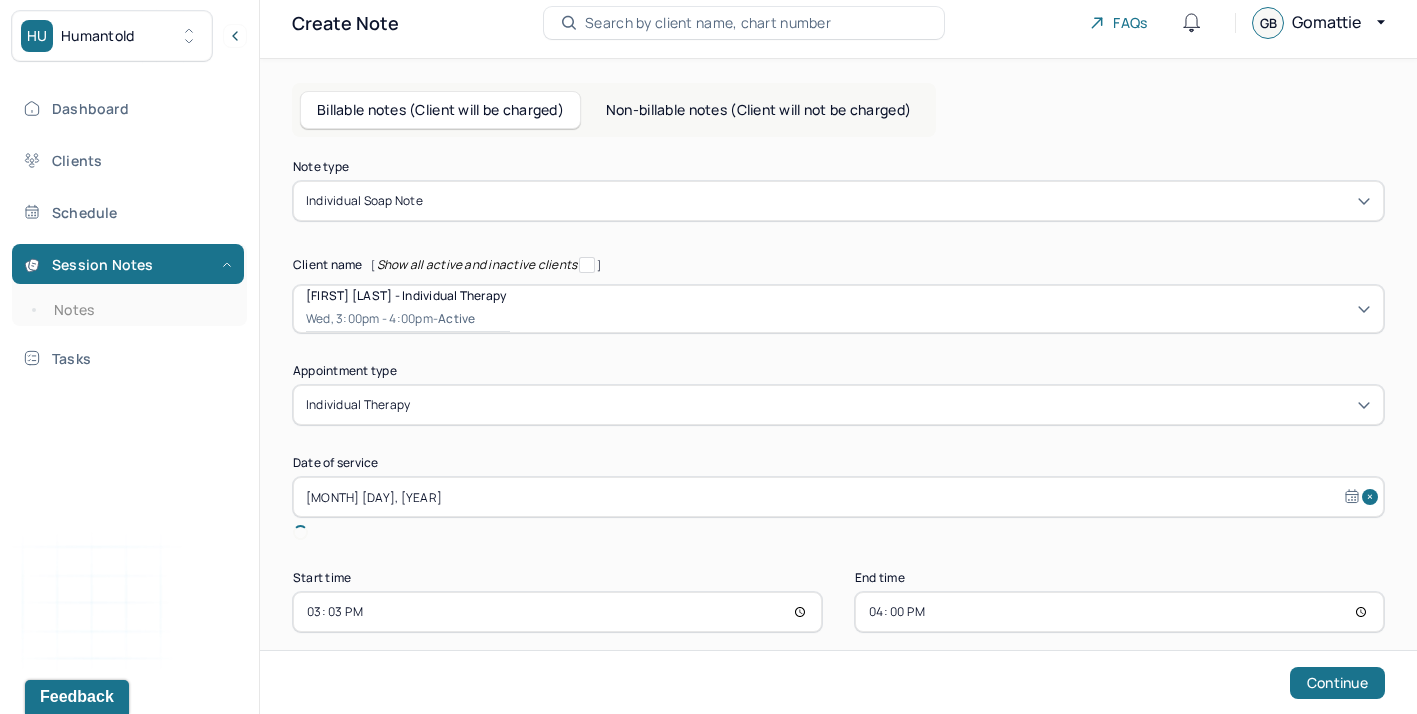 type on "15:30" 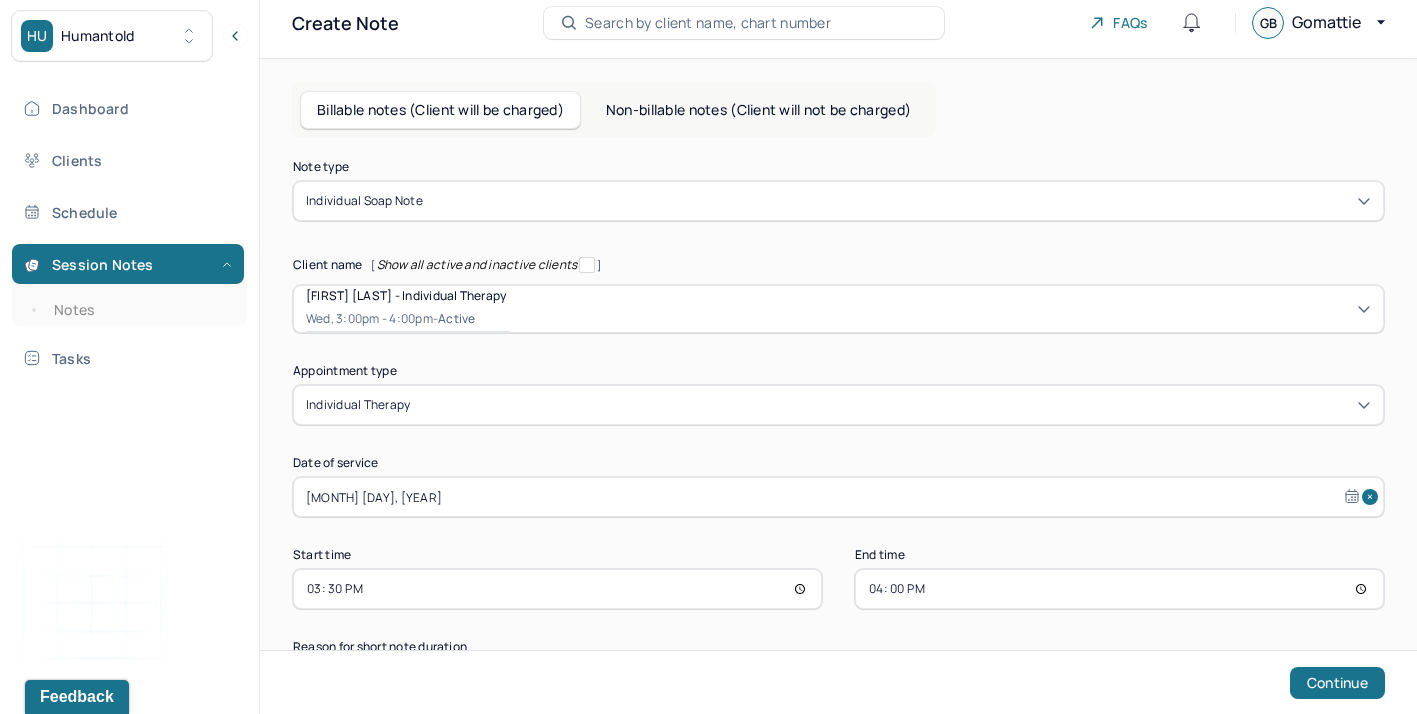 click on "Note type Individual soap note Client name [ Show all active and inactive clients ] [FIRST] [LAST] - Individual therapy Wed, 3:00pm - 4:00pm  -  active Supervisee name Gomattie Bell Appointment type individual therapy Date of service Jul 14, 2025 Start time 15:30 End time 16:00 Reason for short note duration   Continue" at bounding box center [838, 431] 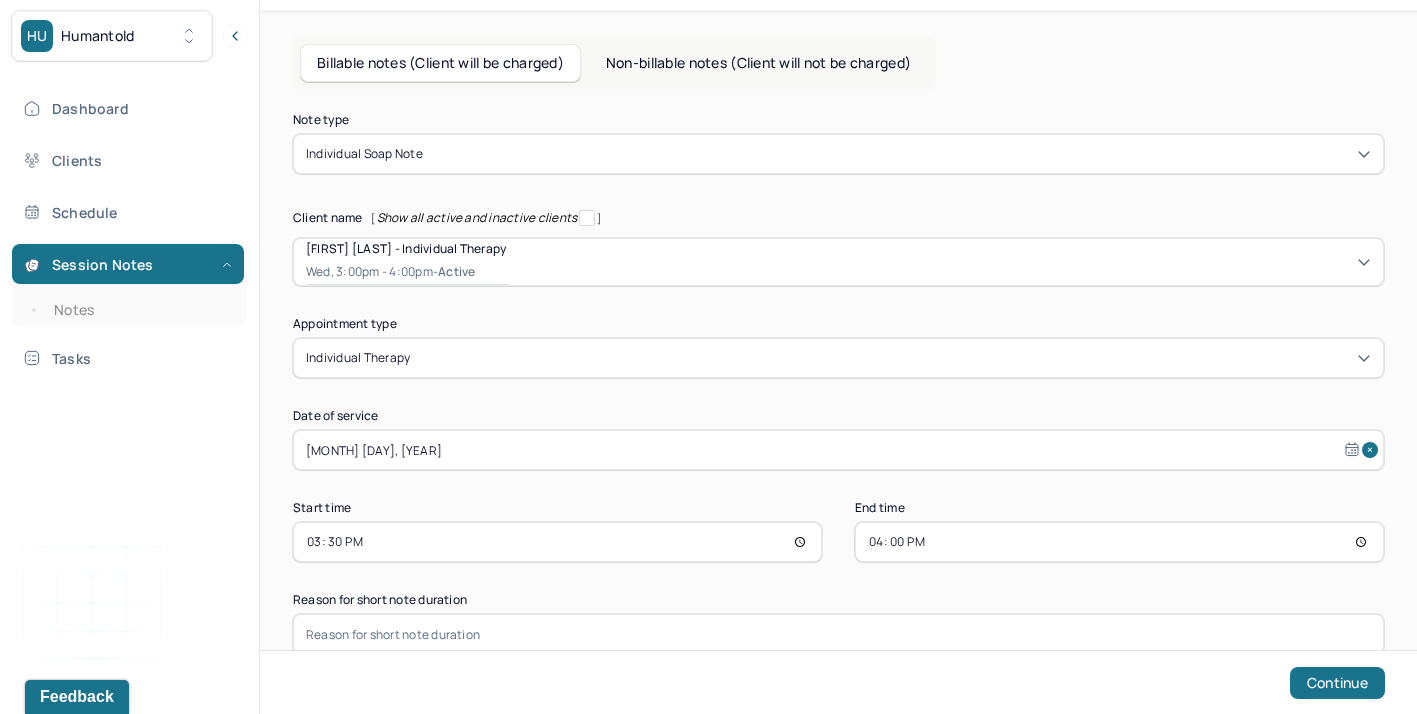 scroll, scrollTop: 117, scrollLeft: 0, axis: vertical 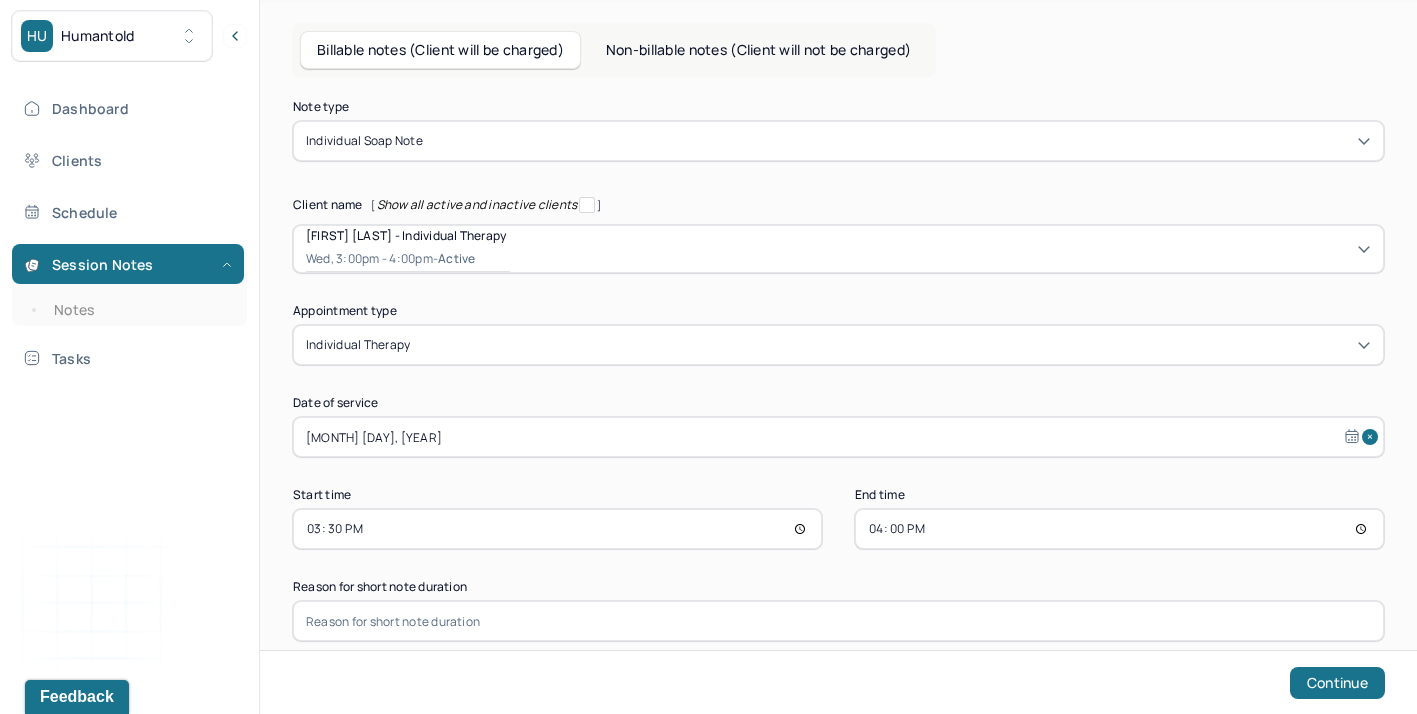 click on "16:00" at bounding box center [1119, 529] 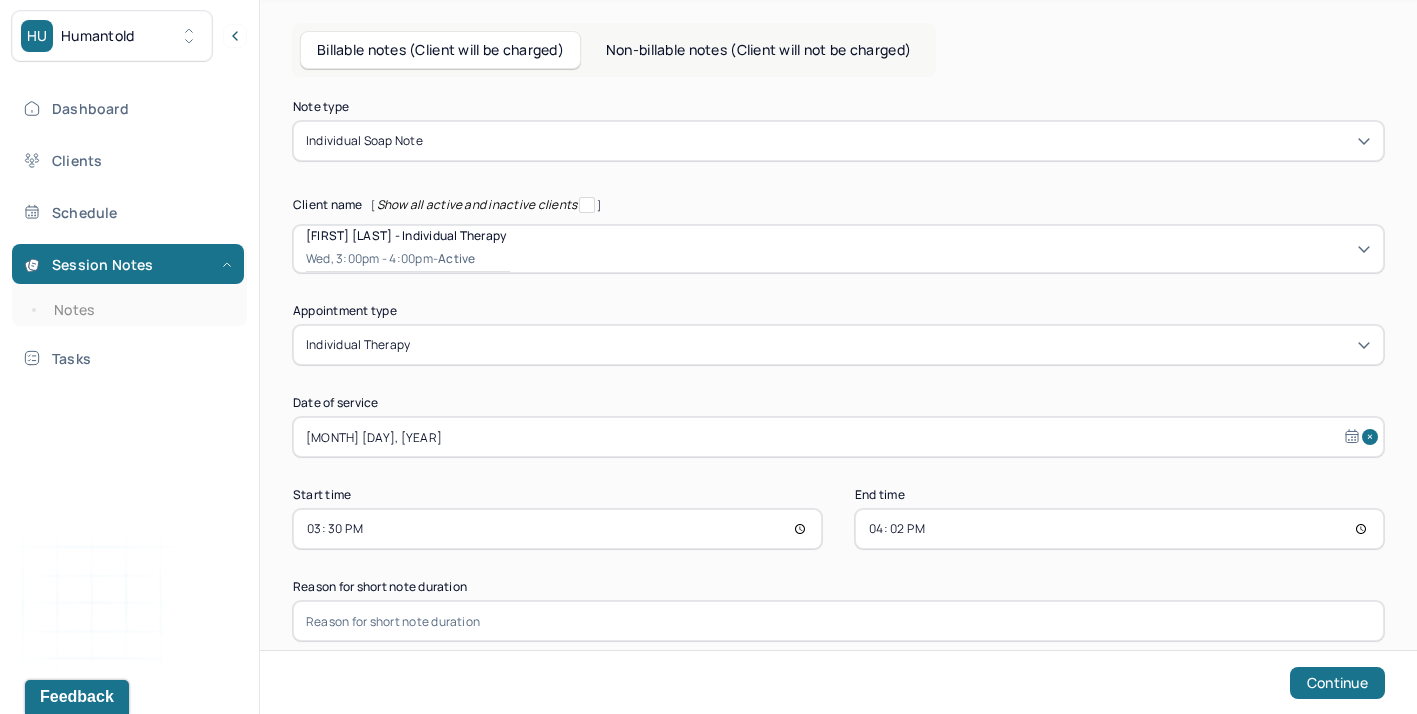 type on "16:25" 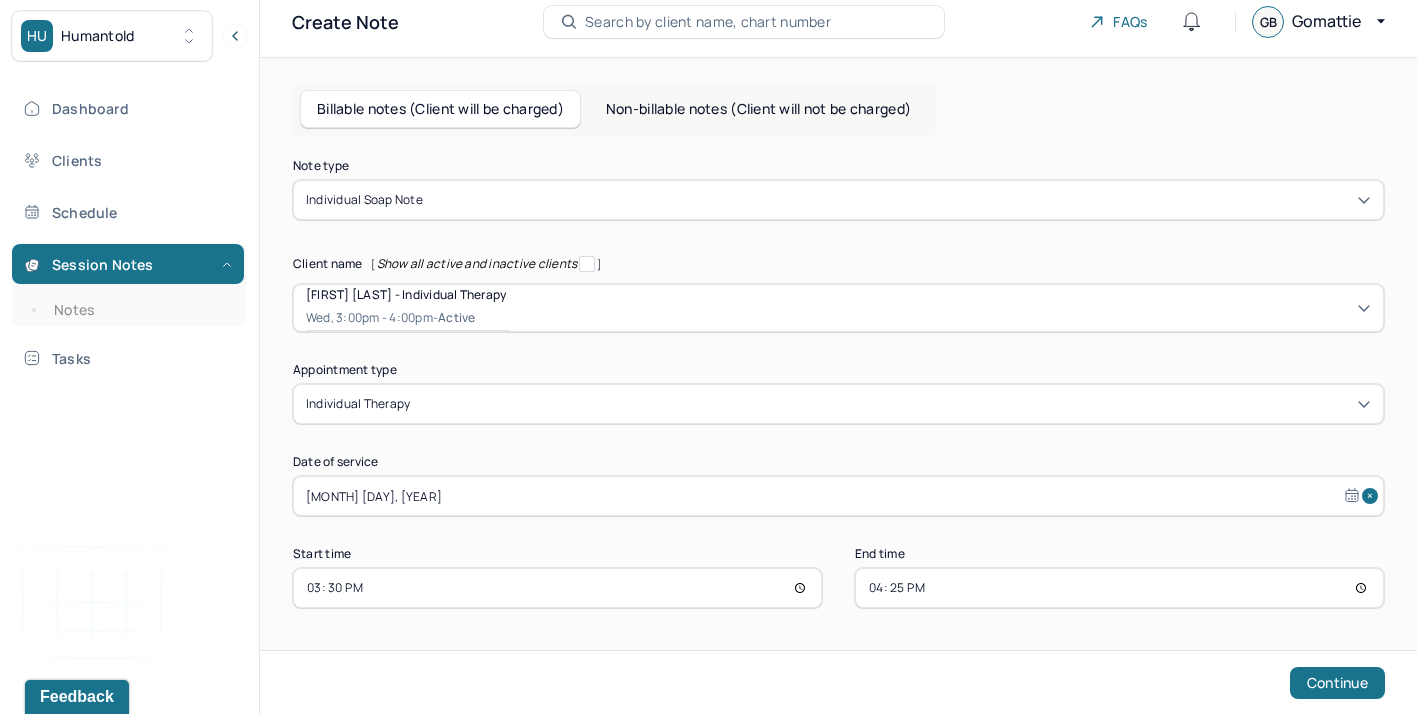 scroll, scrollTop: 57, scrollLeft: 0, axis: vertical 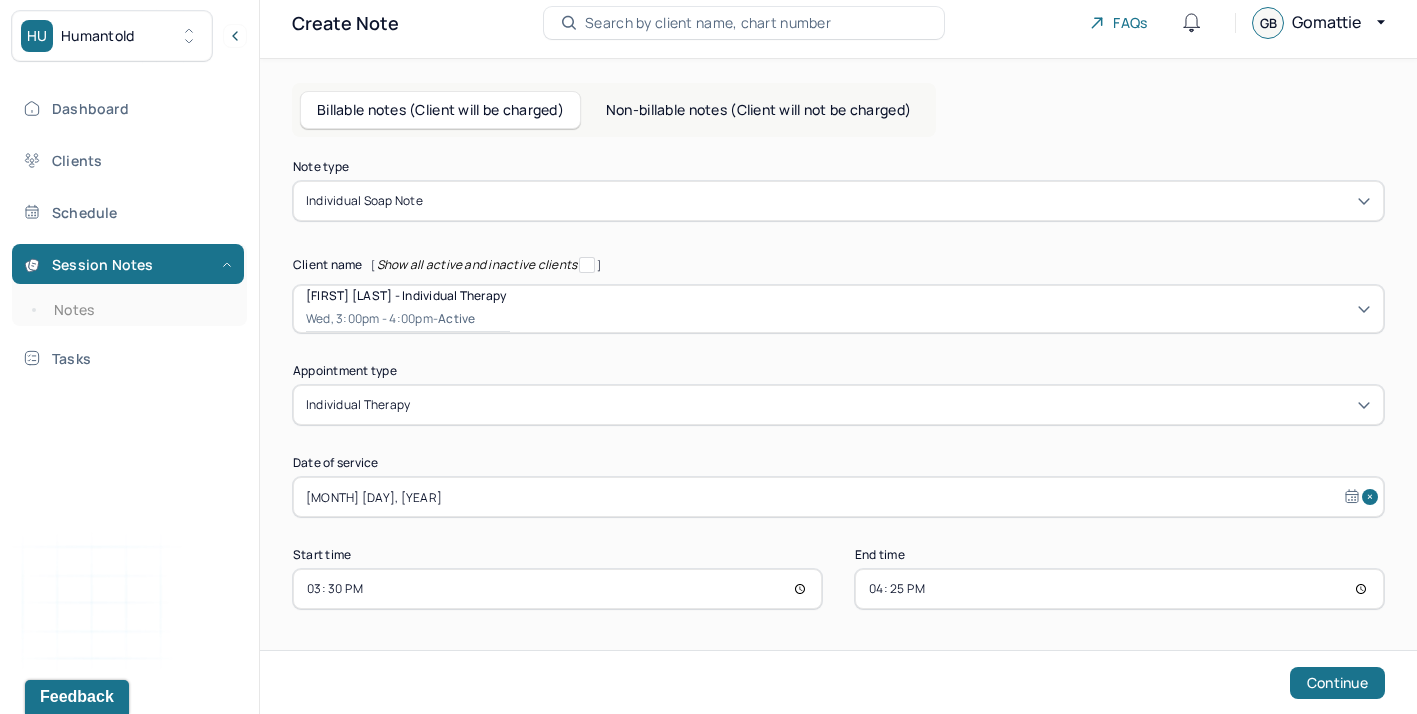 click on "Start time 15:30 End time 16:25" at bounding box center (838, 579) 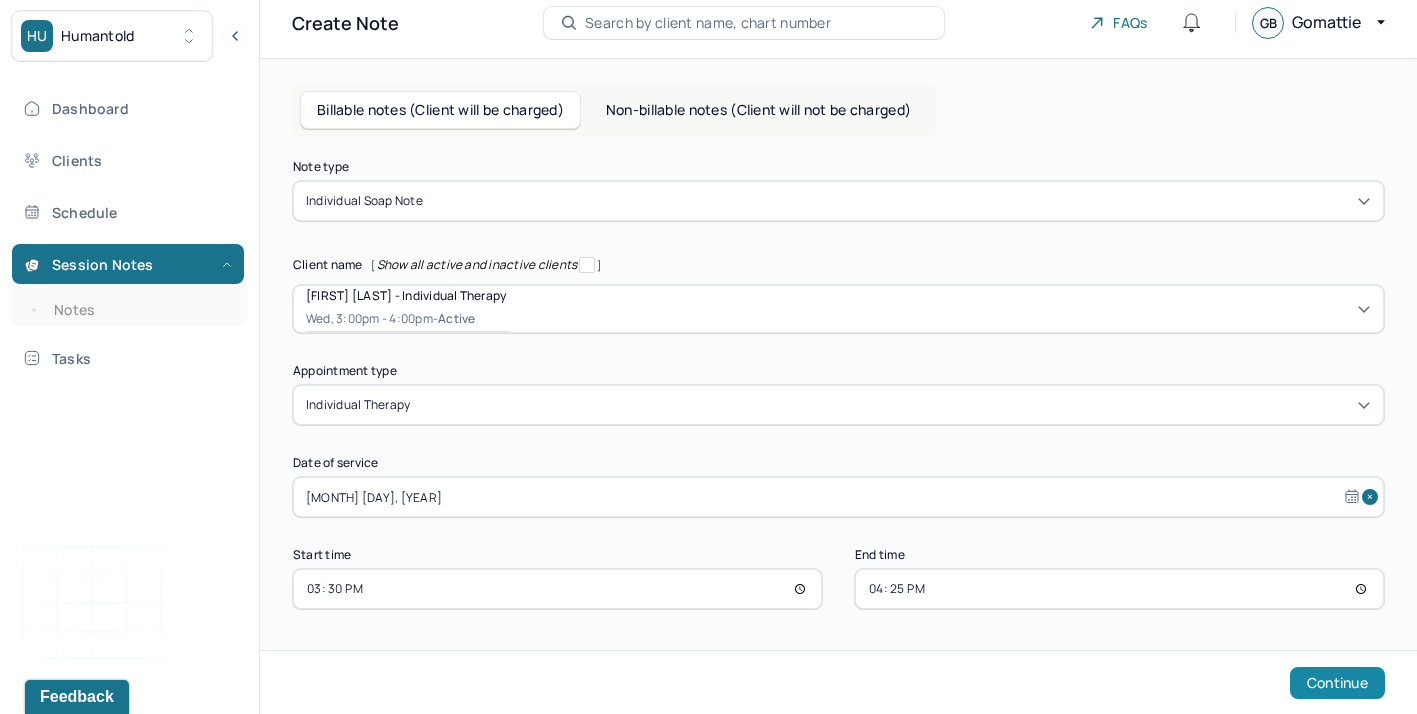 click on "Continue" at bounding box center [1337, 683] 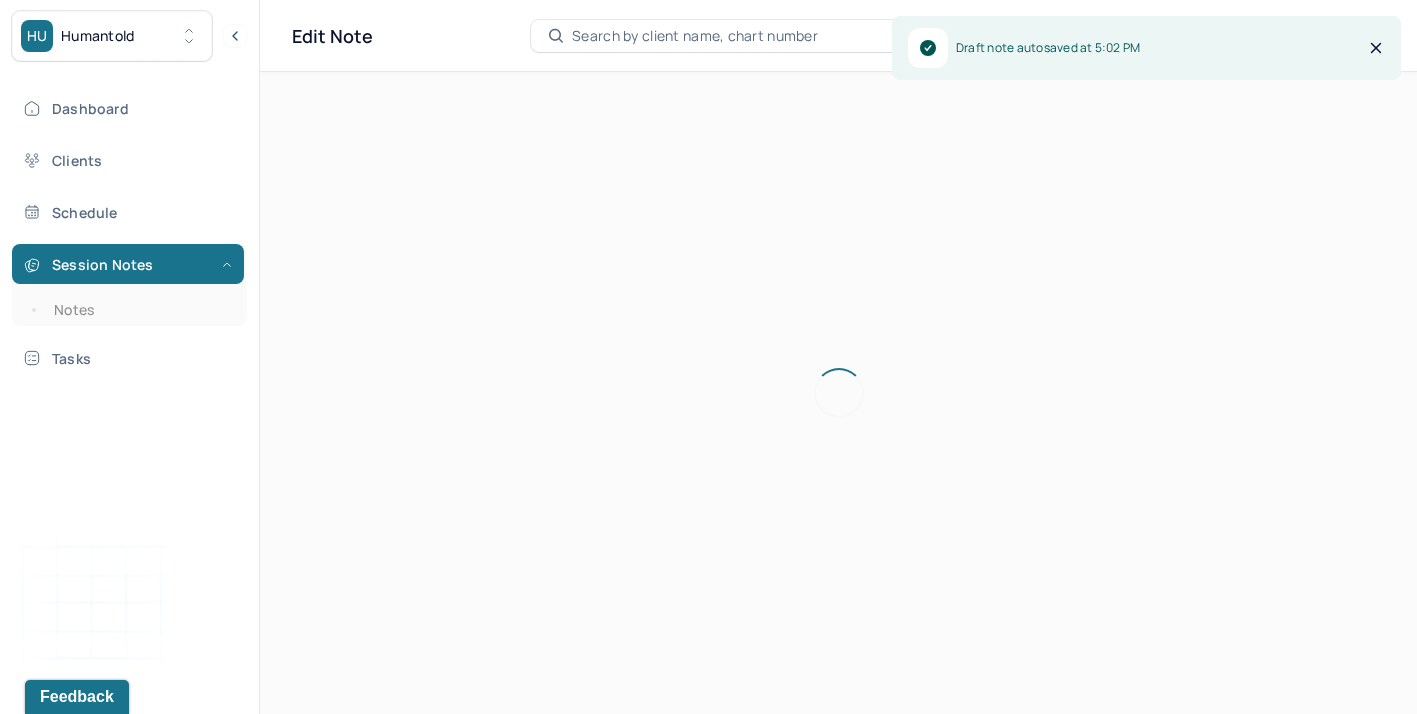 scroll, scrollTop: 36, scrollLeft: 0, axis: vertical 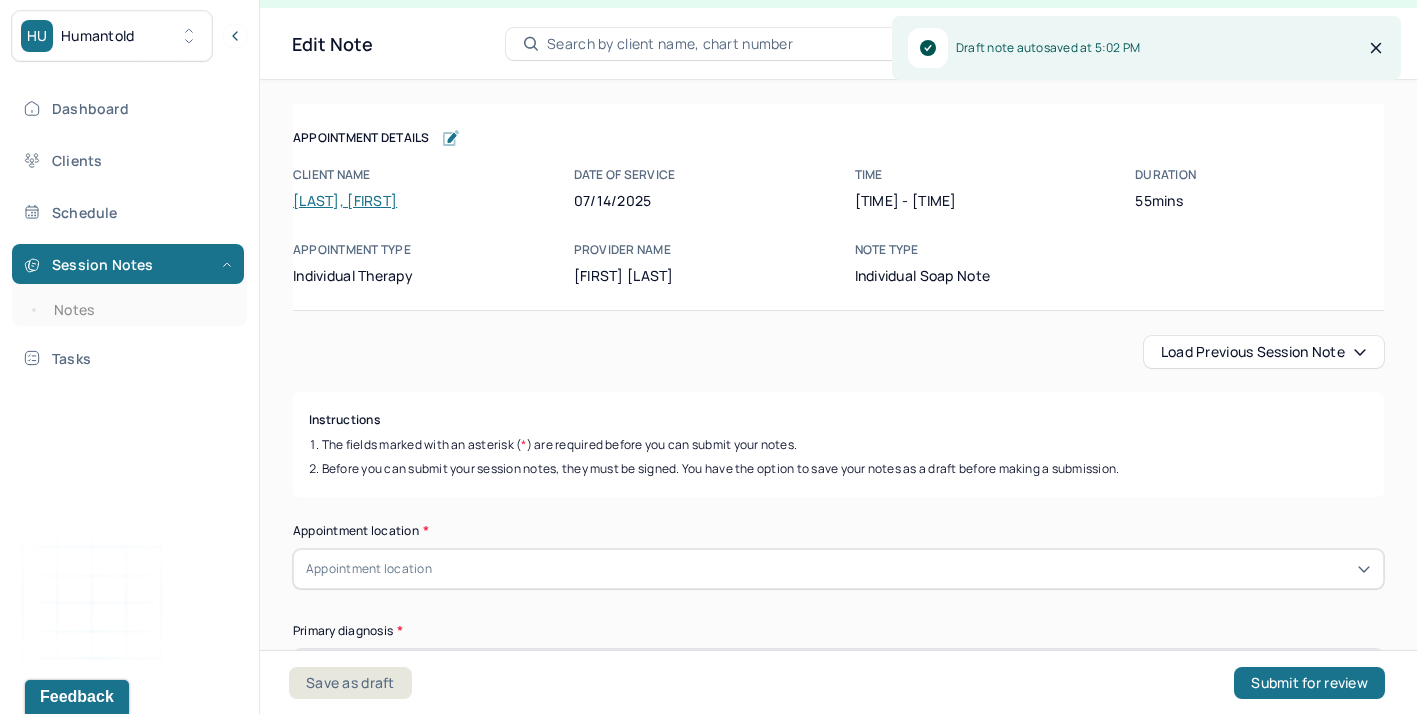 click on "Load previous session note" at bounding box center [1264, 352] 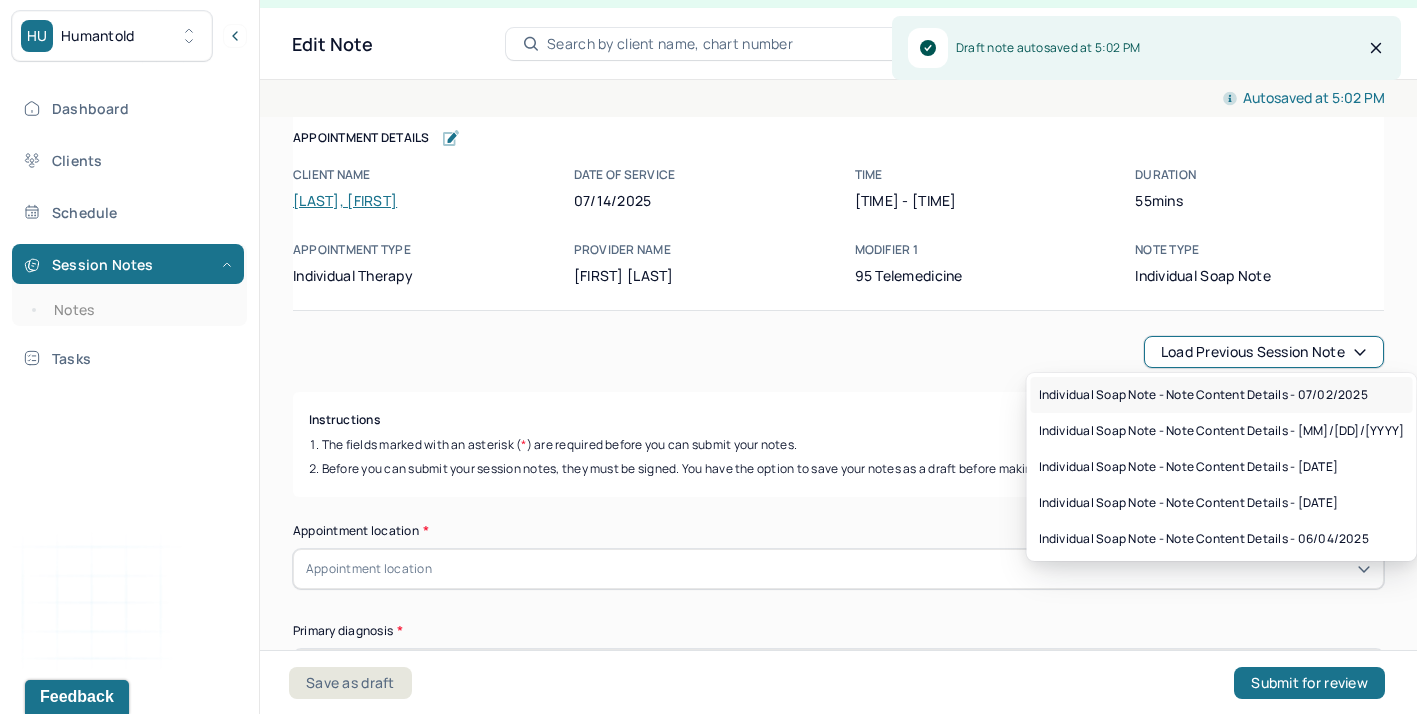 click on "Individual soap note   - Note content Details -   07/02/2025" at bounding box center [1203, 395] 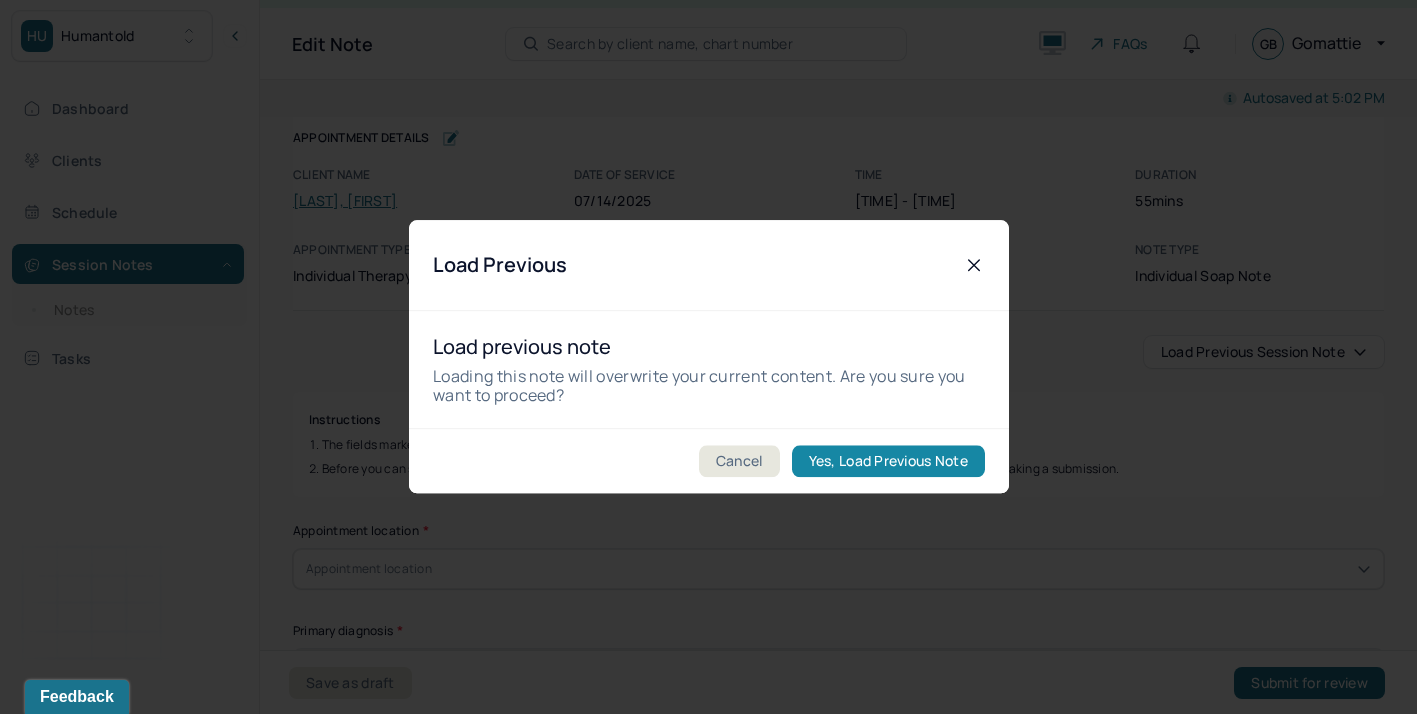 click on "Yes, Load Previous Note" at bounding box center (887, 462) 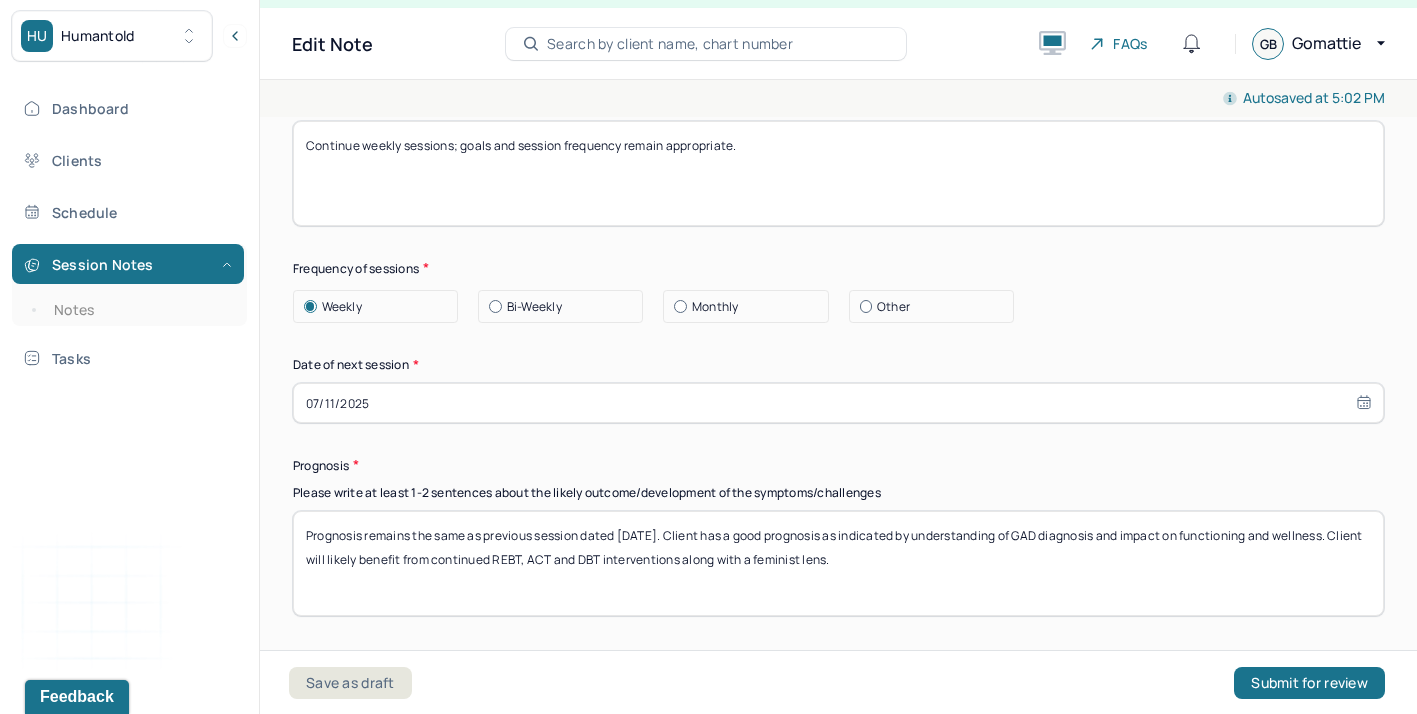 scroll, scrollTop: 2674, scrollLeft: 0, axis: vertical 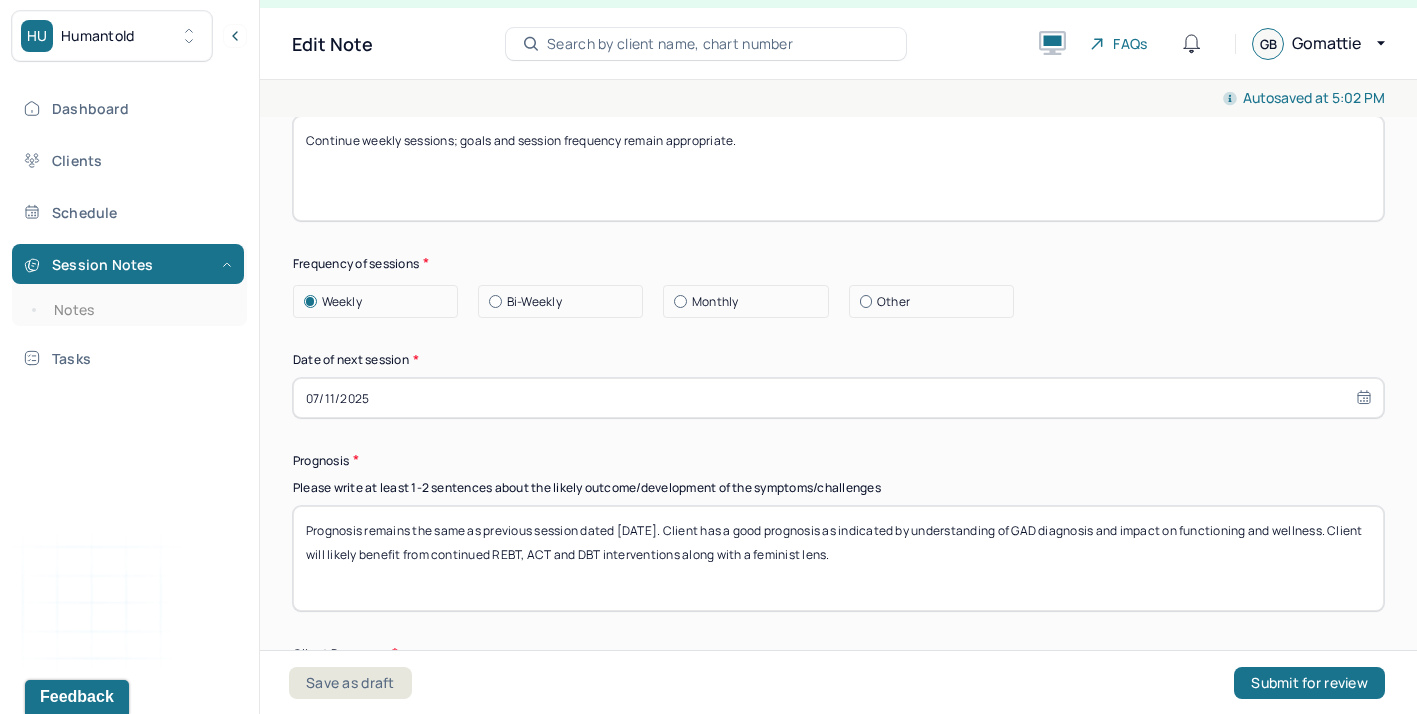 click on "Prognosis remains the same as previous session dated [DATE]. Client has a good prognosis as indicated by understanding of GAD diagnosis and impact on functioning and wellness. Client will likely benefit from continued REBT, ACT and DBT interventions along with a feminist lens." at bounding box center [838, 558] 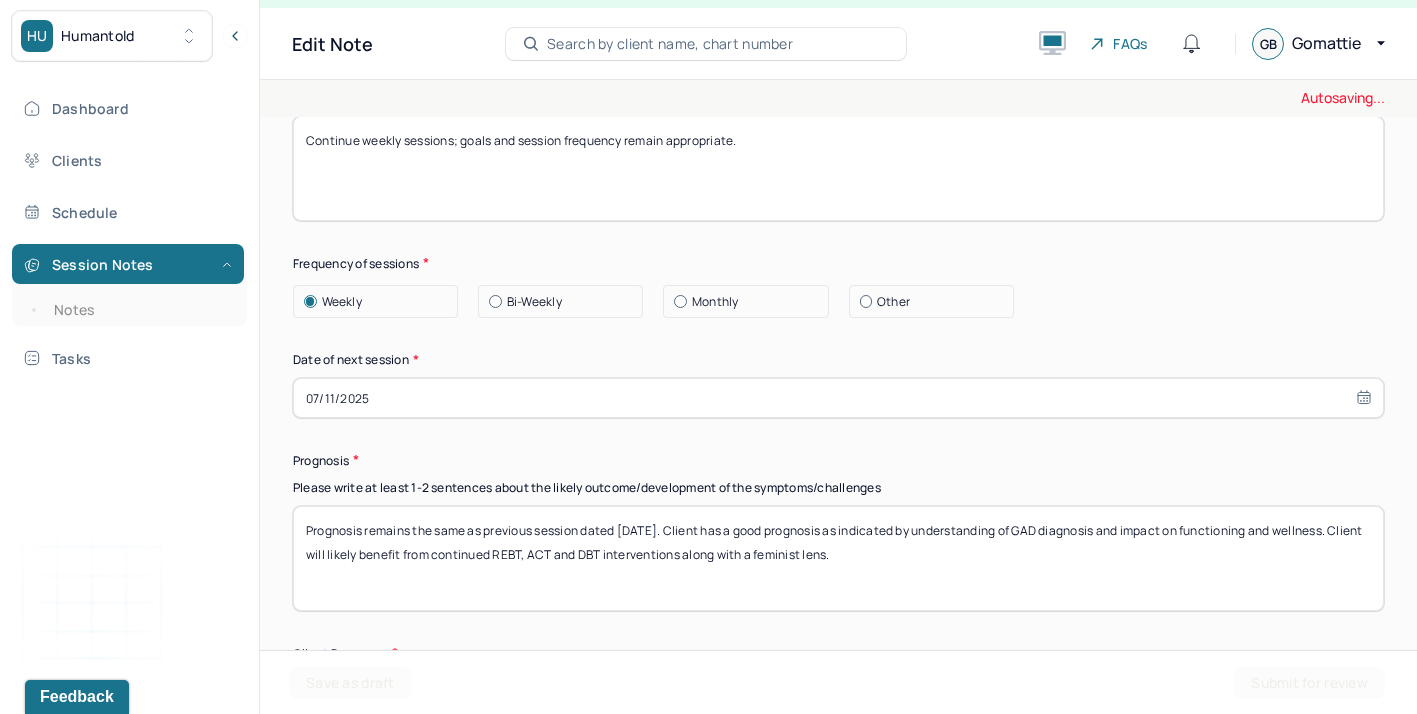 type on "Prognosis remains the same as previous session dated [DATE]. Client has a good prognosis as indicated by understanding of GAD diagnosis and impact on functioning and wellness. Client will likely benefit from continued REBT, ACT and DBT interventions along with a feminist lens." 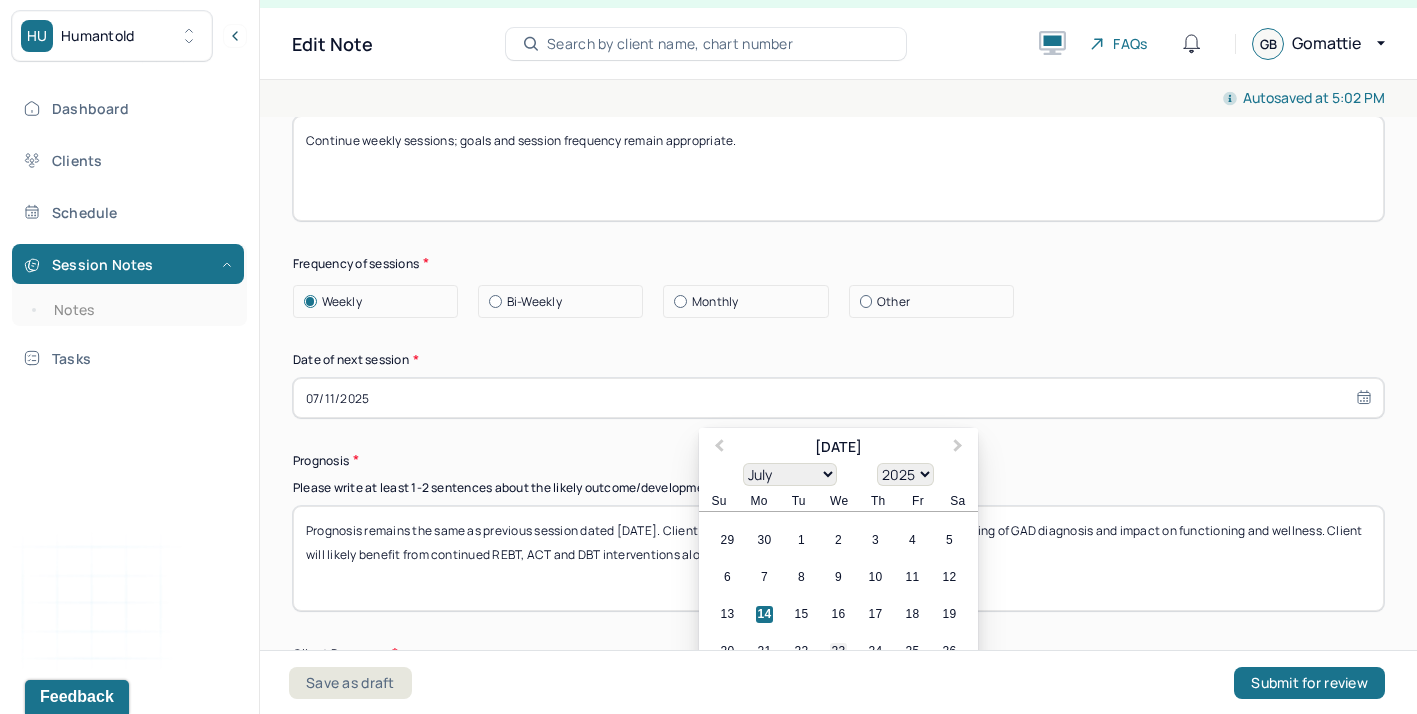 click on "23" at bounding box center (838, 652) 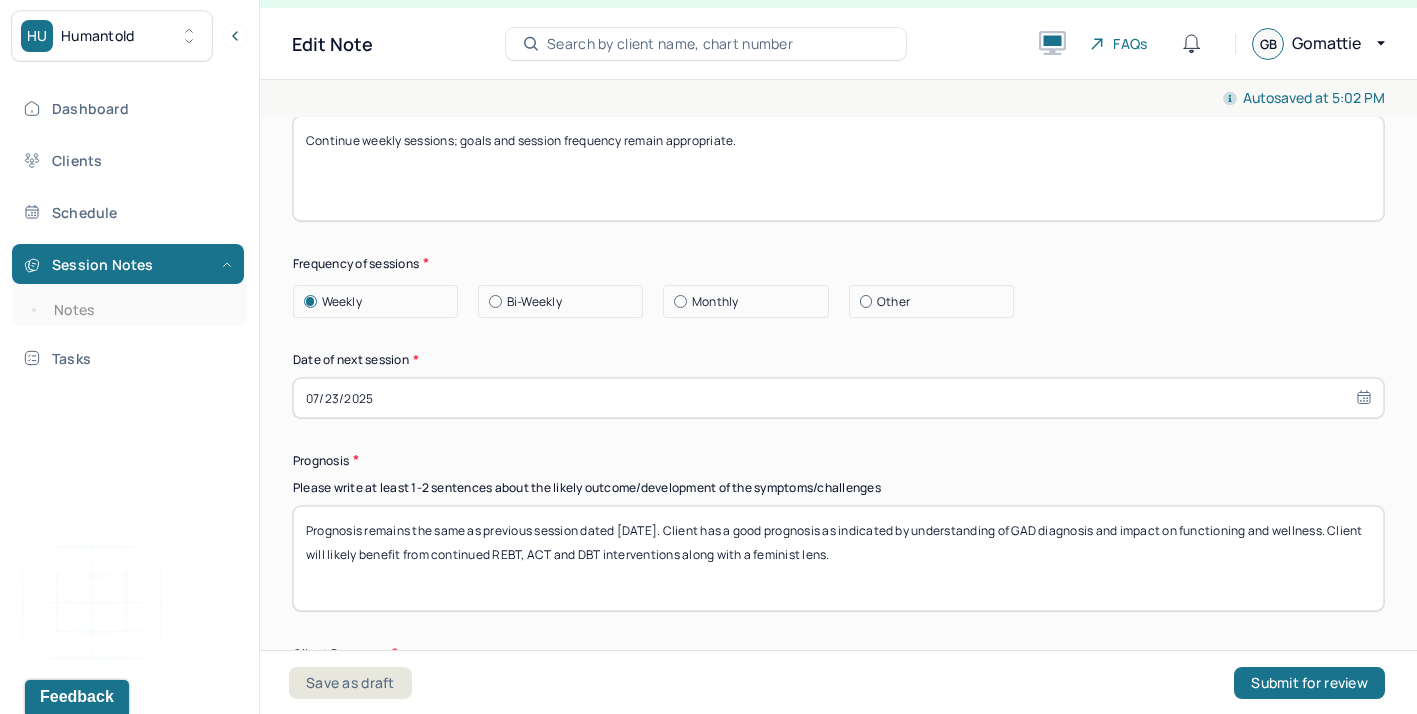 click on "Therapy Intervention Techniques Please select at least 1 intervention used Cognitive-Behavioral therapies Cognitive-Behavioral therapy (CBT) Dialectical Behavioral therapy (DBT) Modeling and skills training Trauma-focused CBT EDMR Rational Emotive Behaviour therapy Acceptance Commitment Therapy Solution Based Brief Therapy Mindfulness Based Cognitive Therapy Relationship based Interventions Attachment-oriented interventions Parent-child interaction therapy Parent interventions Other Client centered therapy/ Humanism Gestalt therapy Existential therapy Feminist therapy Psychodynamic therapy Grief therapy Internal family systems (IFS) Narrative therapy Positive psychology Psychoeducation Sex therapy Strength based theory Career Counseling Multisystemic family theory Plan What specific steps has the client committed to work on as homework or during the next session? What specific interventions or treatment plan changes will the clinician be focused on in the upcoming sessions? Frequency of sessions Weekly Other" at bounding box center [838, 170] 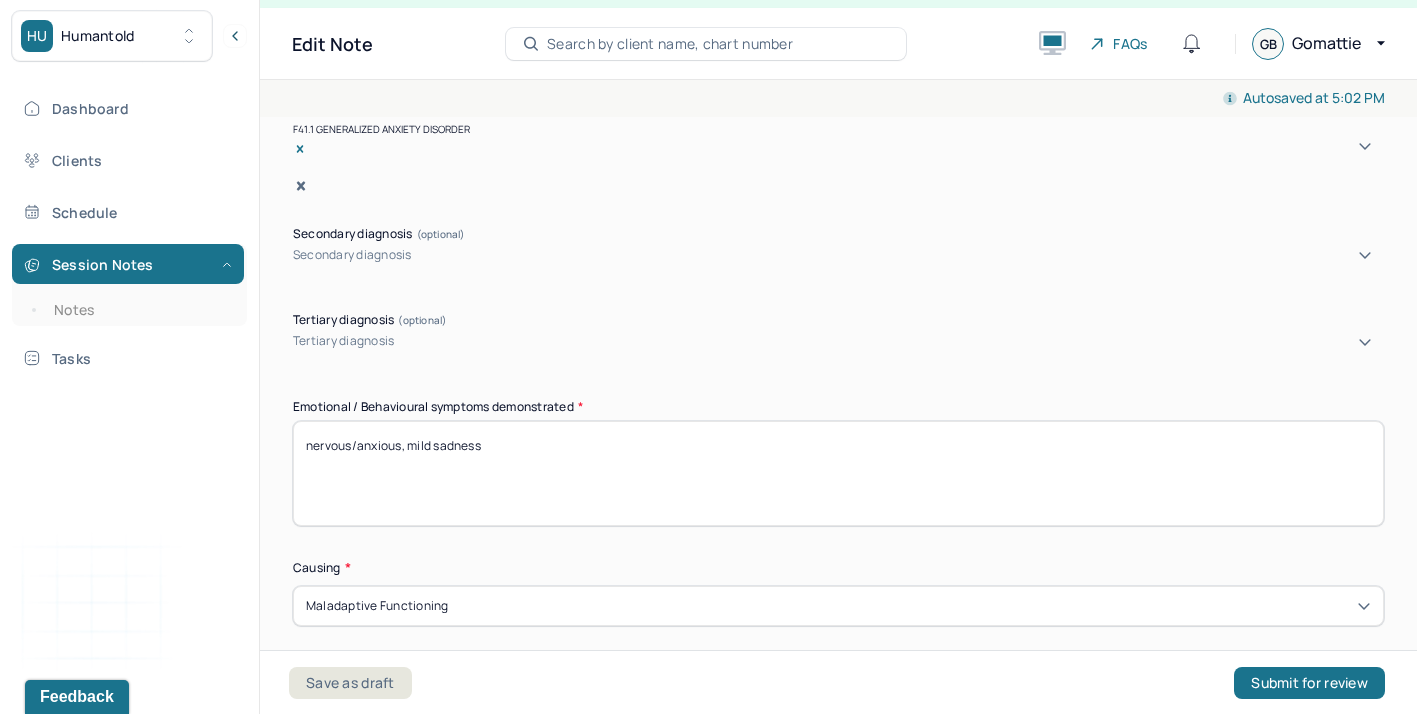 scroll, scrollTop: 788, scrollLeft: 0, axis: vertical 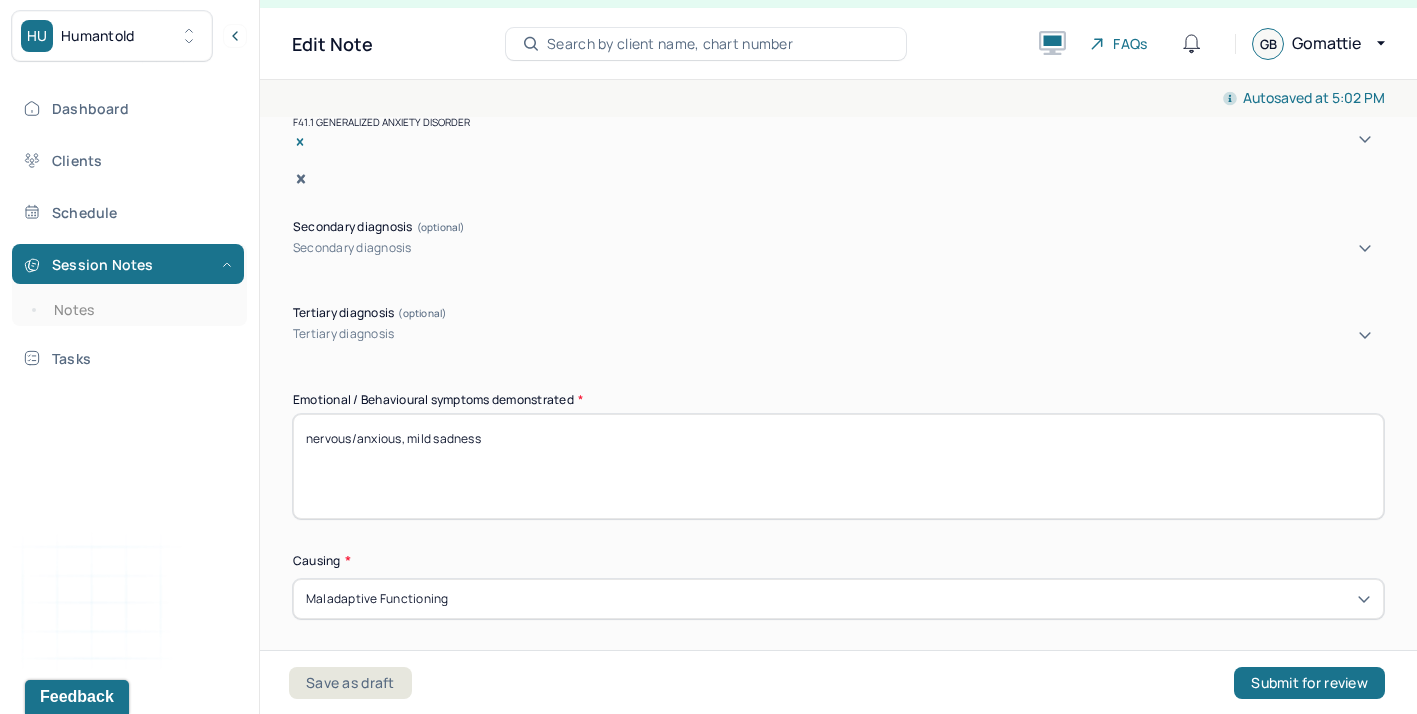 drag, startPoint x: 607, startPoint y: 441, endPoint x: 228, endPoint y: 409, distance: 380.3485 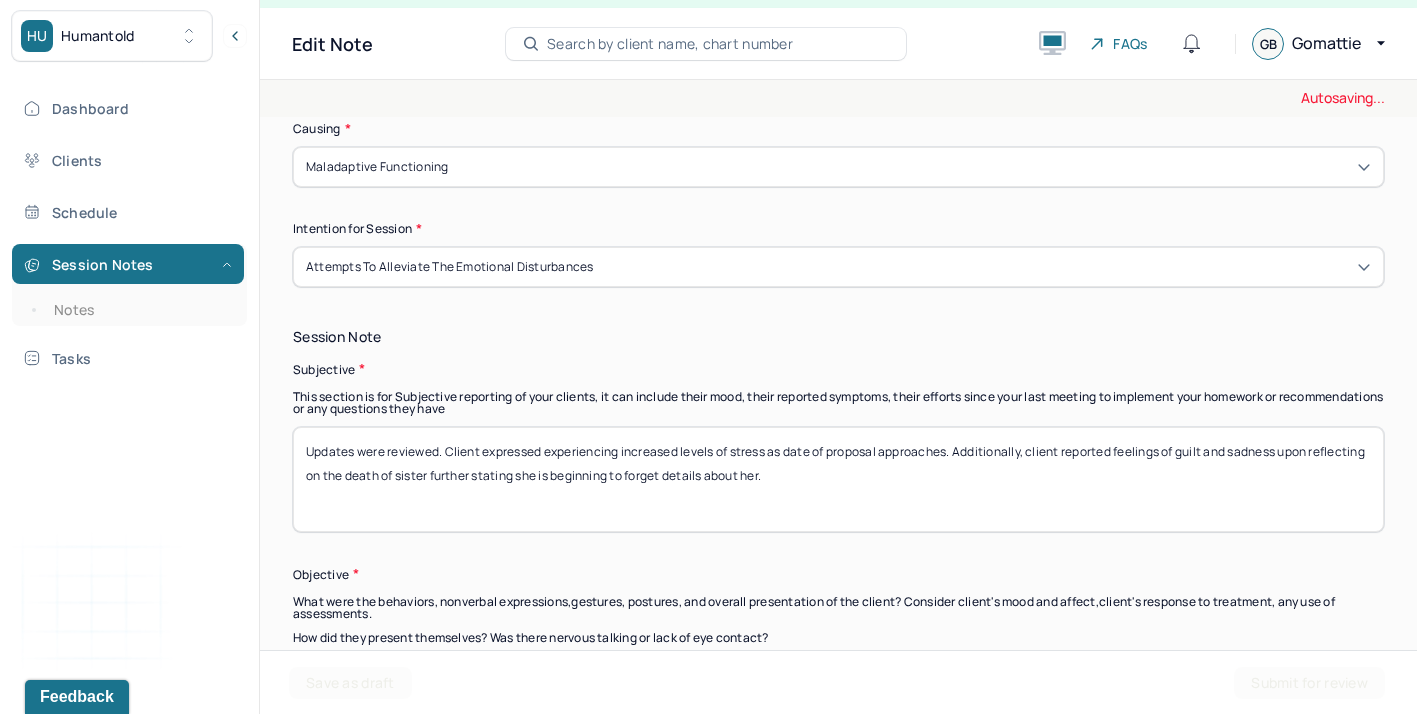 scroll, scrollTop: 1222, scrollLeft: 0, axis: vertical 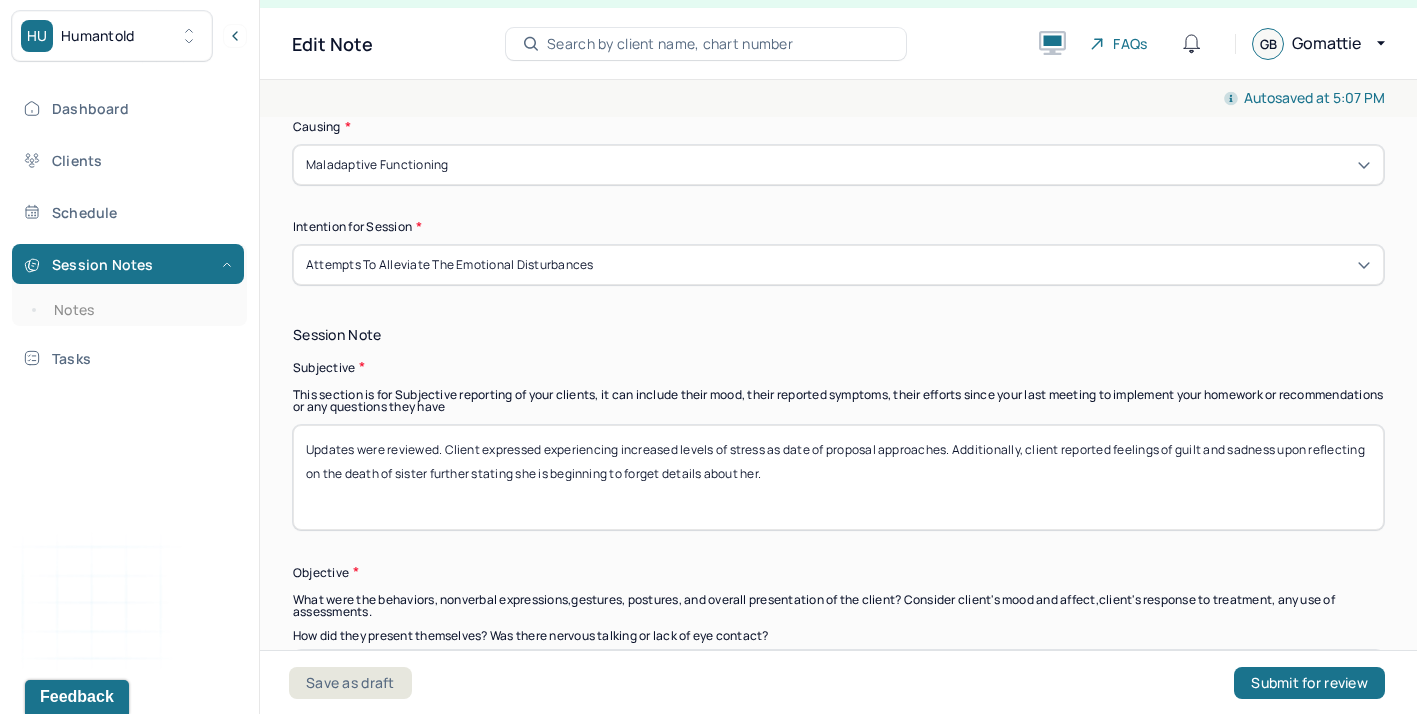 type on "anxiety, guilt, apprehensive" 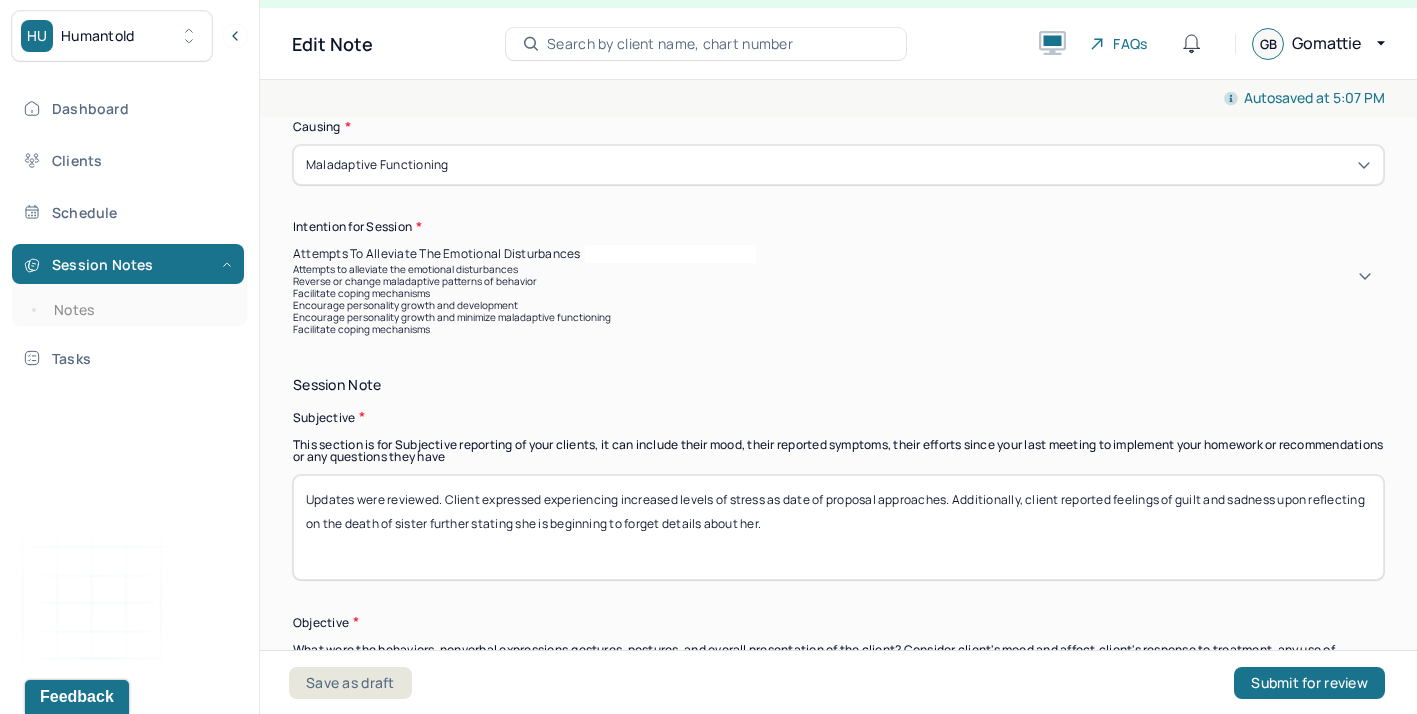 click on "Facilitate coping mechanisms" at bounding box center (838, 293) 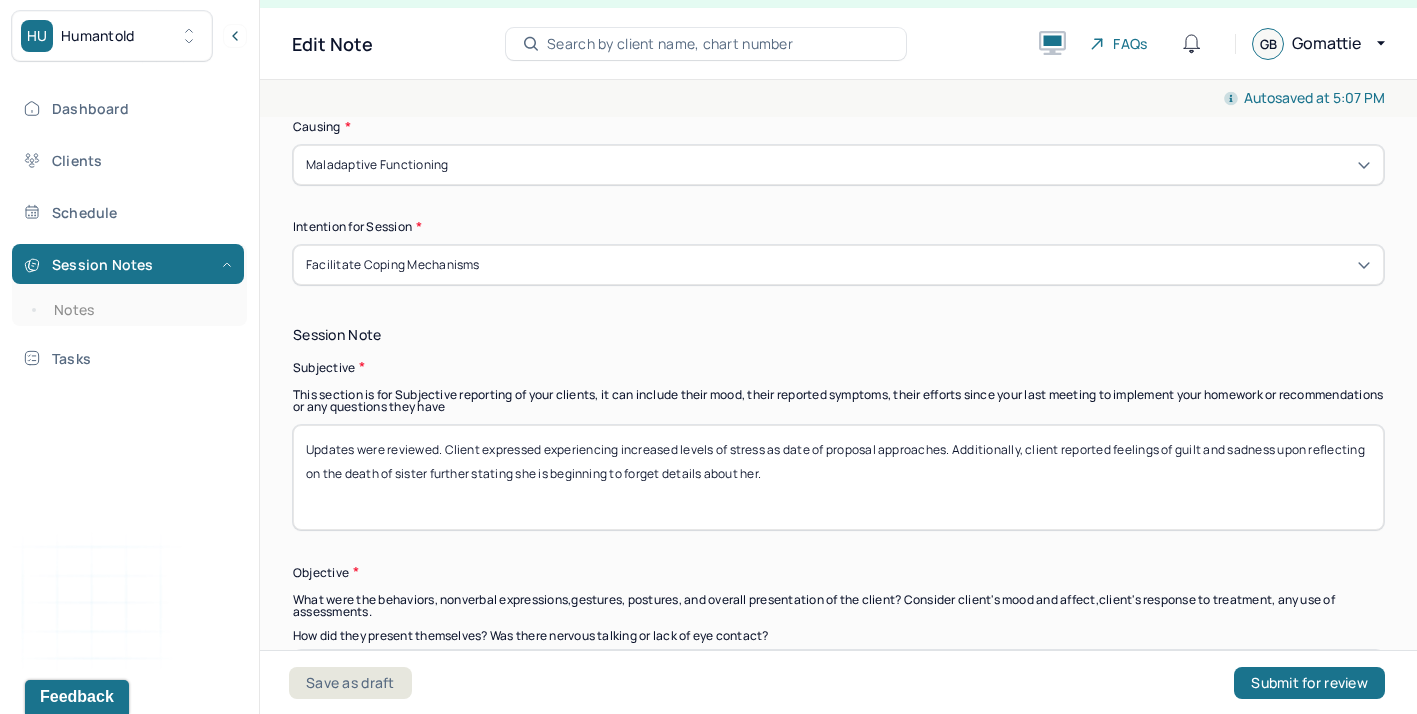 drag, startPoint x: 851, startPoint y: 468, endPoint x: 299, endPoint y: 383, distance: 558.50604 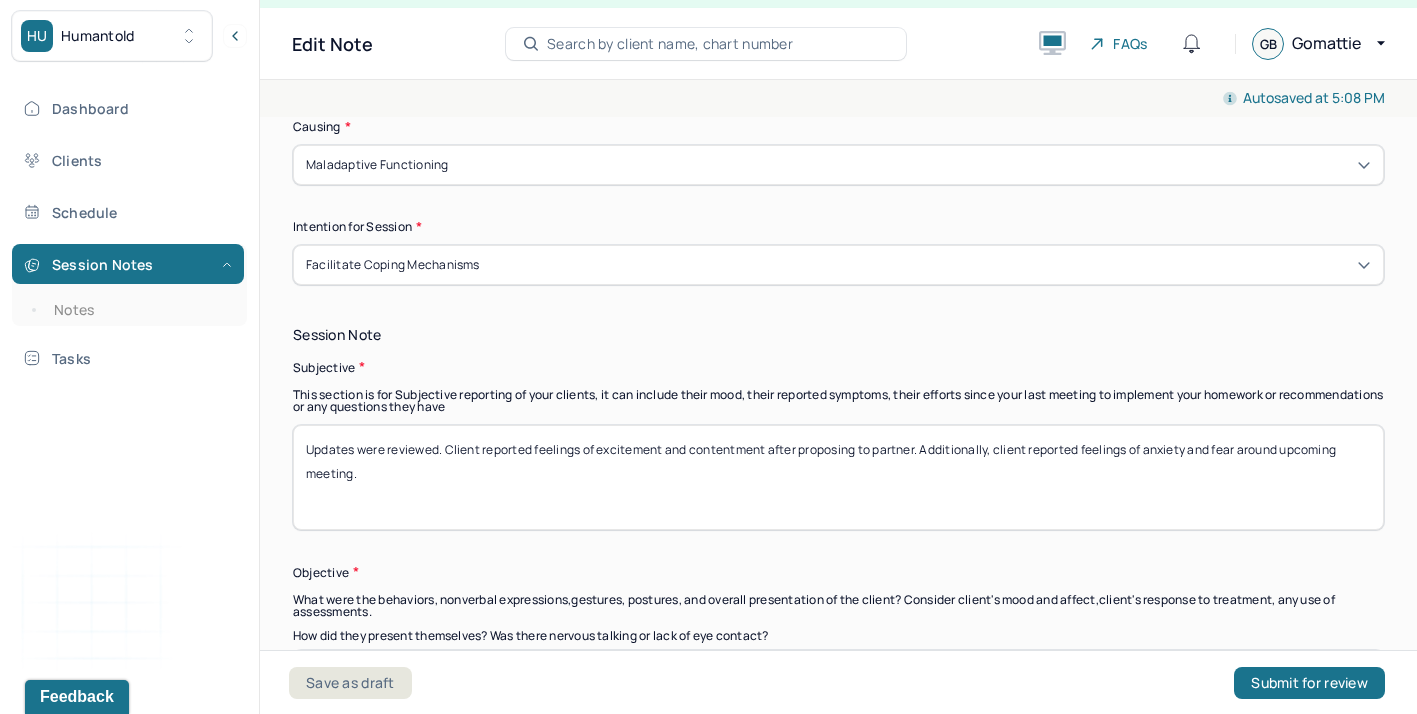 scroll, scrollTop: 1416, scrollLeft: 0, axis: vertical 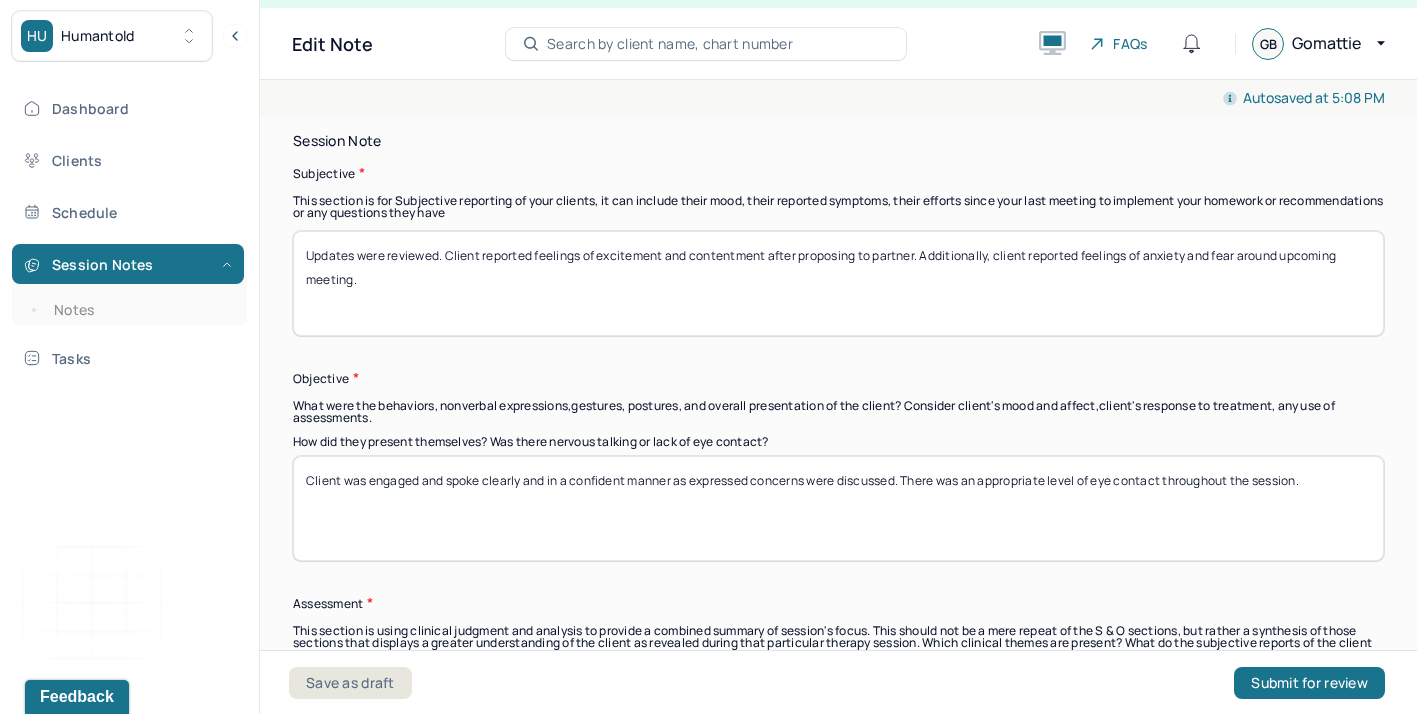 type on "Updates were reviewed. Client reported feelings of excitement and contentment after proposing to partner. Additionally, client reported feelings of anxiety and fear around upcoming meeting." 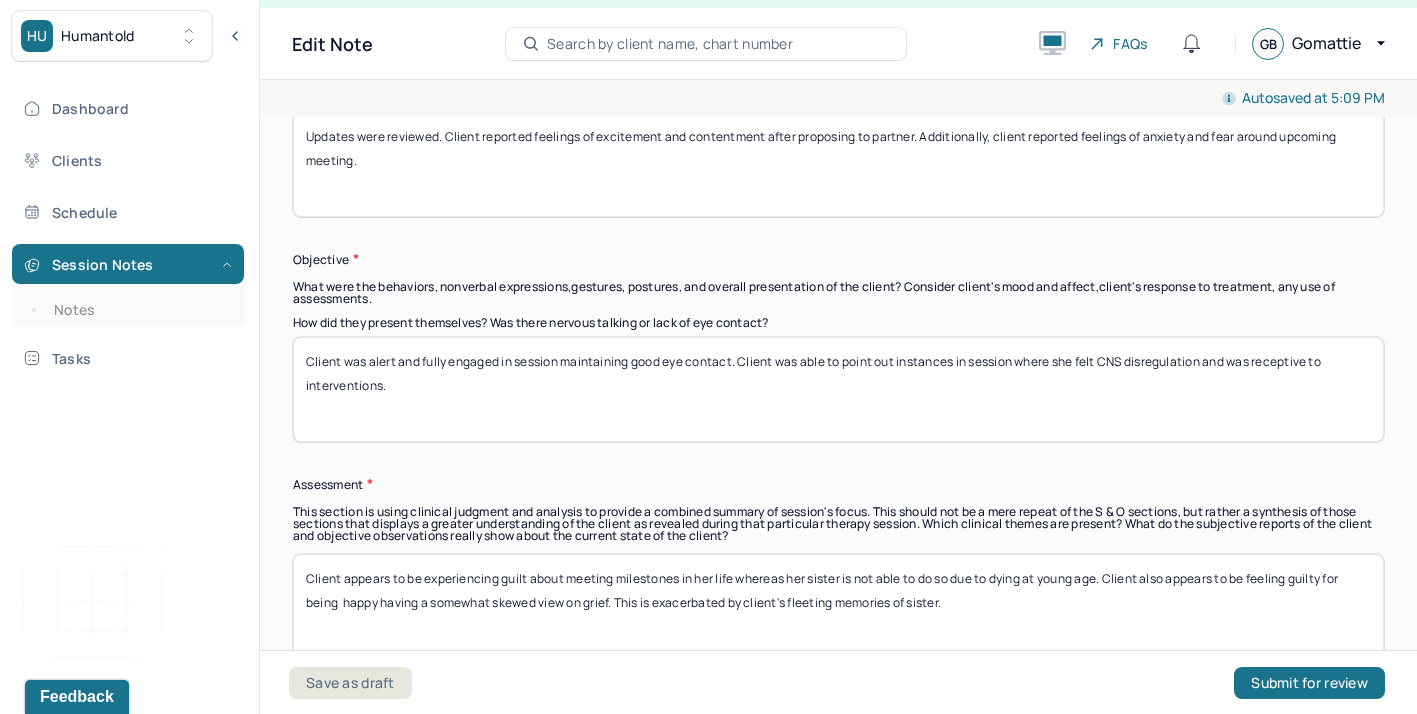 scroll, scrollTop: 1586, scrollLeft: 0, axis: vertical 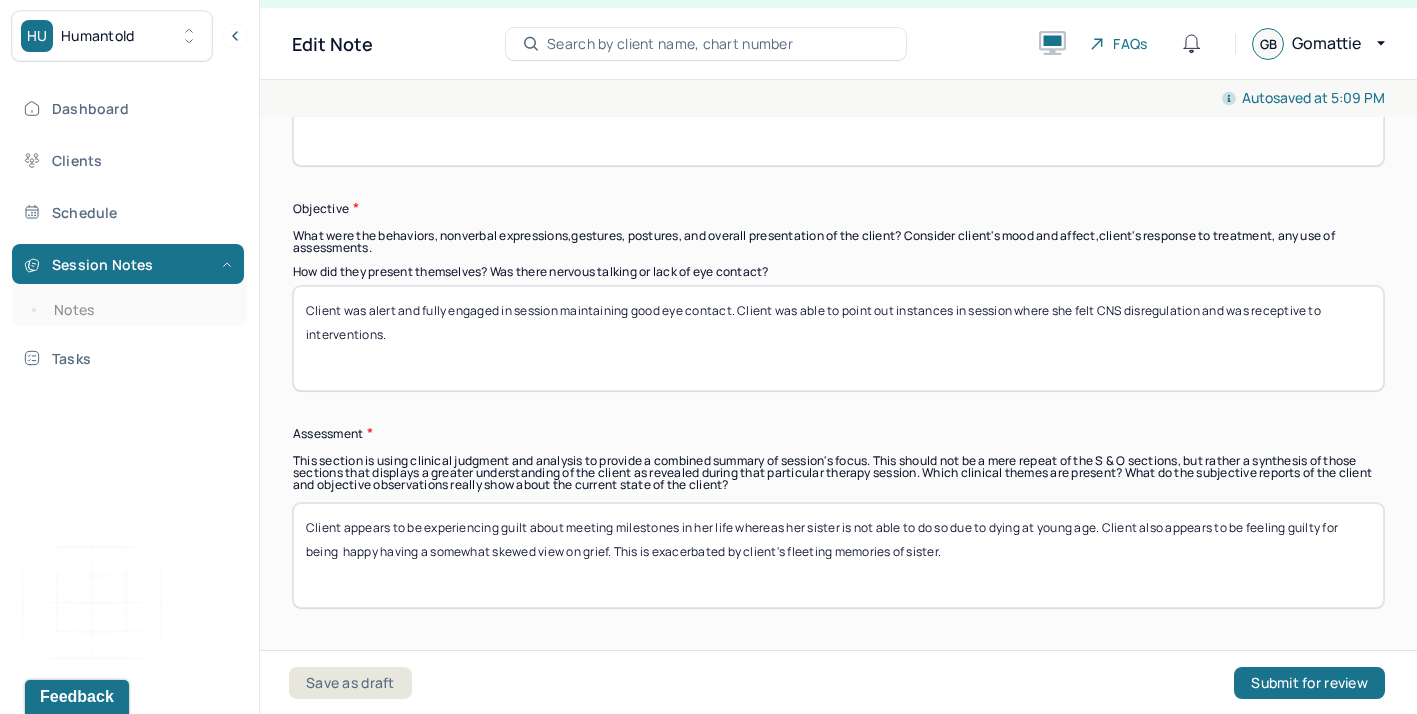 type on "Client was alert and fully engaged in session maintaining good eye contact. Client was able to point out instances in session where she felt CNS disregulation and was receptive to interventions." 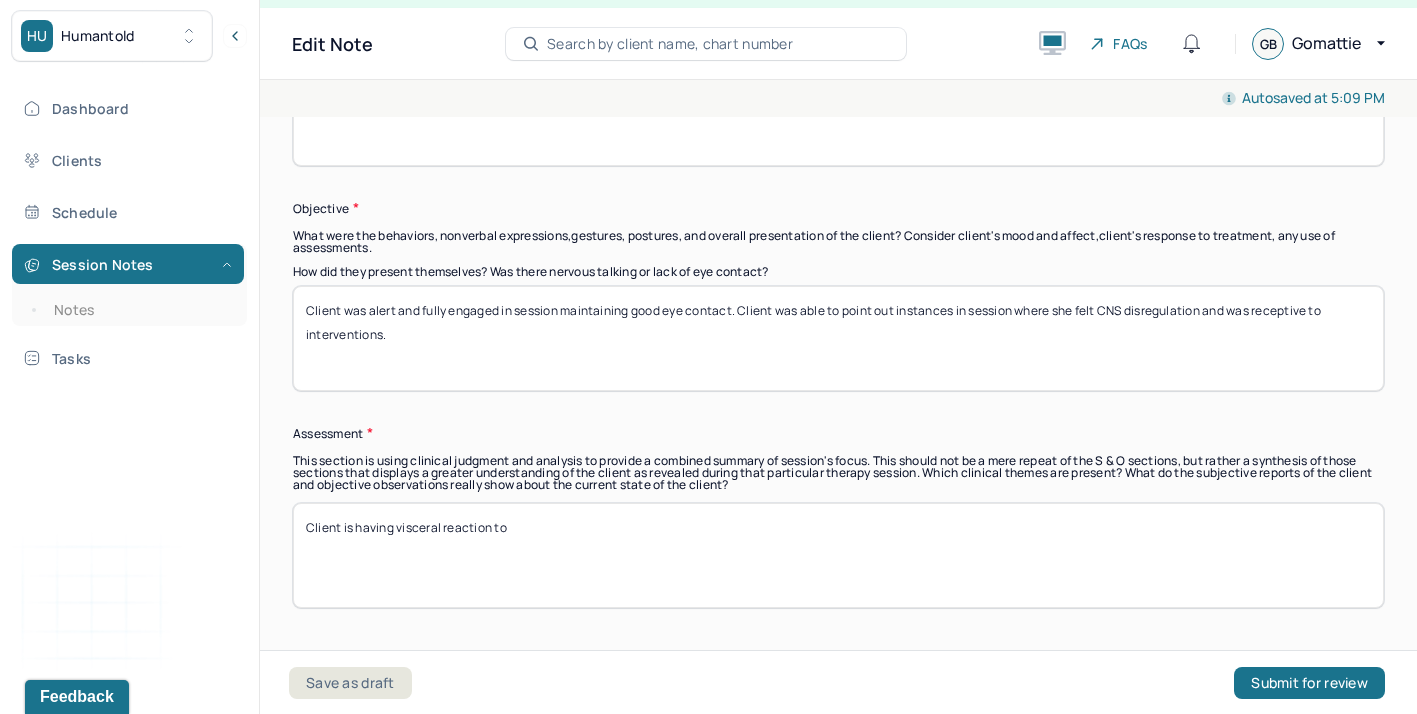 click on "Client is having viceral reaction to" at bounding box center [838, 555] 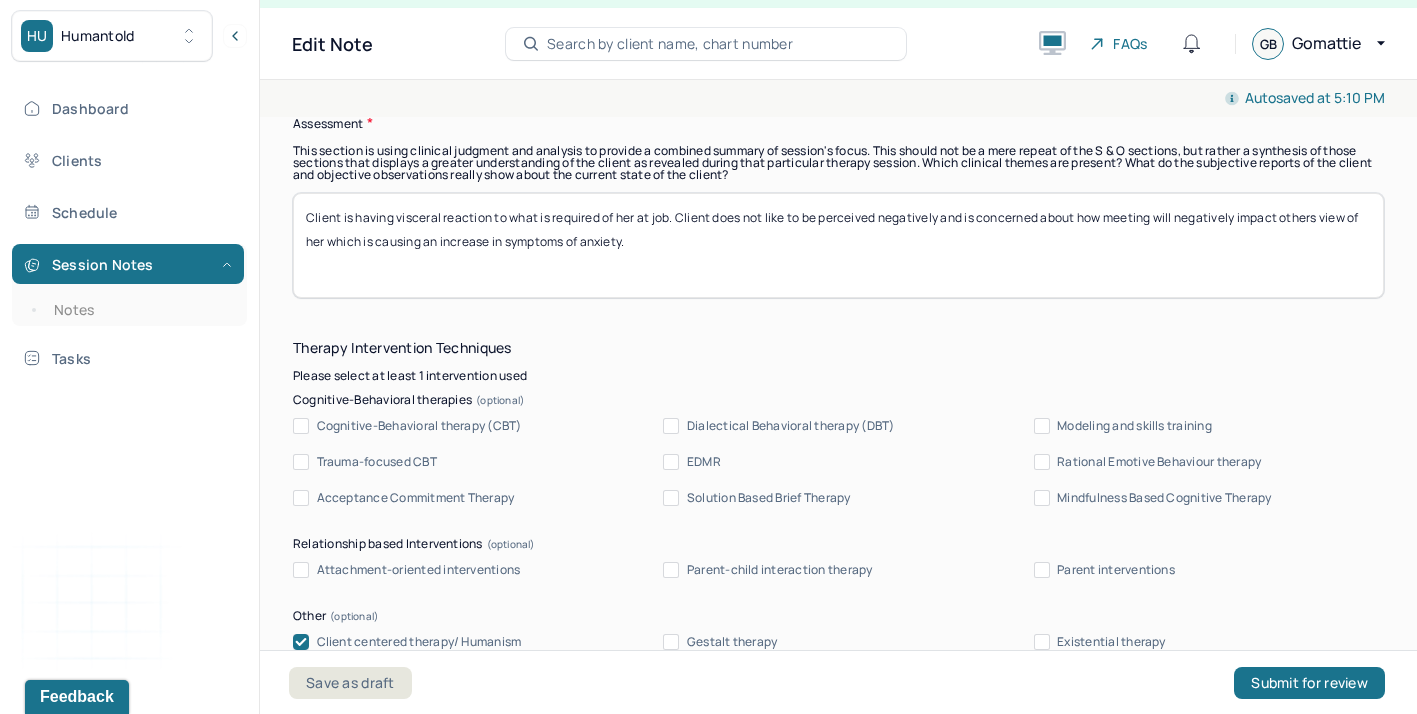 scroll, scrollTop: 1912, scrollLeft: 0, axis: vertical 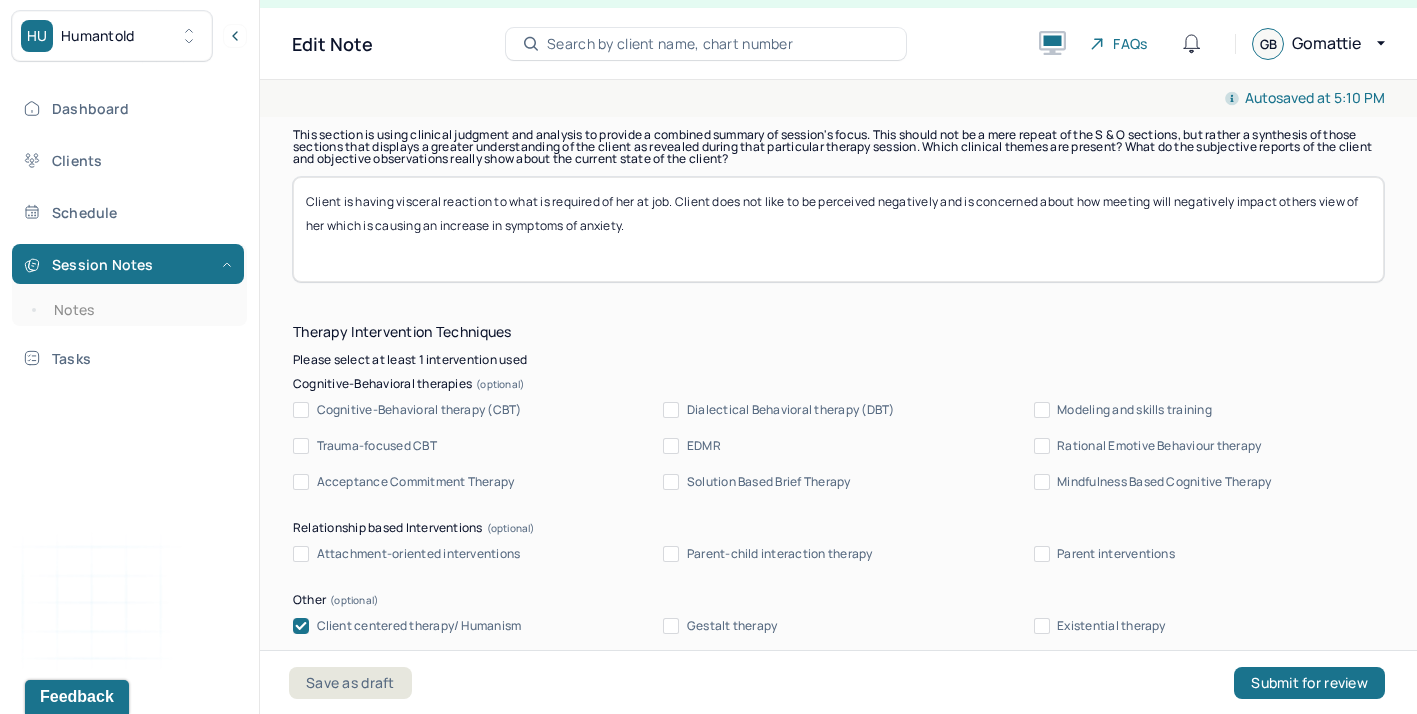 type on "Client is having visceral reaction to what is required of her at job. Client does not like to be perceived negatively and is concerned about how meeting will negatively impact others view of her which is causing an increase in symptoms of anxiety." 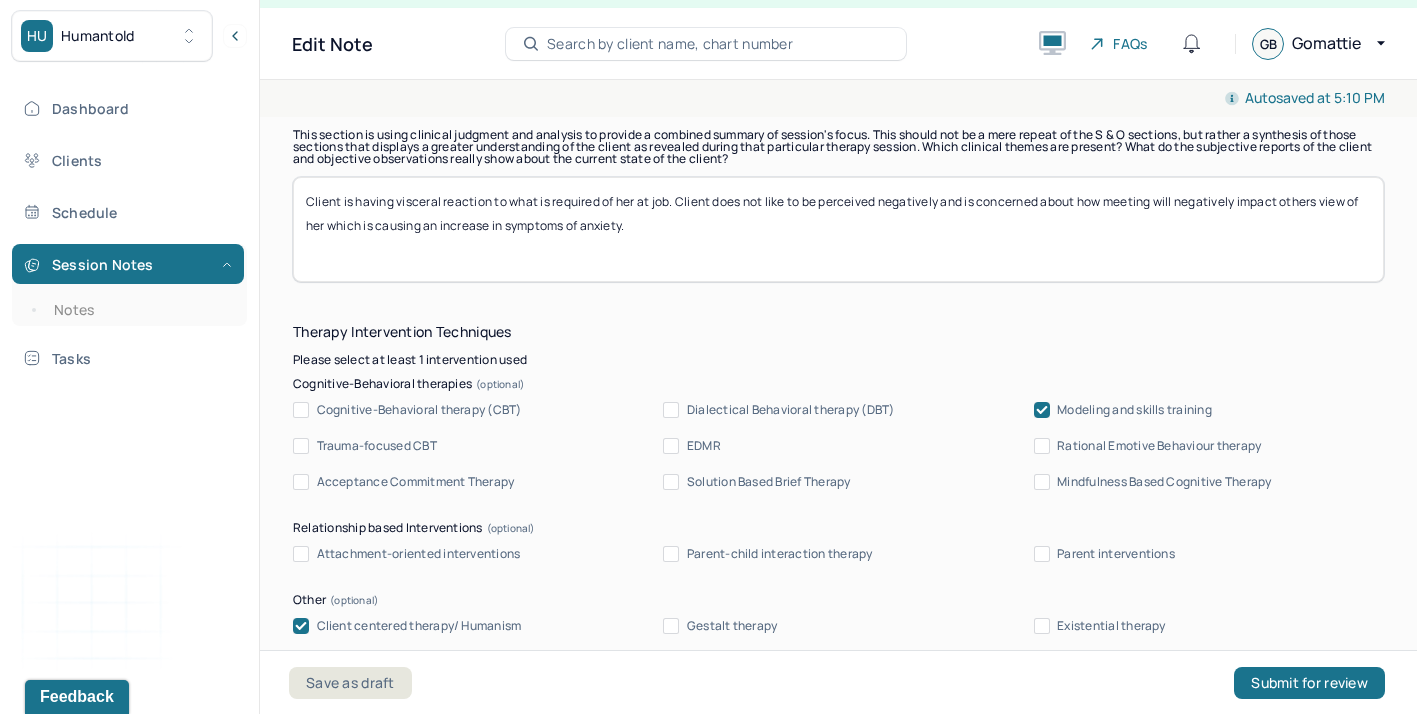 click on "Mindfulness Based Cognitive Therapy" at bounding box center (1042, 482) 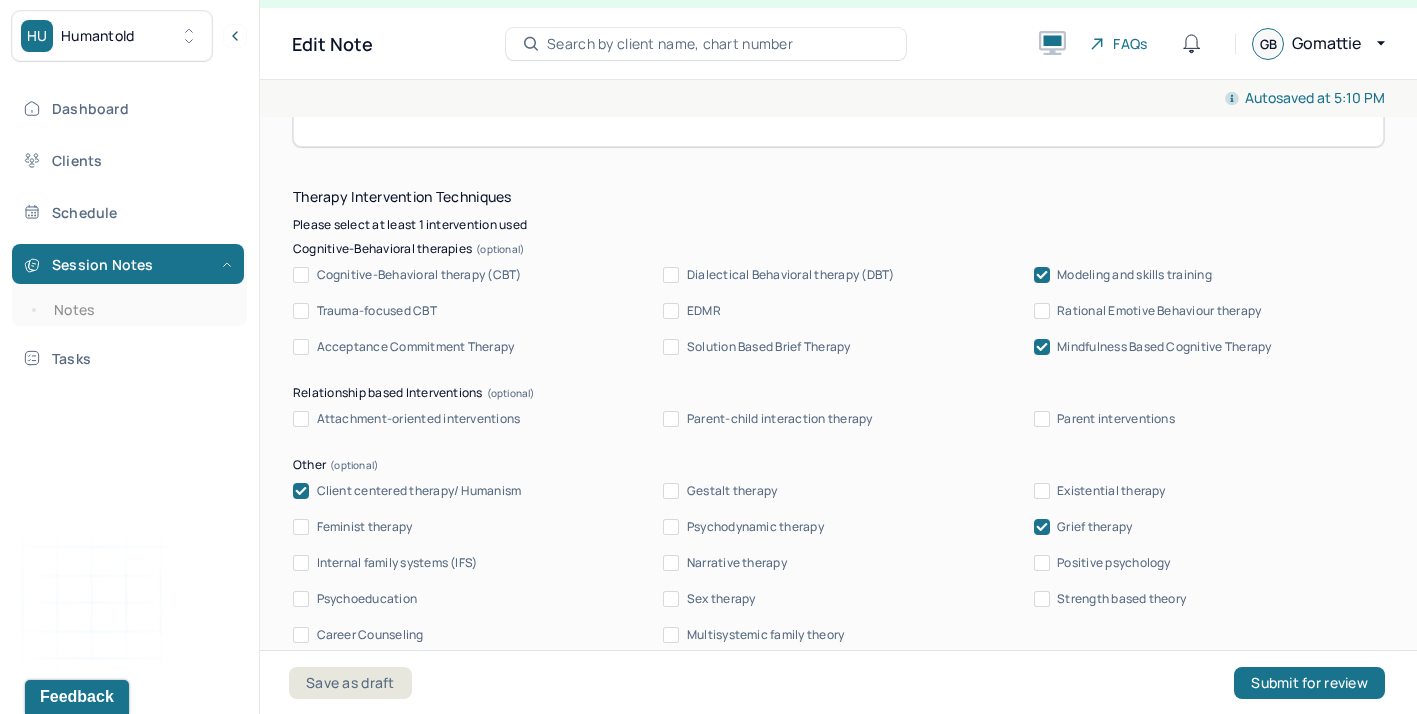 scroll, scrollTop: 2079, scrollLeft: 0, axis: vertical 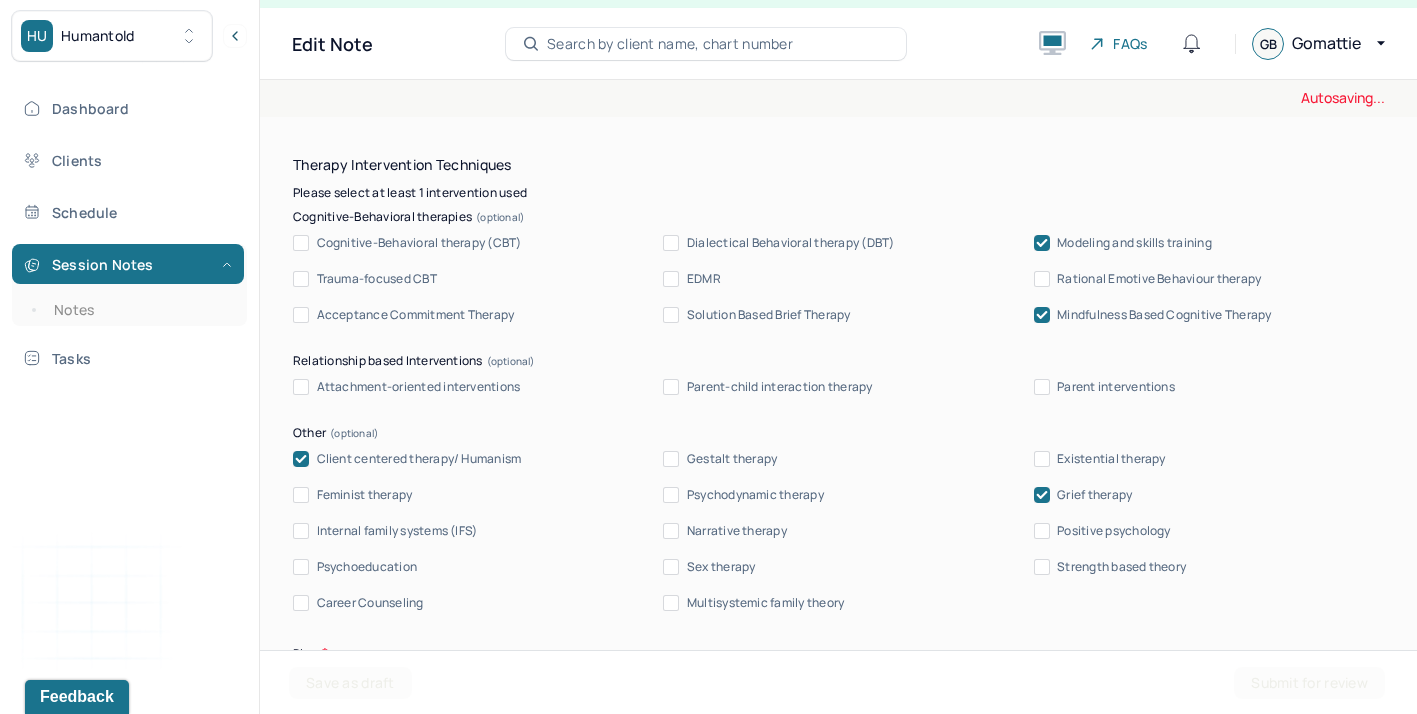 click 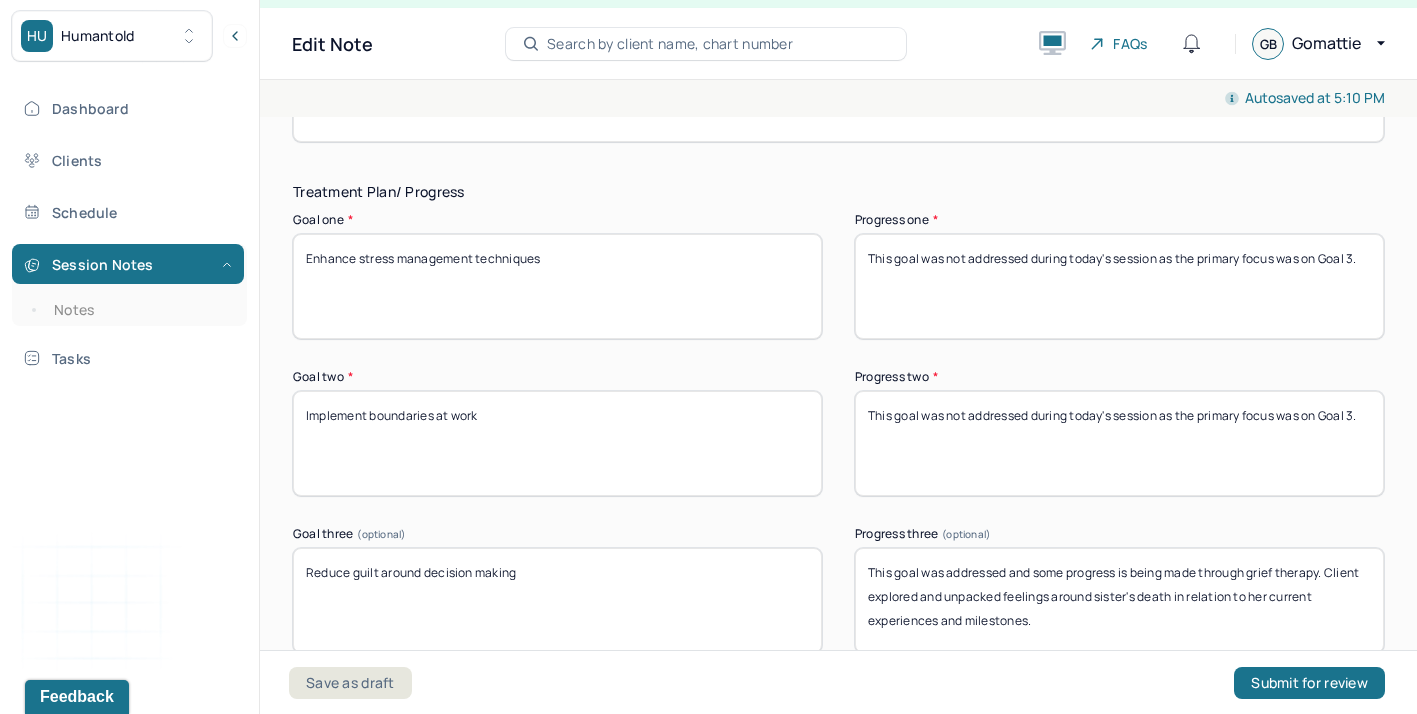 scroll, scrollTop: 3319, scrollLeft: 0, axis: vertical 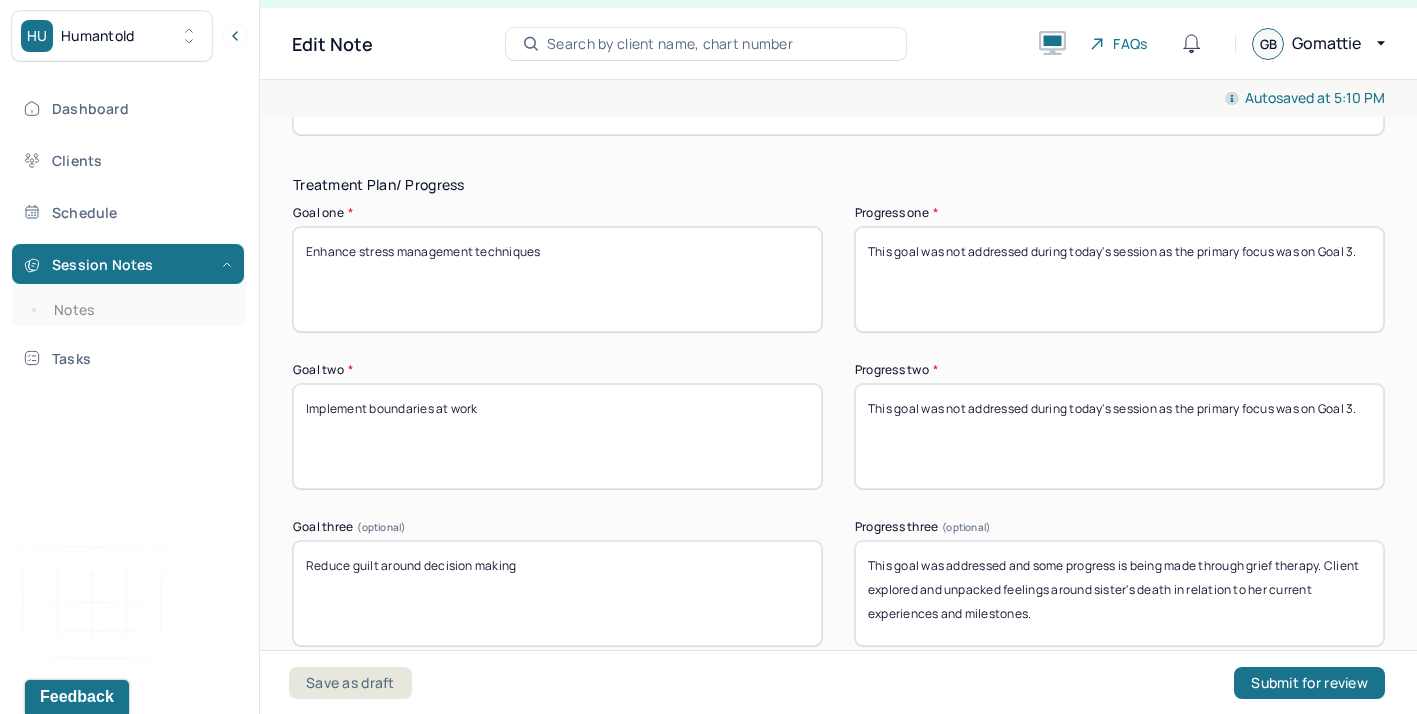 click on "This goal was not addressed during today's session as the primary focus was on Goal 3." at bounding box center [1119, 436] 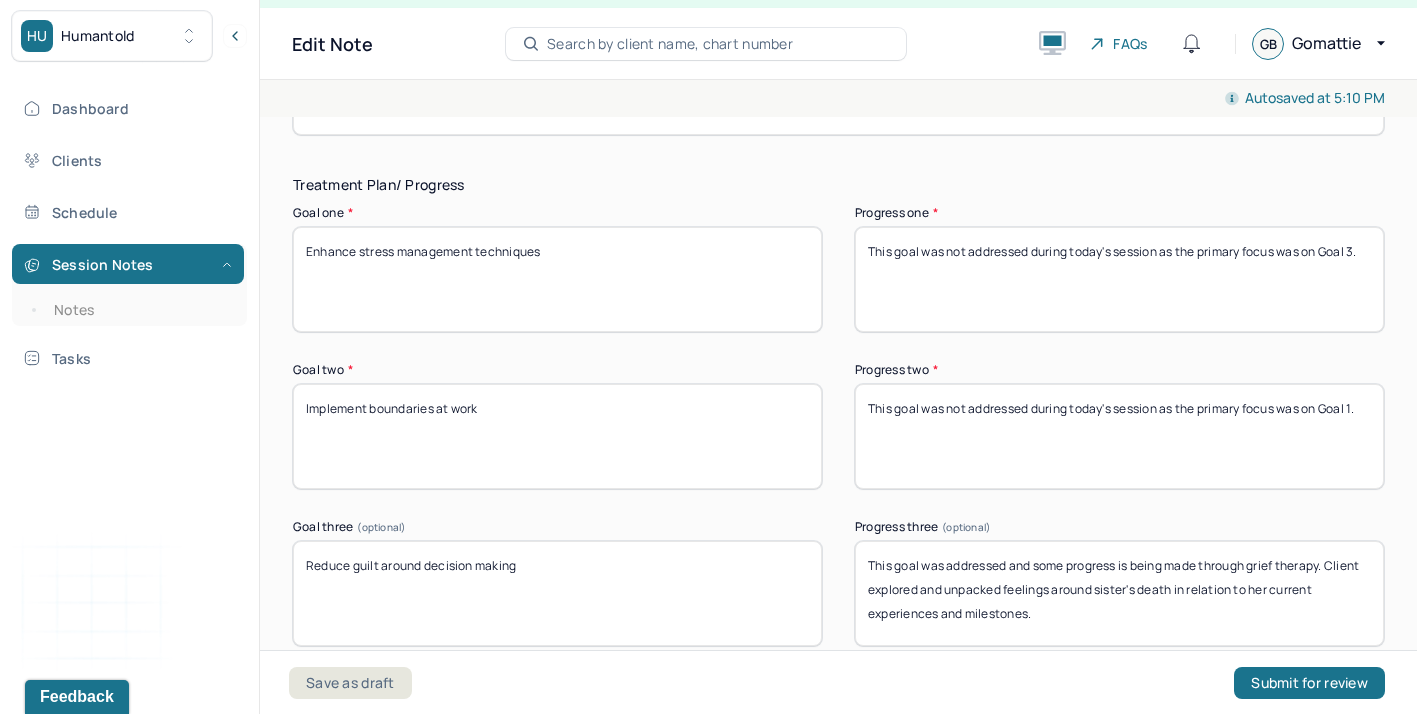 type on "This goal was not addressed during today's session as the primary focus was on Goal 1." 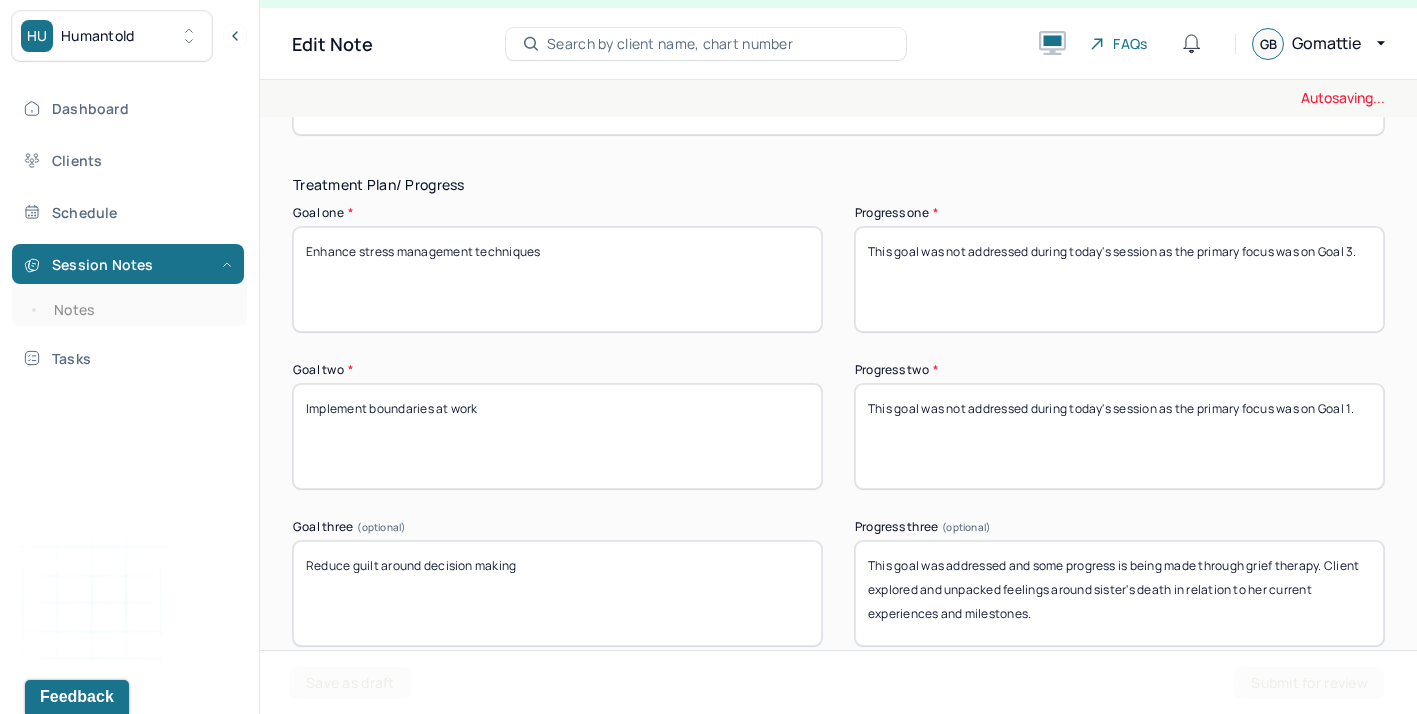 drag, startPoint x: 1060, startPoint y: 602, endPoint x: 838, endPoint y: 479, distance: 253.79716 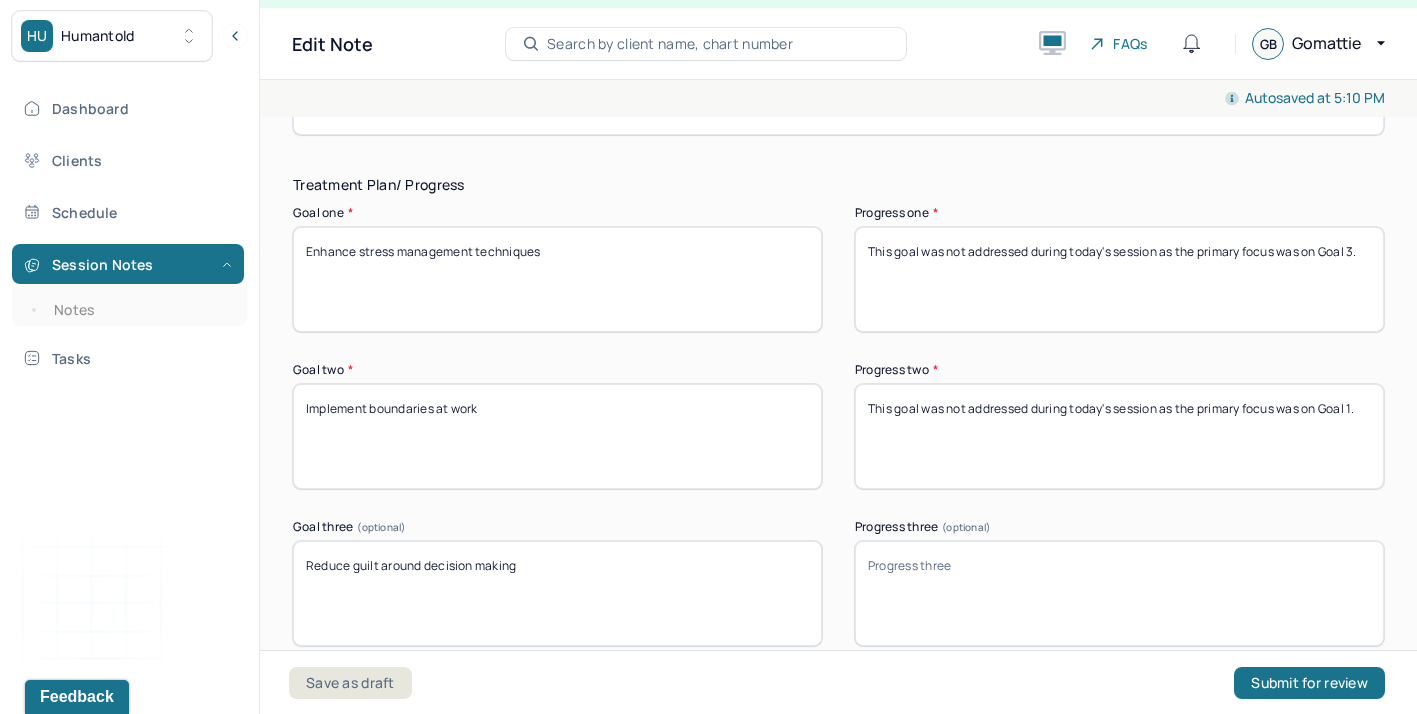 drag, startPoint x: 1382, startPoint y: 392, endPoint x: 869, endPoint y: 334, distance: 516.2684 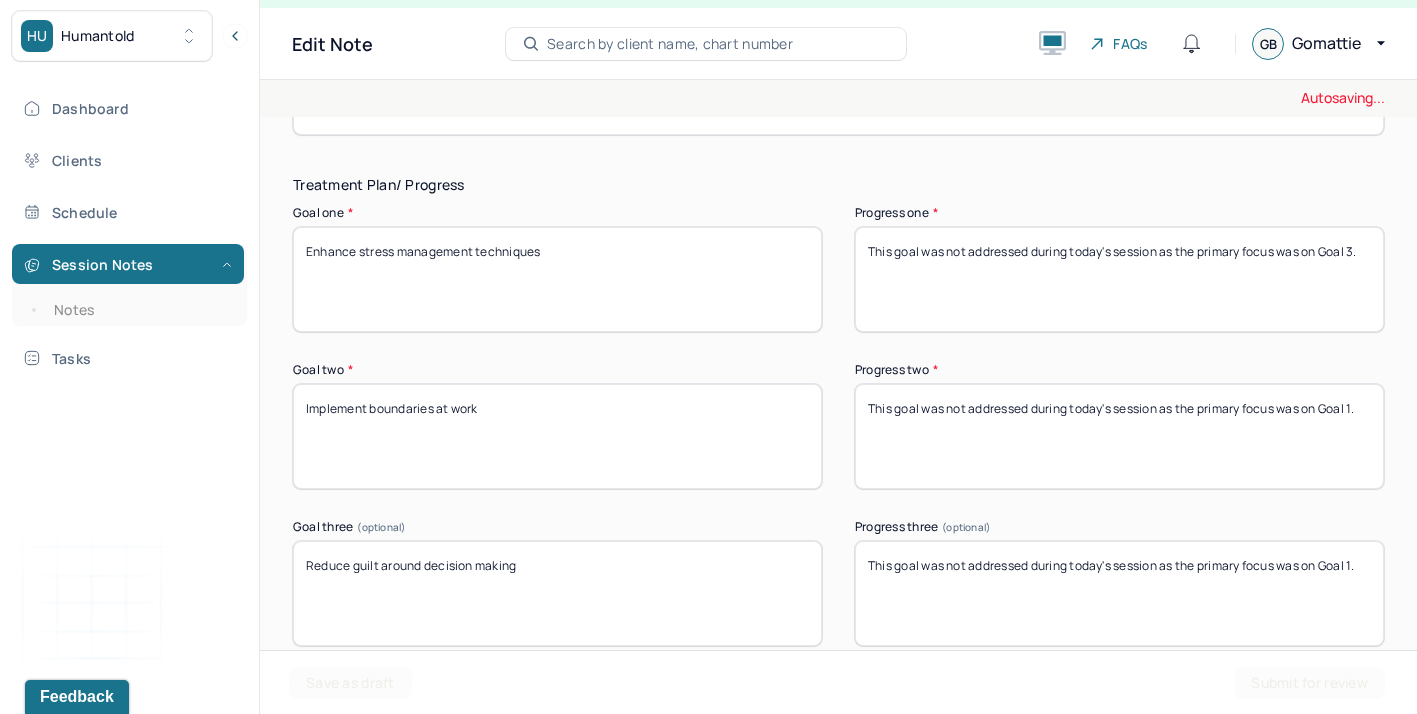 type on "This goal was not addressed during today's session as the primary focus was on Goal 1." 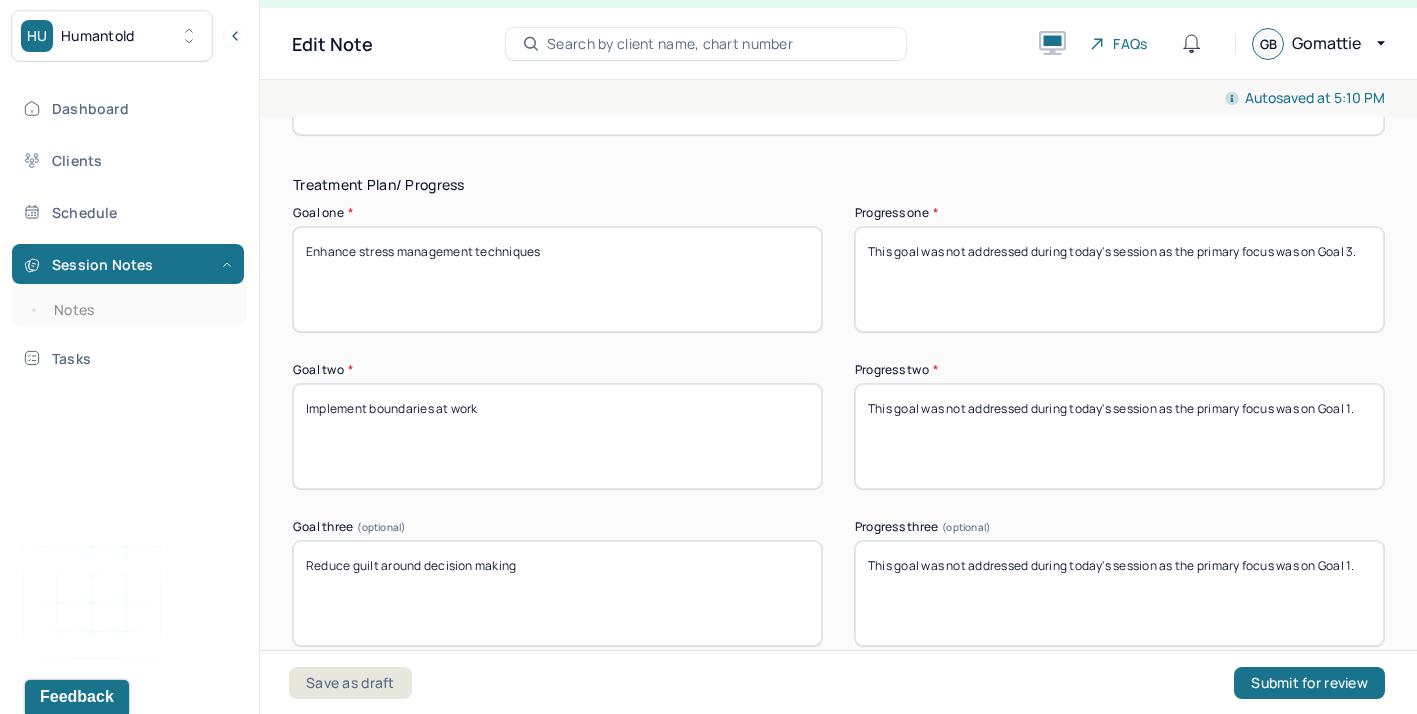 drag, startPoint x: 1352, startPoint y: 240, endPoint x: 794, endPoint y: 182, distance: 561.0062 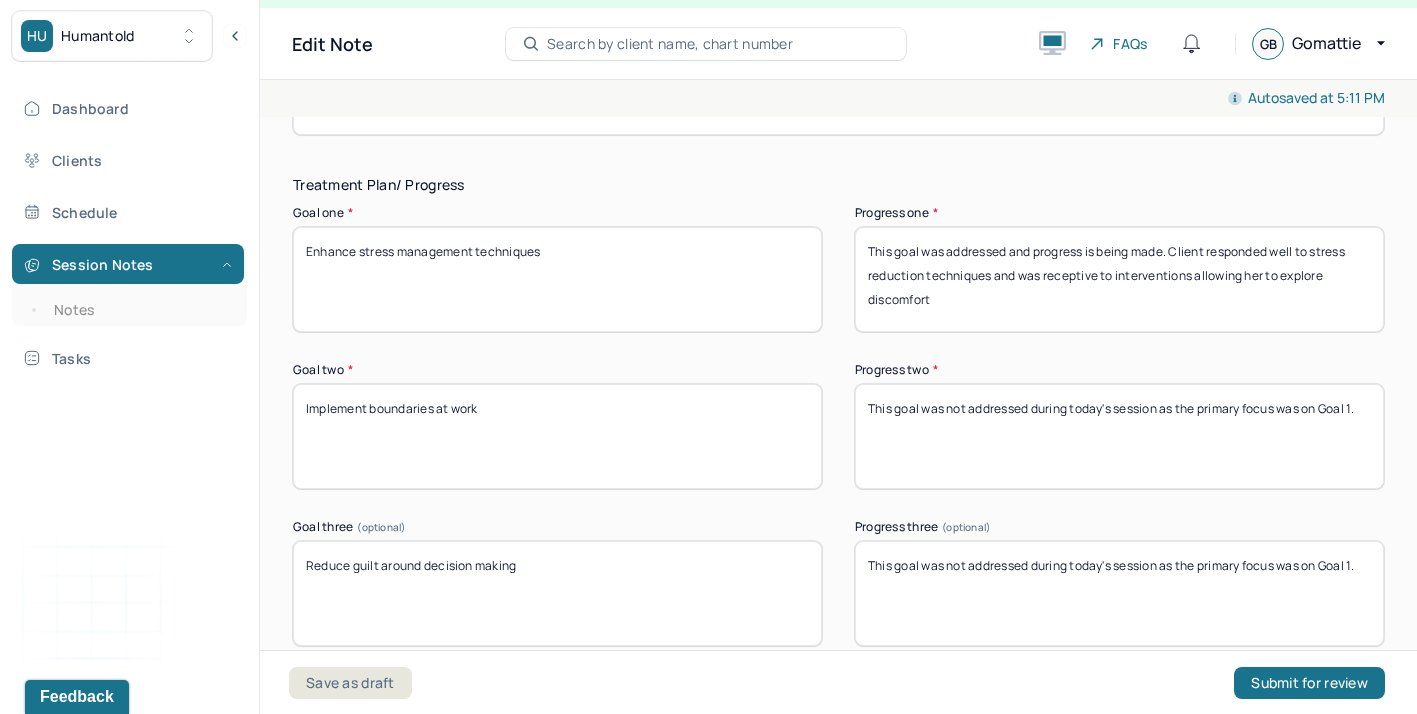 drag, startPoint x: 1284, startPoint y: 258, endPoint x: 1326, endPoint y: 257, distance: 42.0119 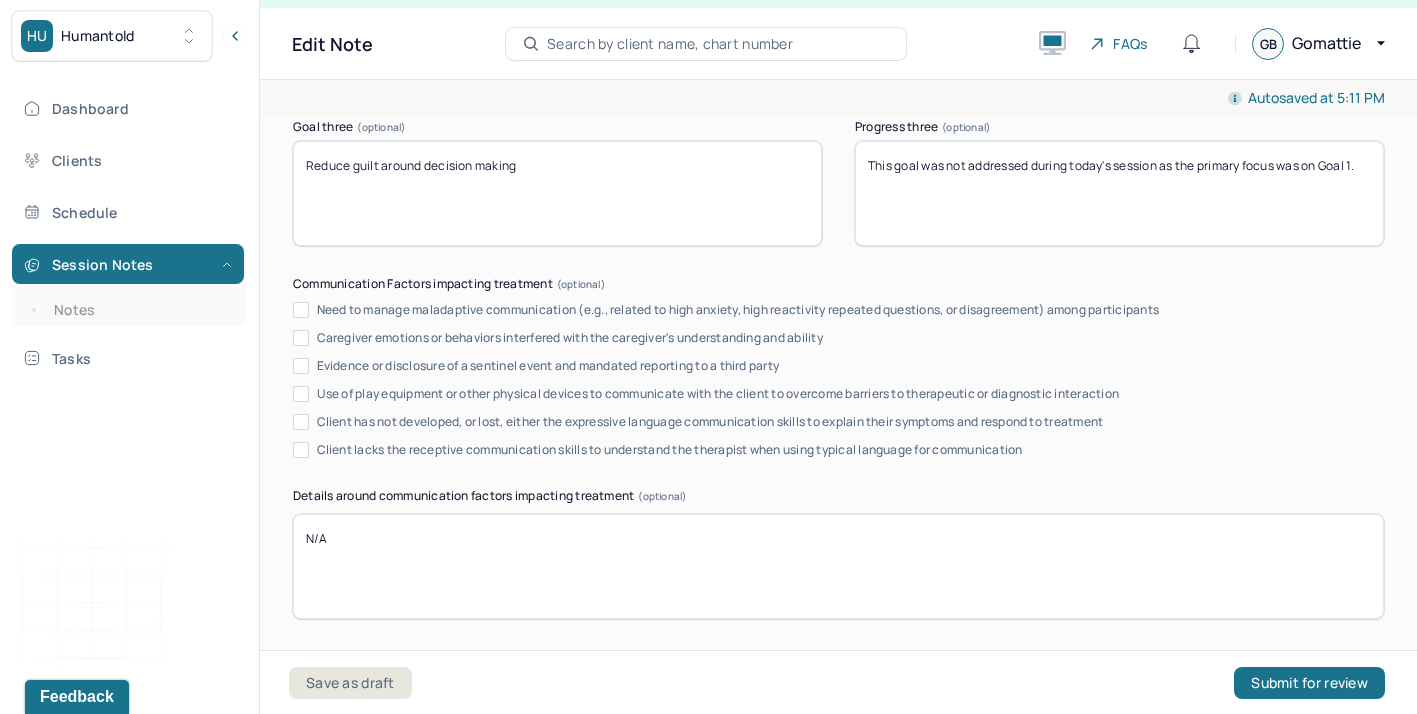 scroll, scrollTop: 3945, scrollLeft: 0, axis: vertical 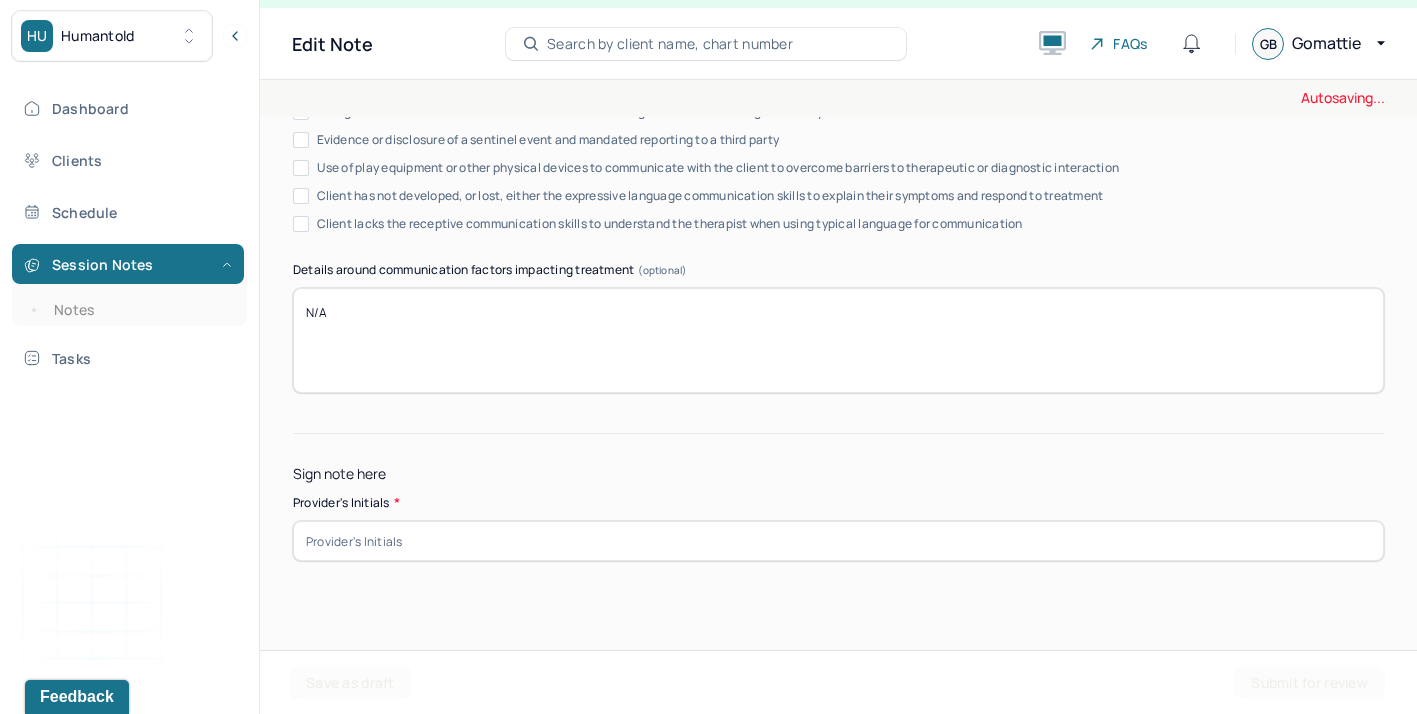type on "This goal was addressed and progress is being made. Client responded well to stress reduction techniques and was receptive to interventions allowing her to unpack discomfort." 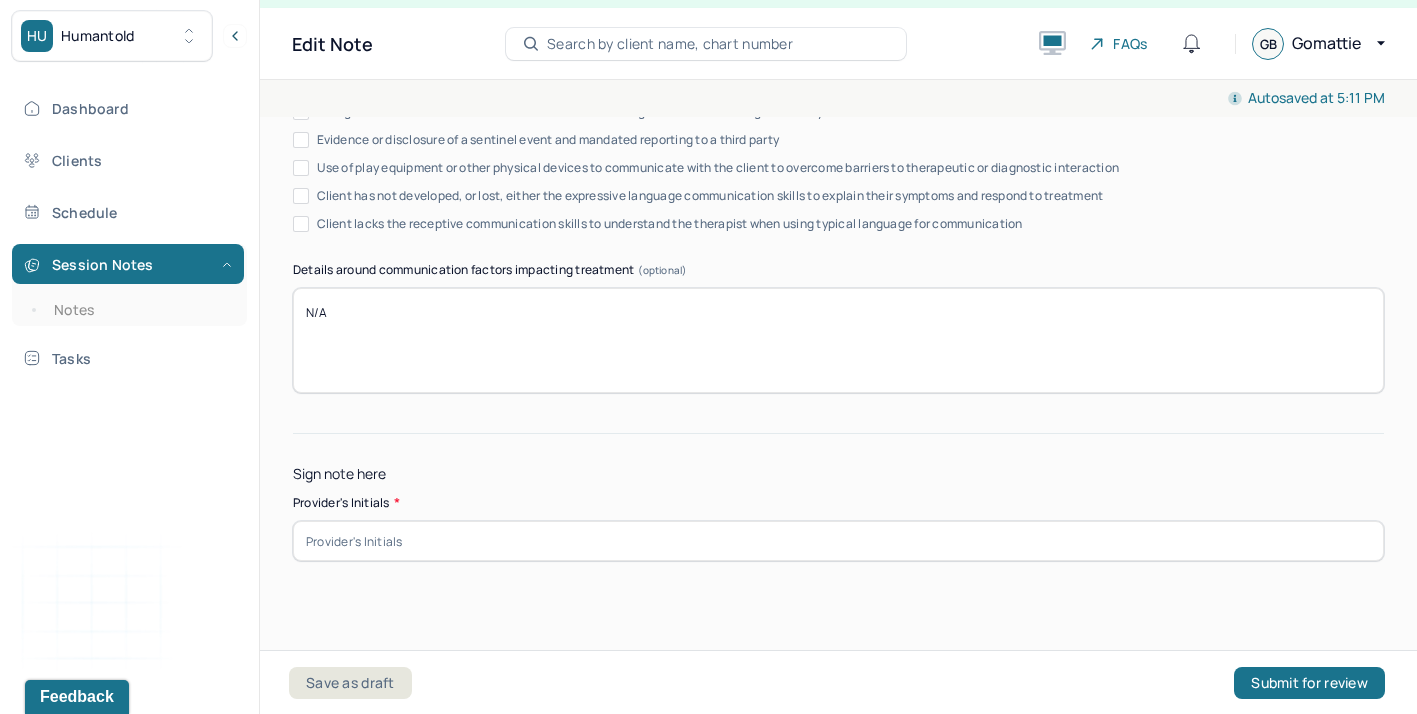 click at bounding box center [838, 541] 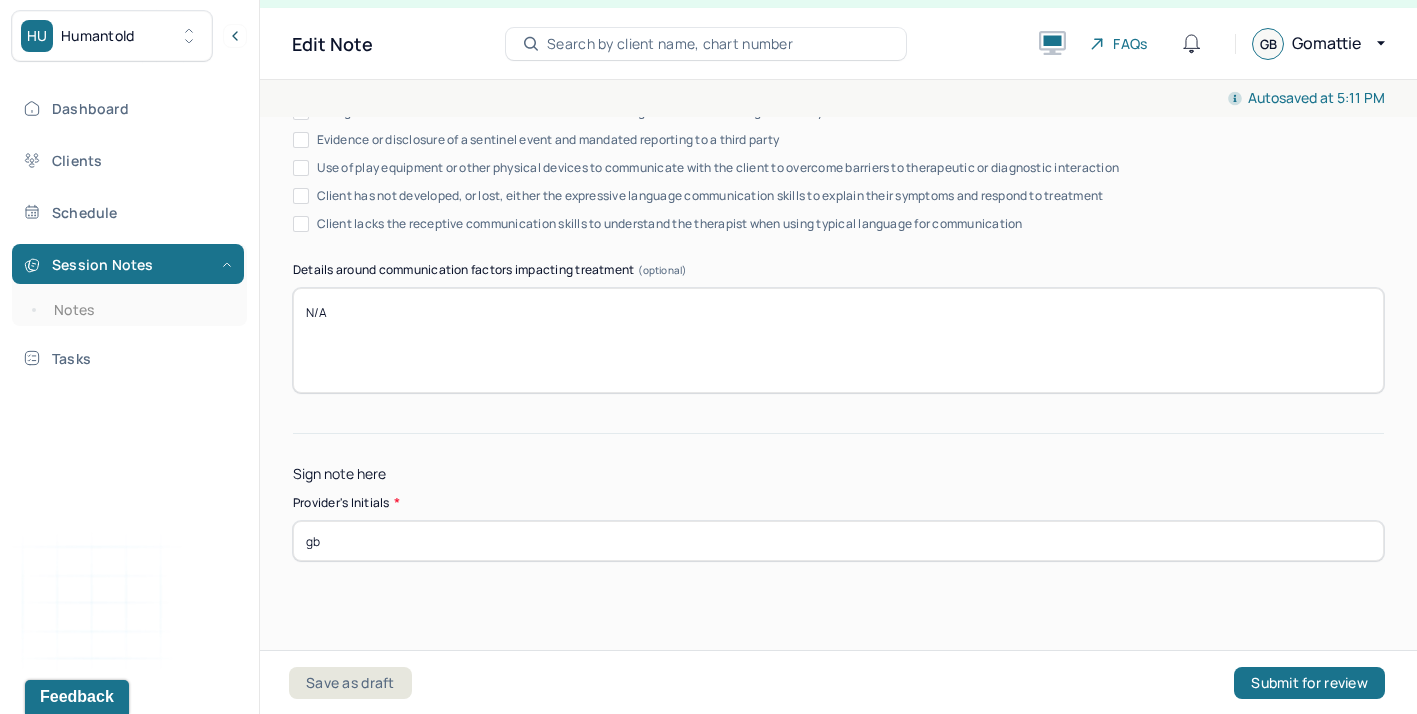 type on "gb" 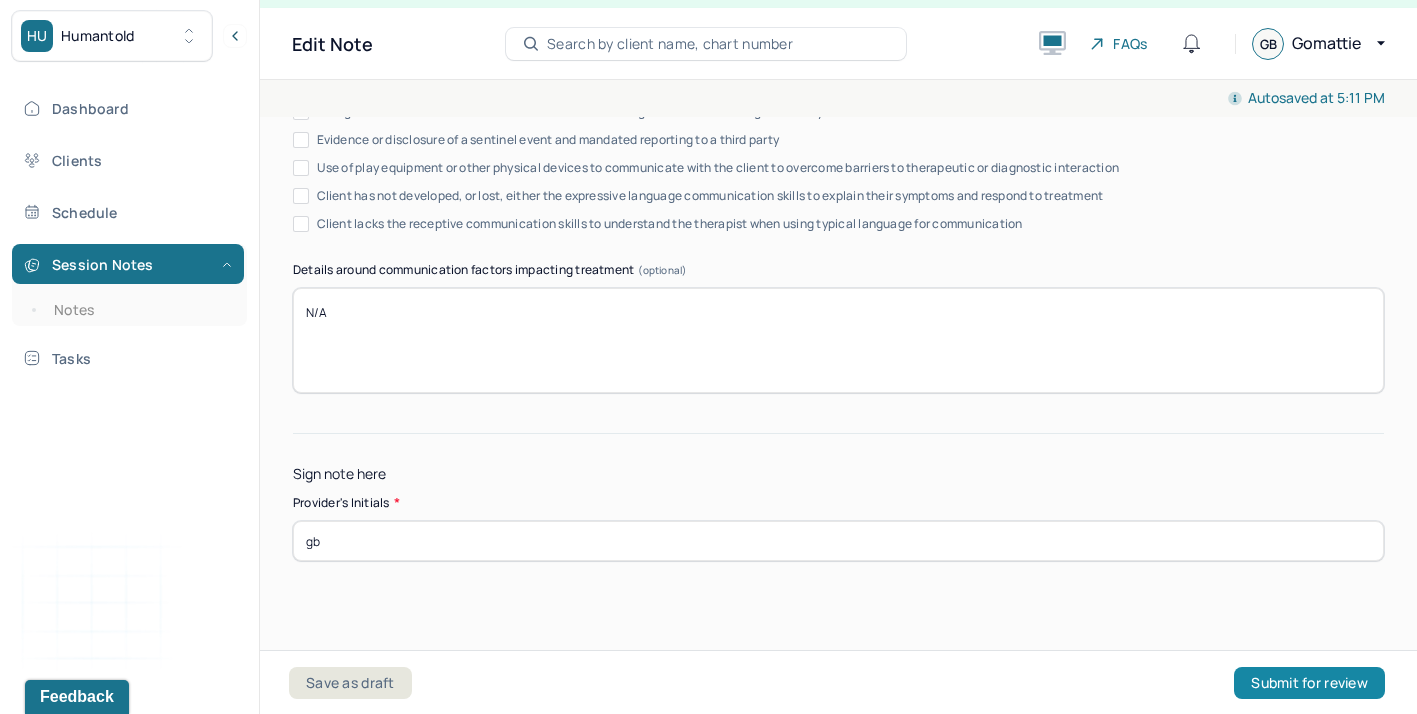 click on "Submit for review" at bounding box center [1309, 683] 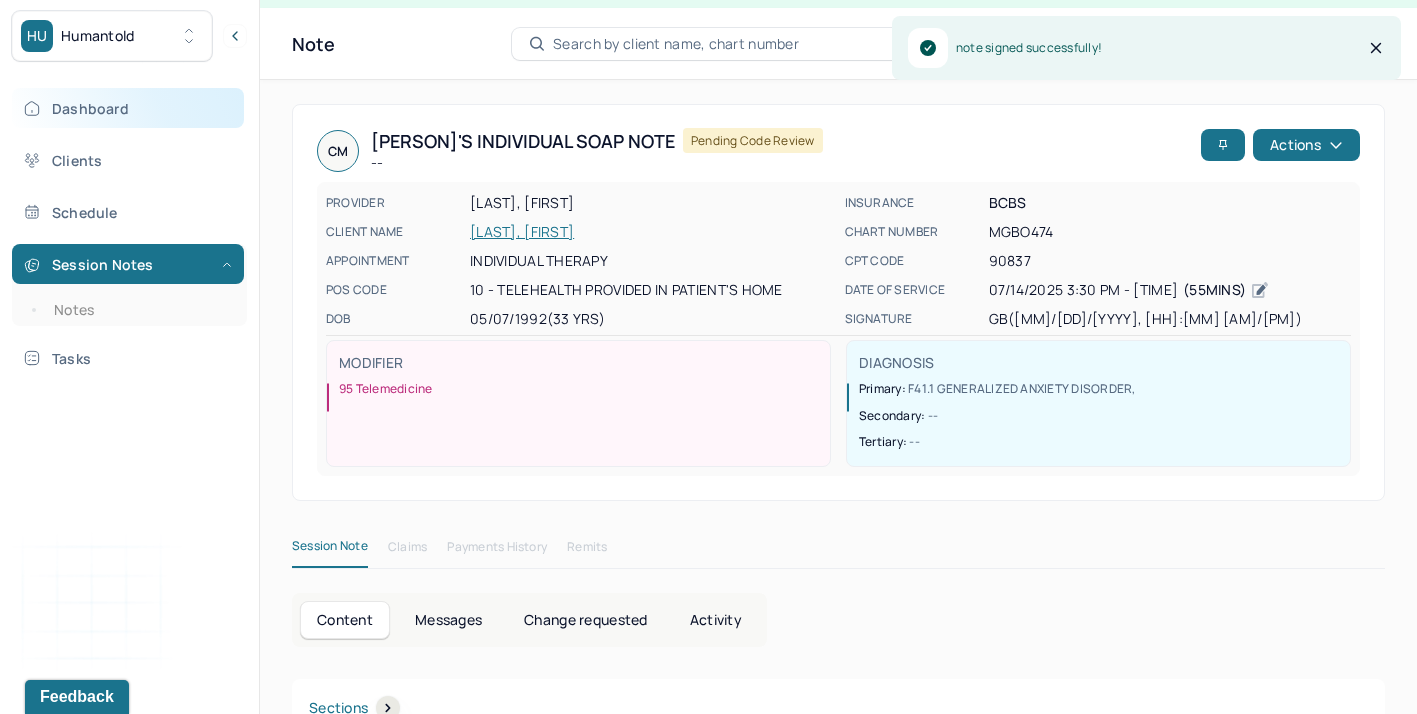 click on "Dashboard" at bounding box center [128, 108] 